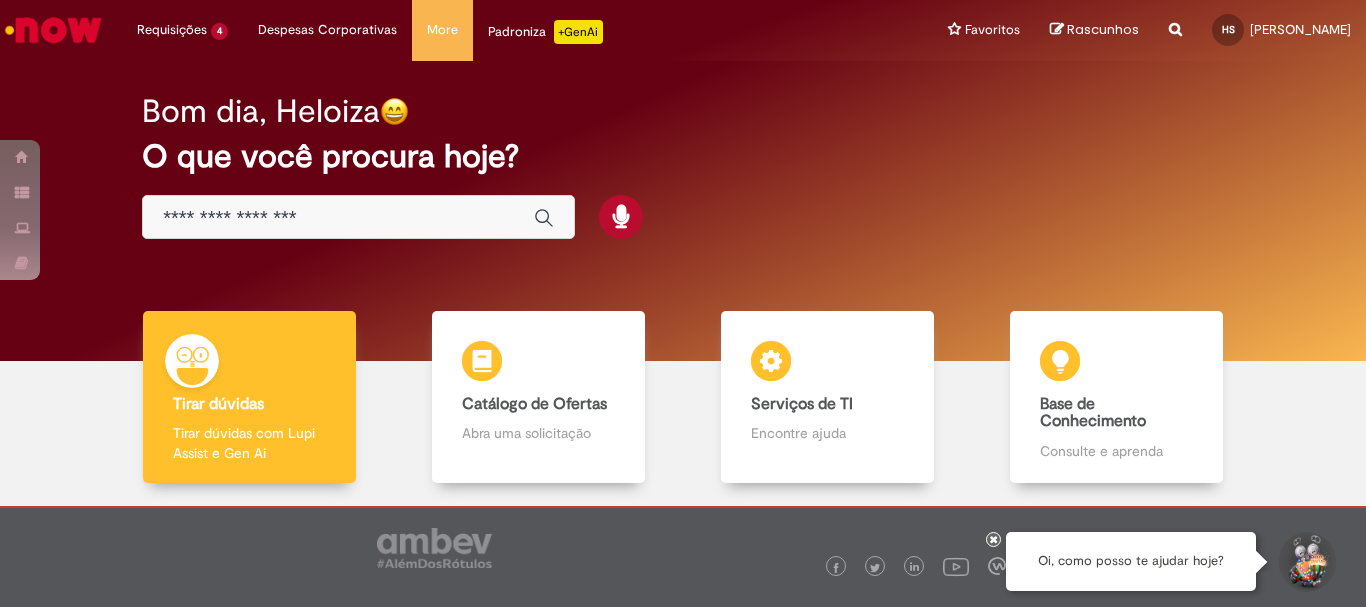 scroll, scrollTop: 0, scrollLeft: 0, axis: both 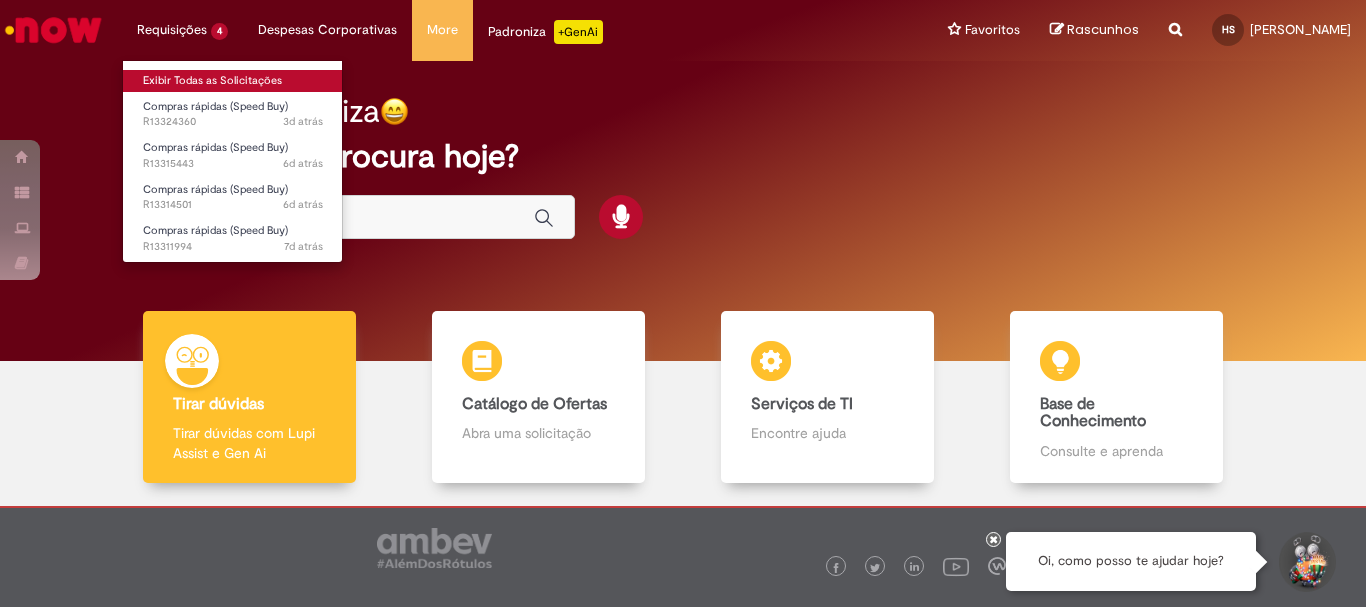 click on "Exibir Todas as Solicitações" at bounding box center (233, 81) 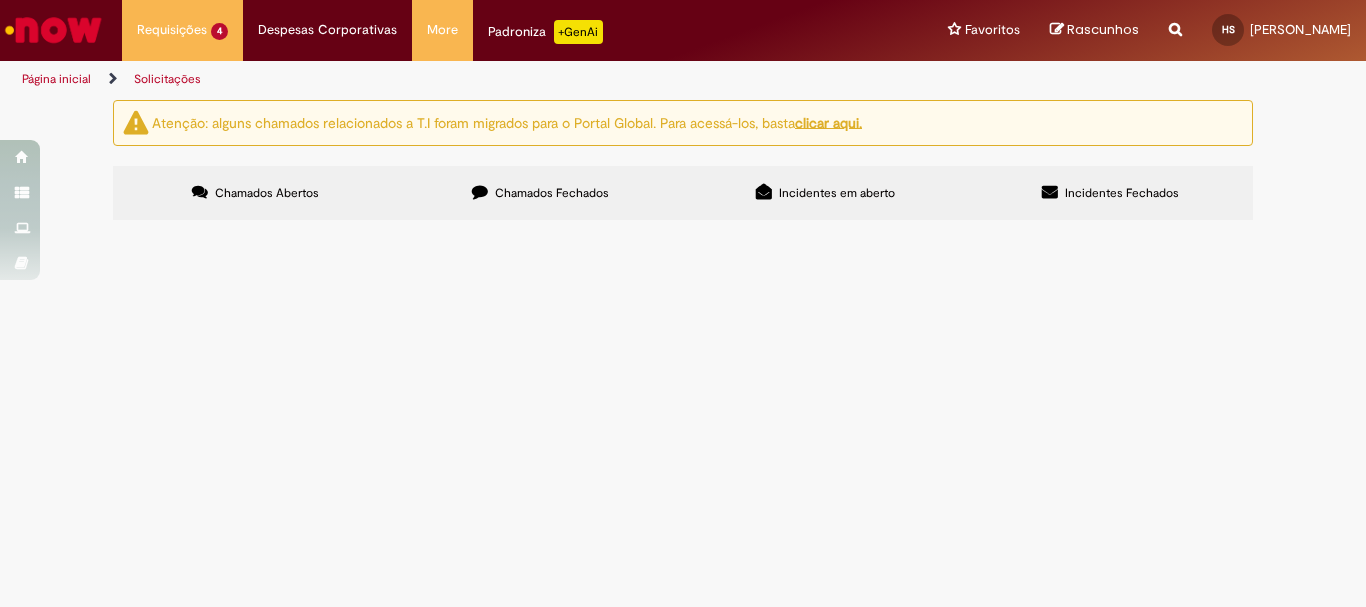 click on "SERV TRANSP COLETIVO DE PESSOA MUNICIPAL VAN APRENDIZES" at bounding box center (0, 0) 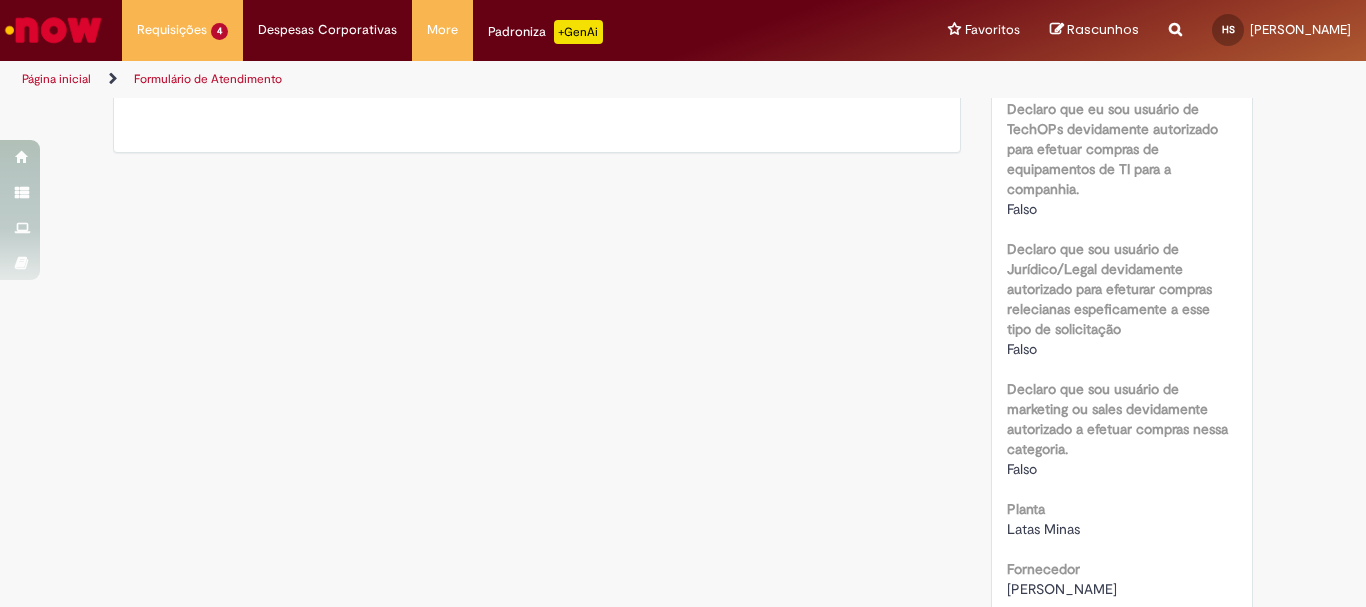 scroll, scrollTop: 1417, scrollLeft: 0, axis: vertical 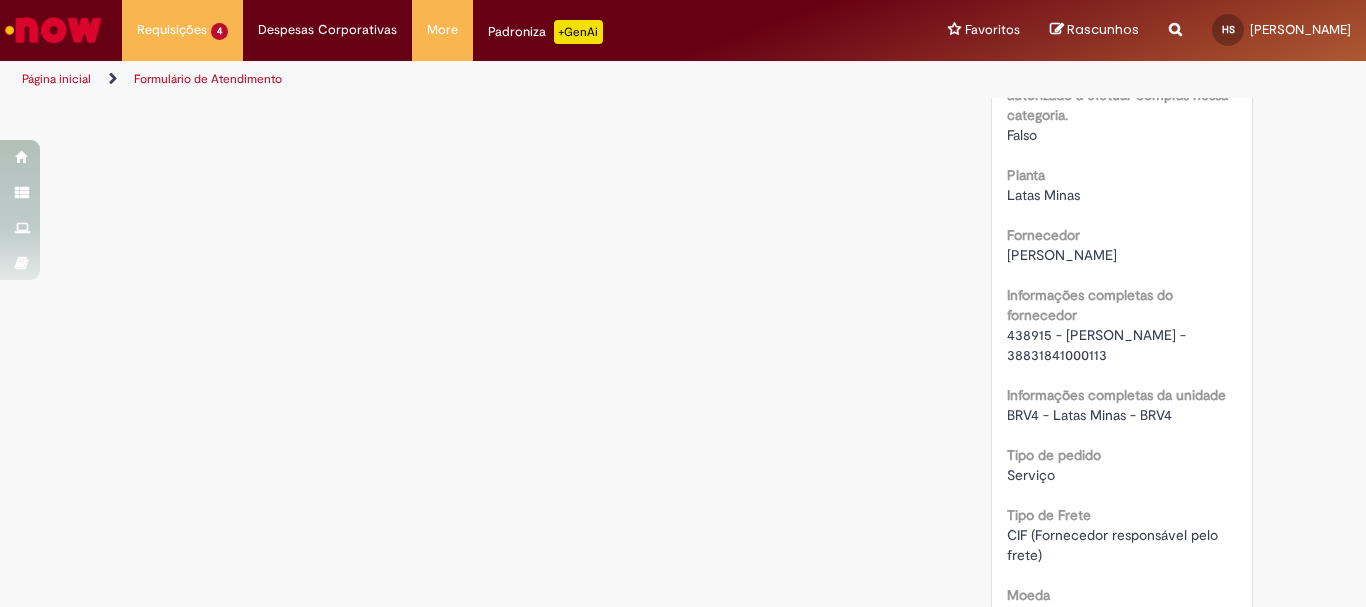 click on "438915 - [PERSON_NAME] - 38831841000113" at bounding box center [1098, 345] 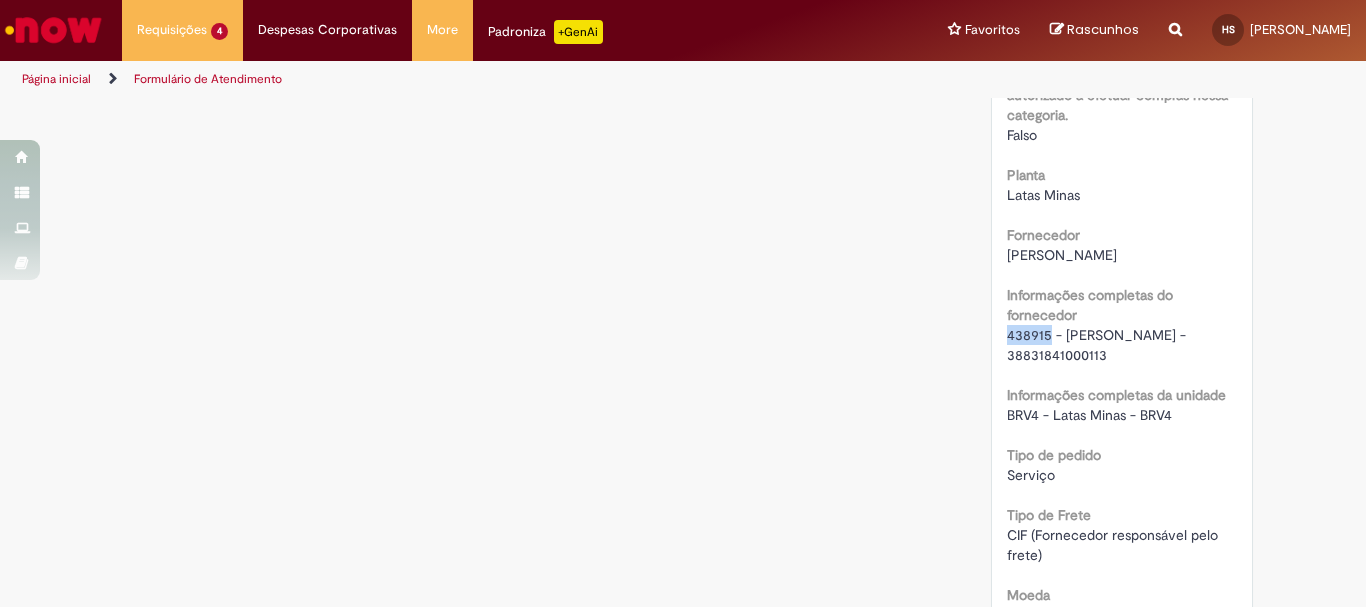 click on "438915 - [PERSON_NAME] - 38831841000113" at bounding box center [1098, 345] 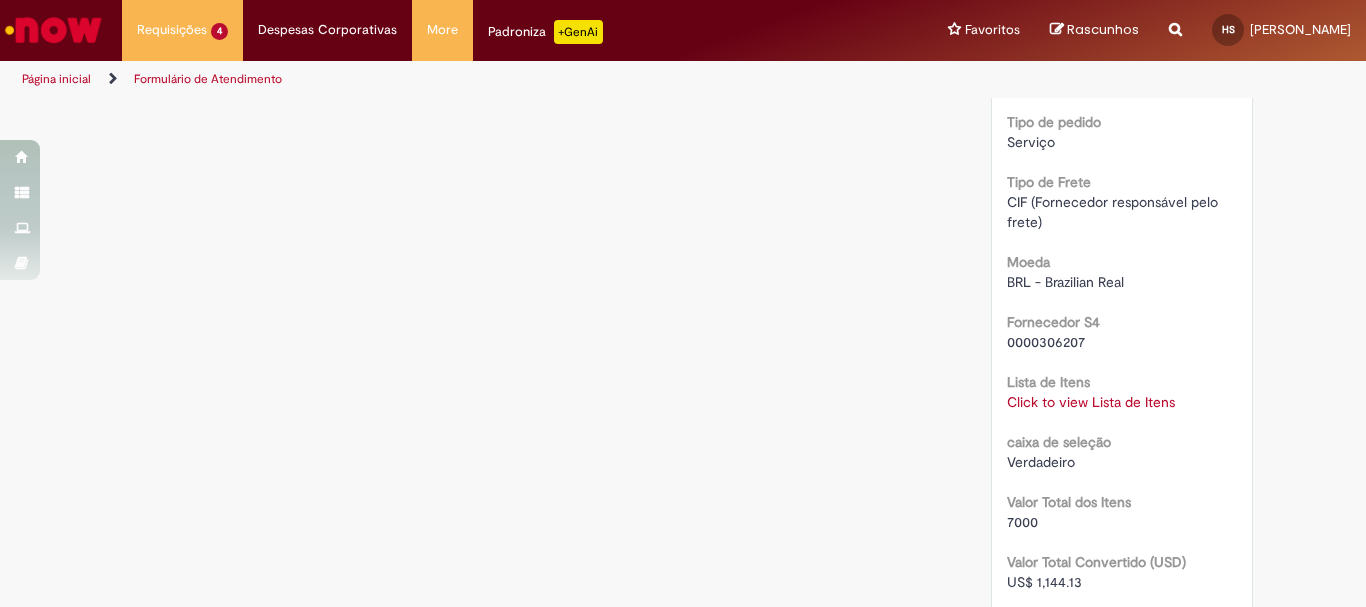 scroll, scrollTop: 1833, scrollLeft: 0, axis: vertical 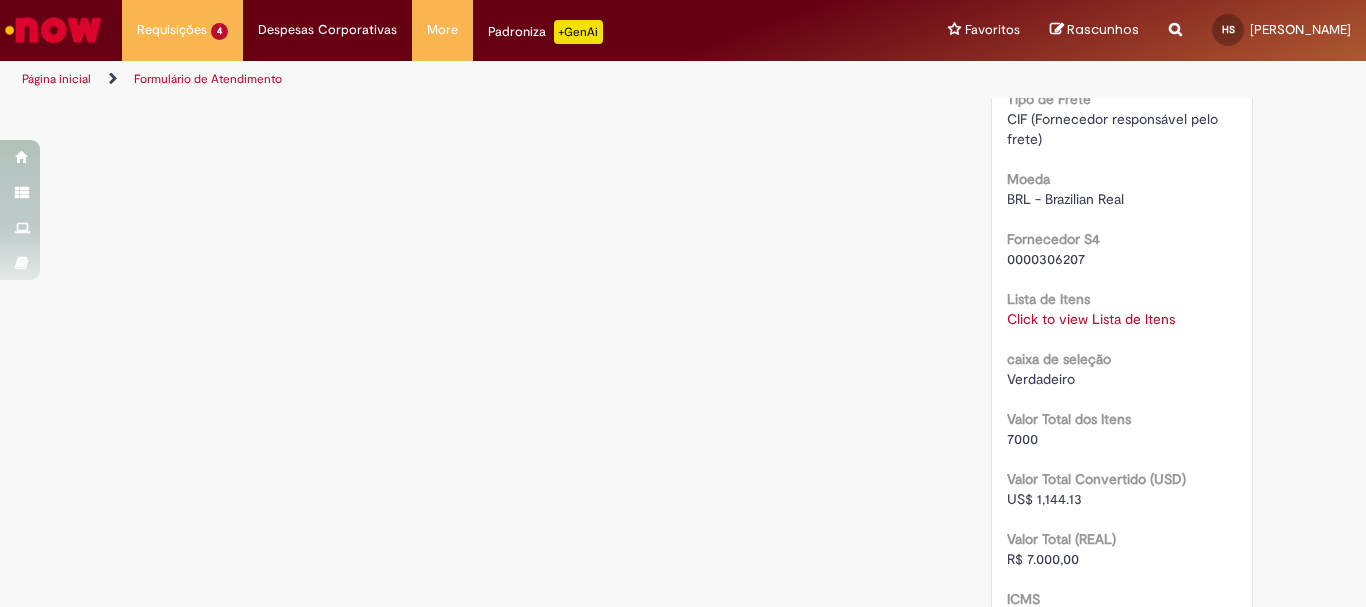click on "Click to view Lista de Itens" at bounding box center (1091, 319) 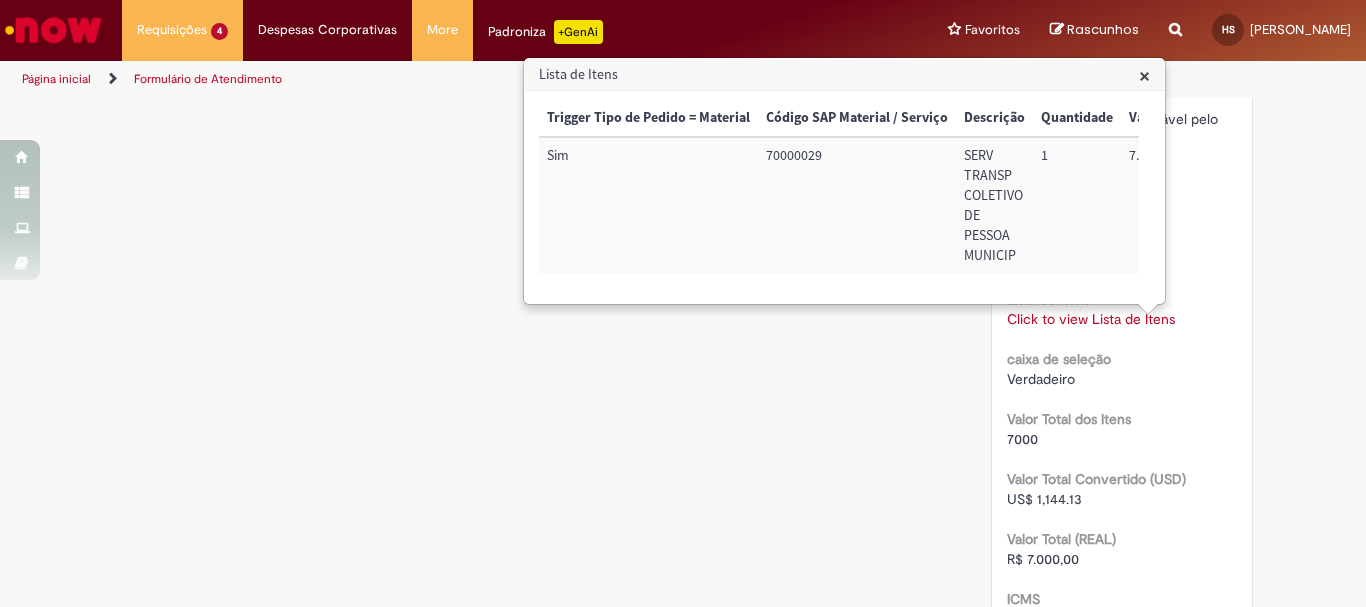 click on "70000029" at bounding box center (857, 205) 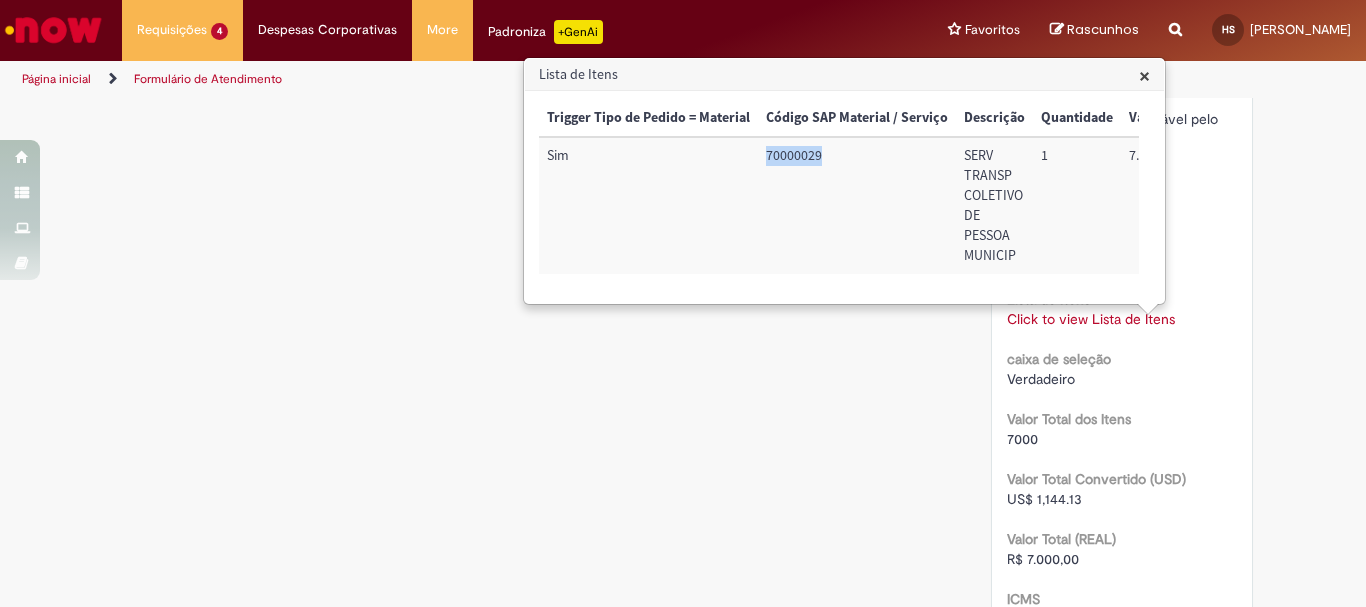 click on "70000029" at bounding box center (857, 205) 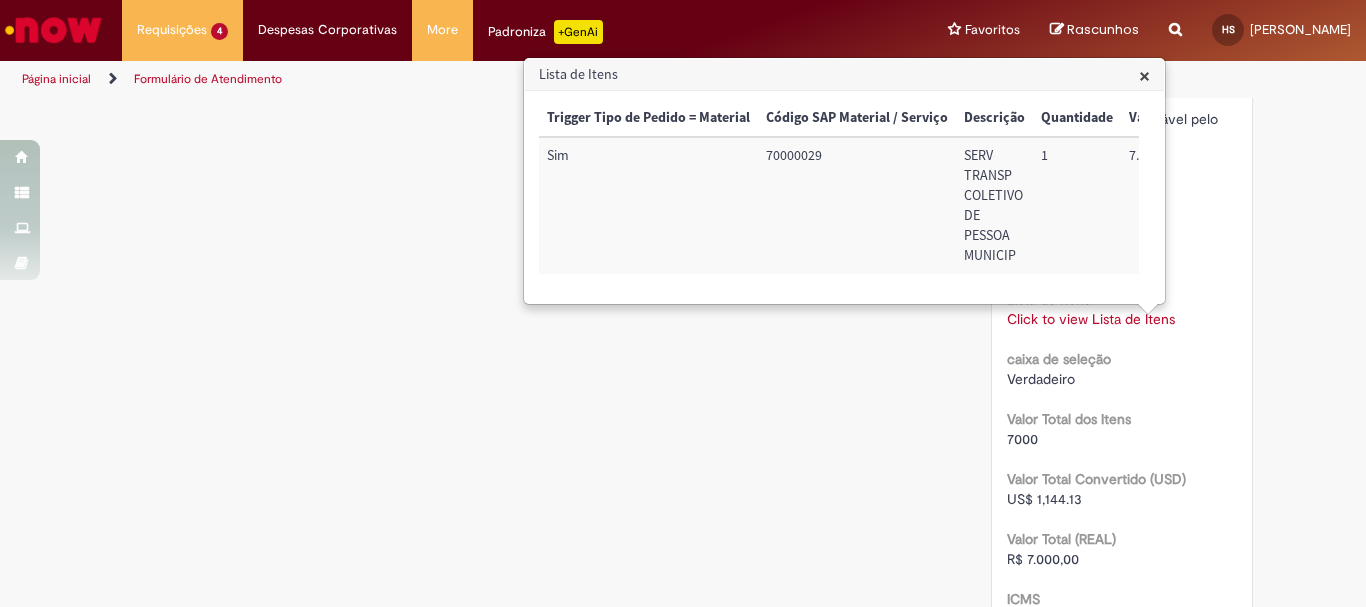 click on "SERV TRANSP COLETIVO DE PESSOA MUNICIP" at bounding box center [994, 205] 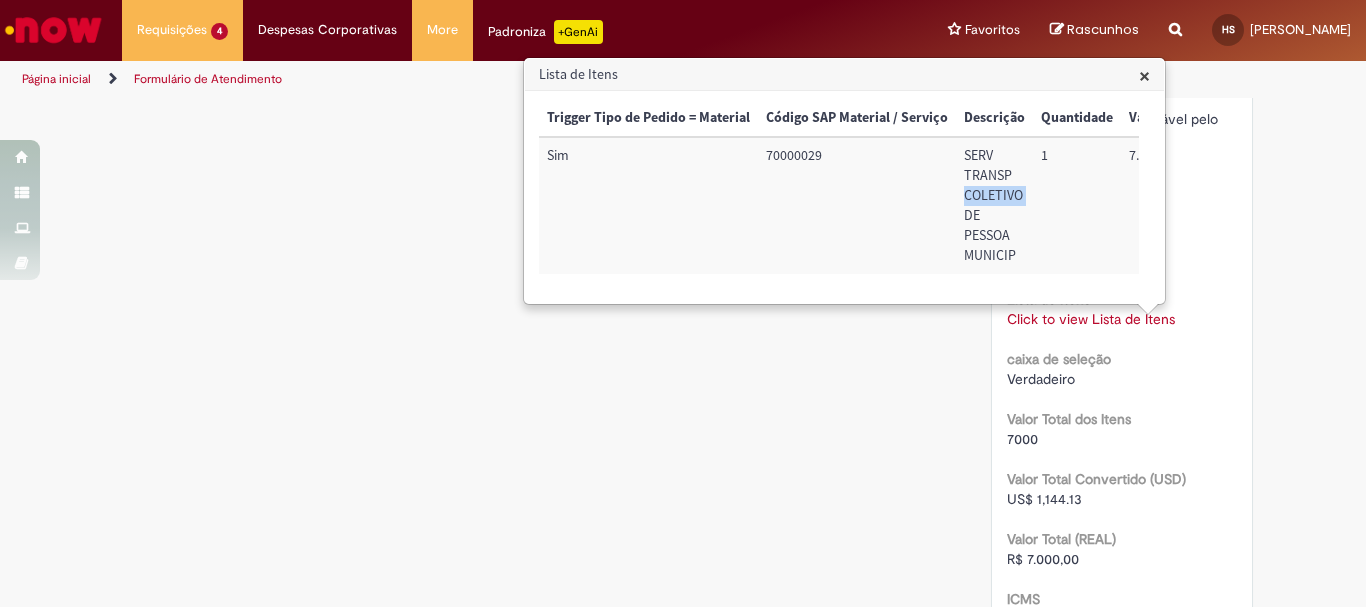 click on "SERV TRANSP COLETIVO DE PESSOA MUNICIP" at bounding box center [994, 205] 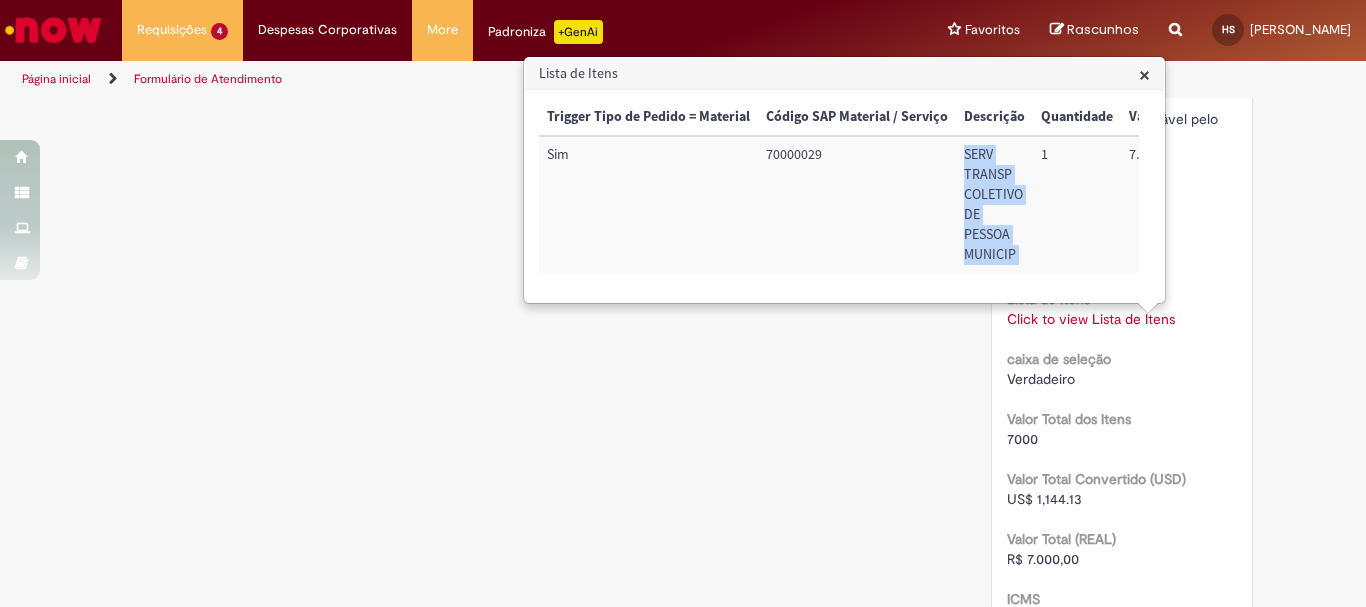 copy on "SERV TRANSP COLETIVO DE PESSOA MUNICIP" 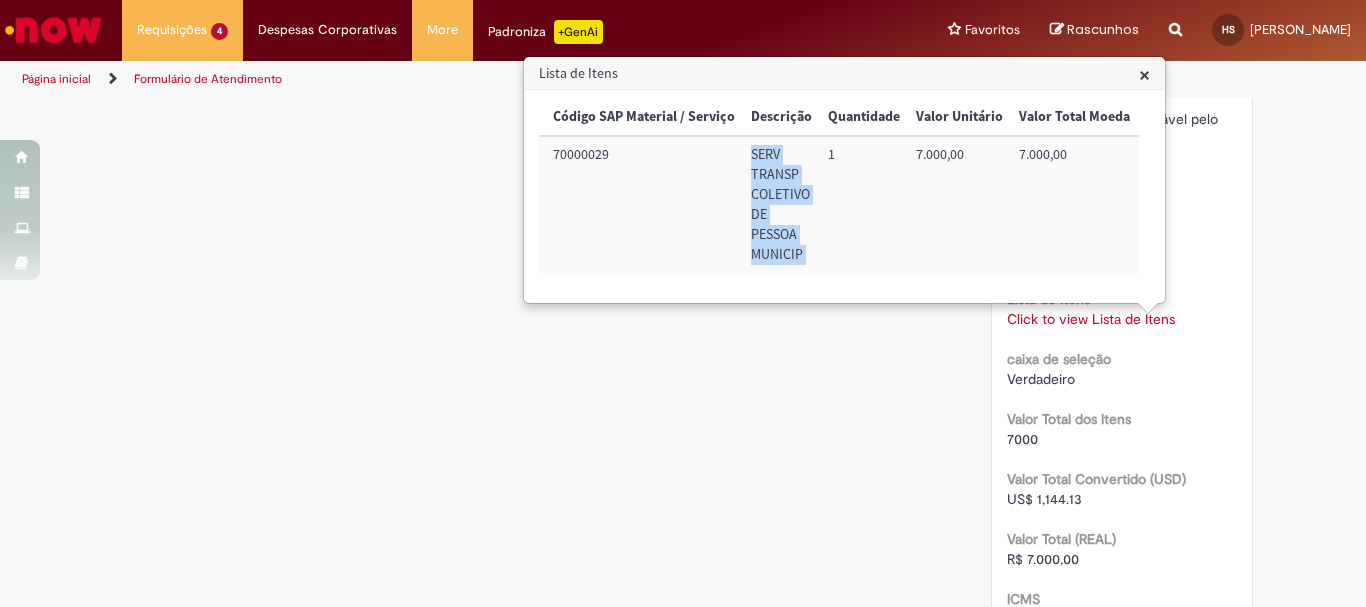 scroll, scrollTop: 0, scrollLeft: 350, axis: horizontal 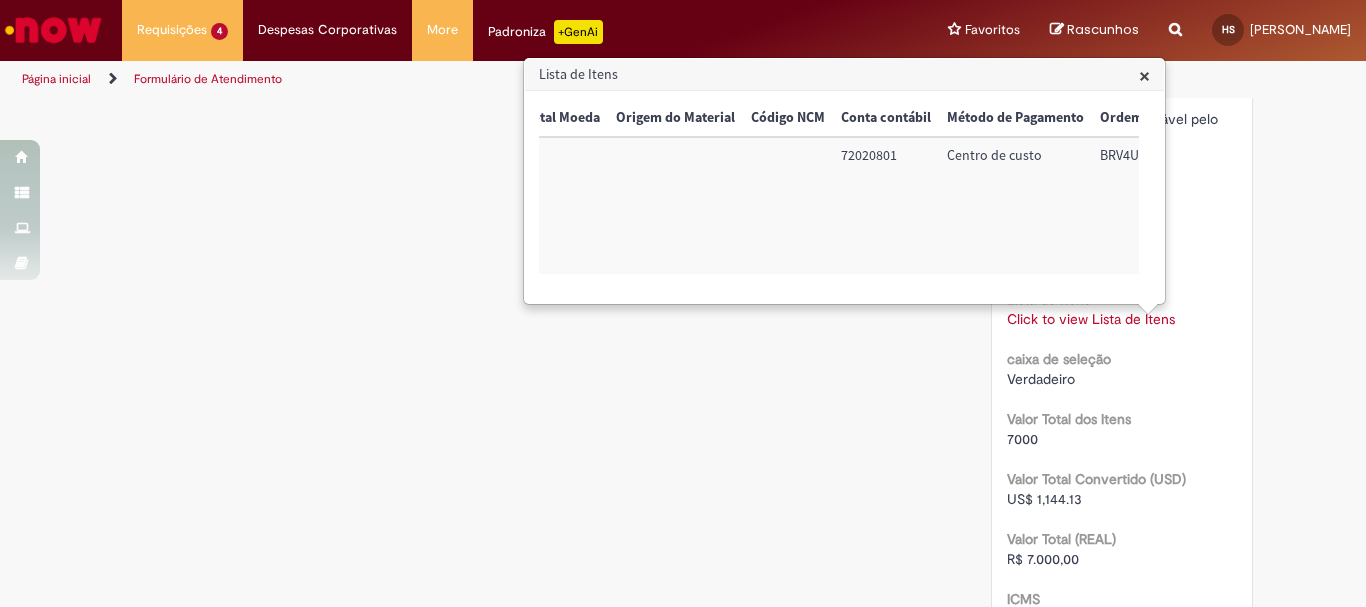 click on "72020801" at bounding box center [886, 205] 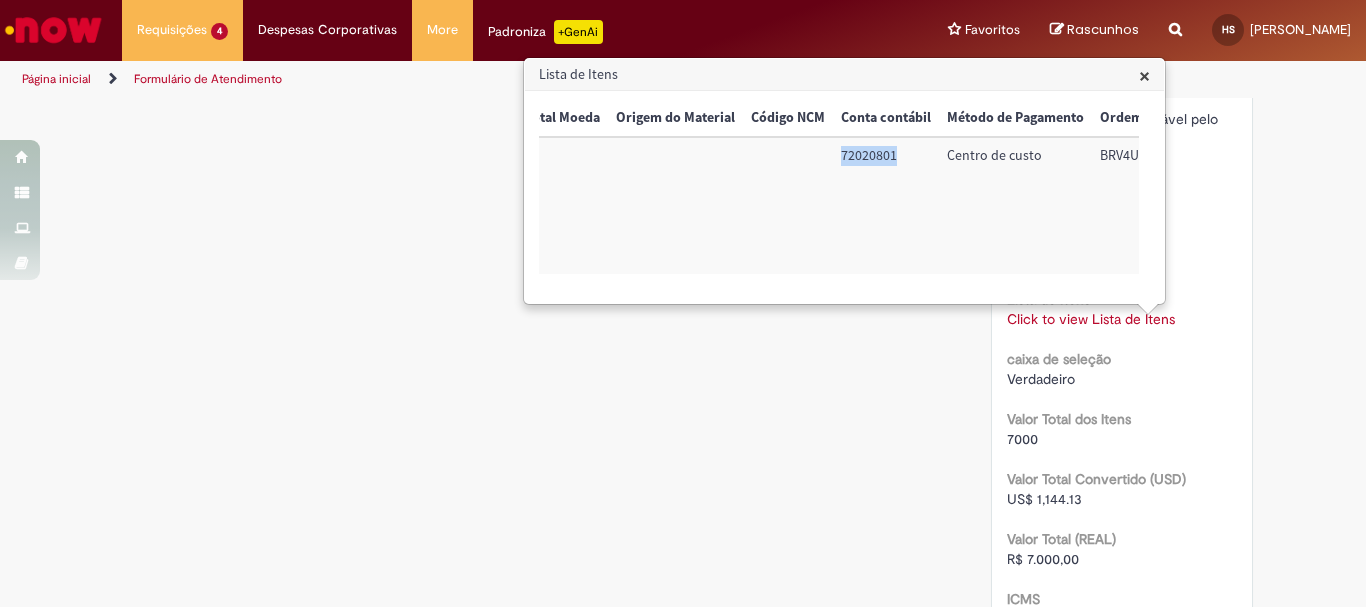 click on "72020801" at bounding box center [886, 205] 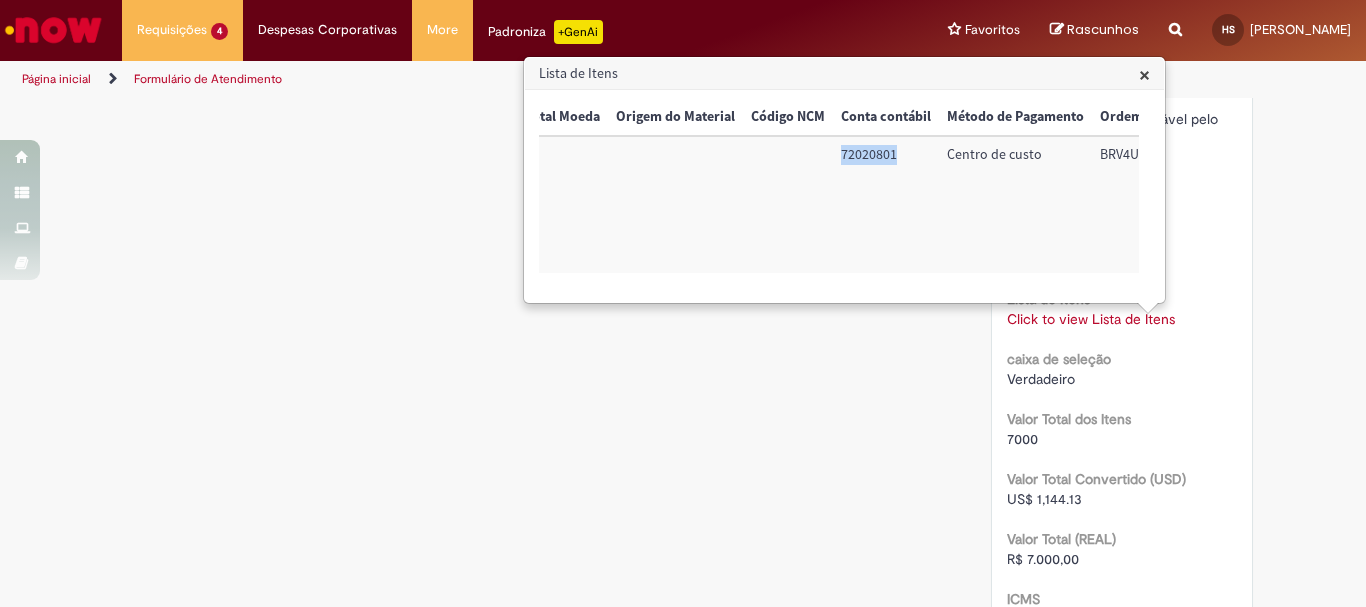 copy on "72020801" 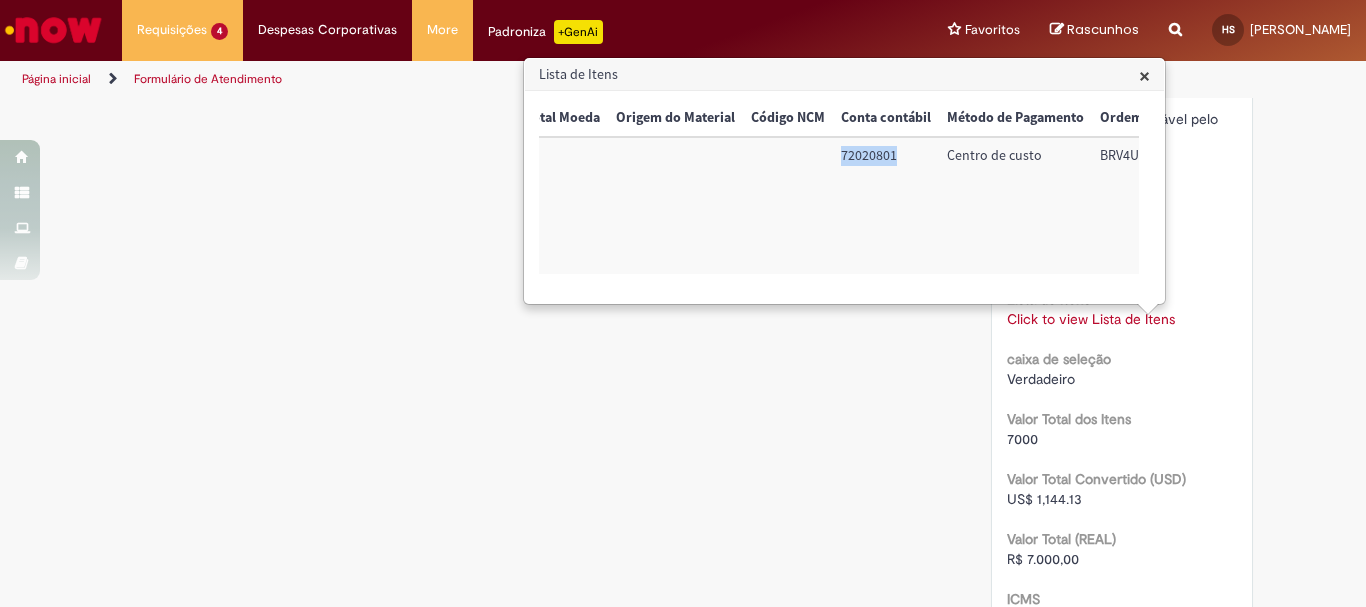 scroll, scrollTop: 0, scrollLeft: 813, axis: horizontal 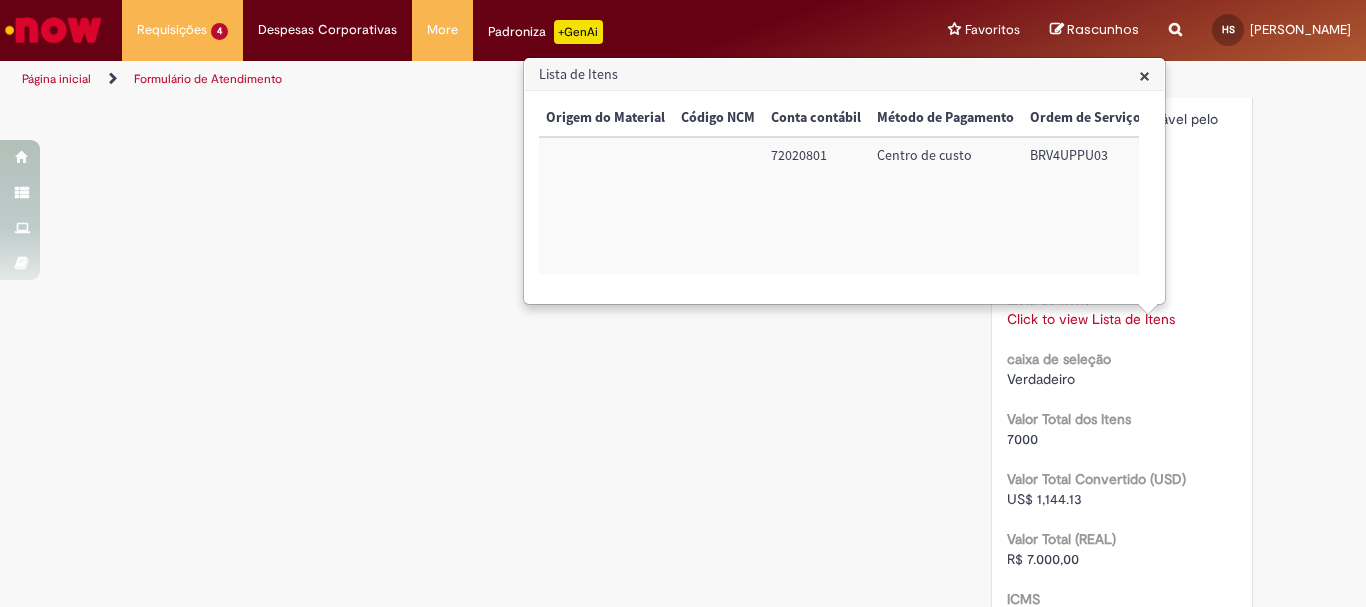 click on "BRV4UPPU03" at bounding box center (1085, 205) 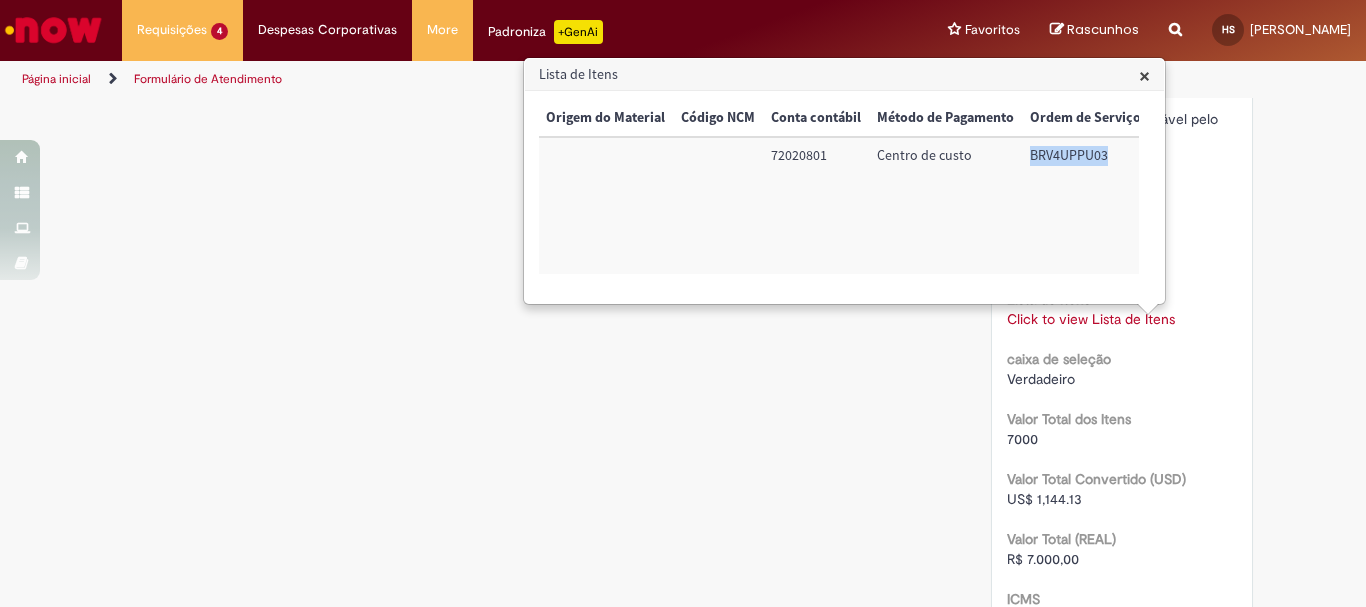 click on "BRV4UPPU03" at bounding box center [1085, 205] 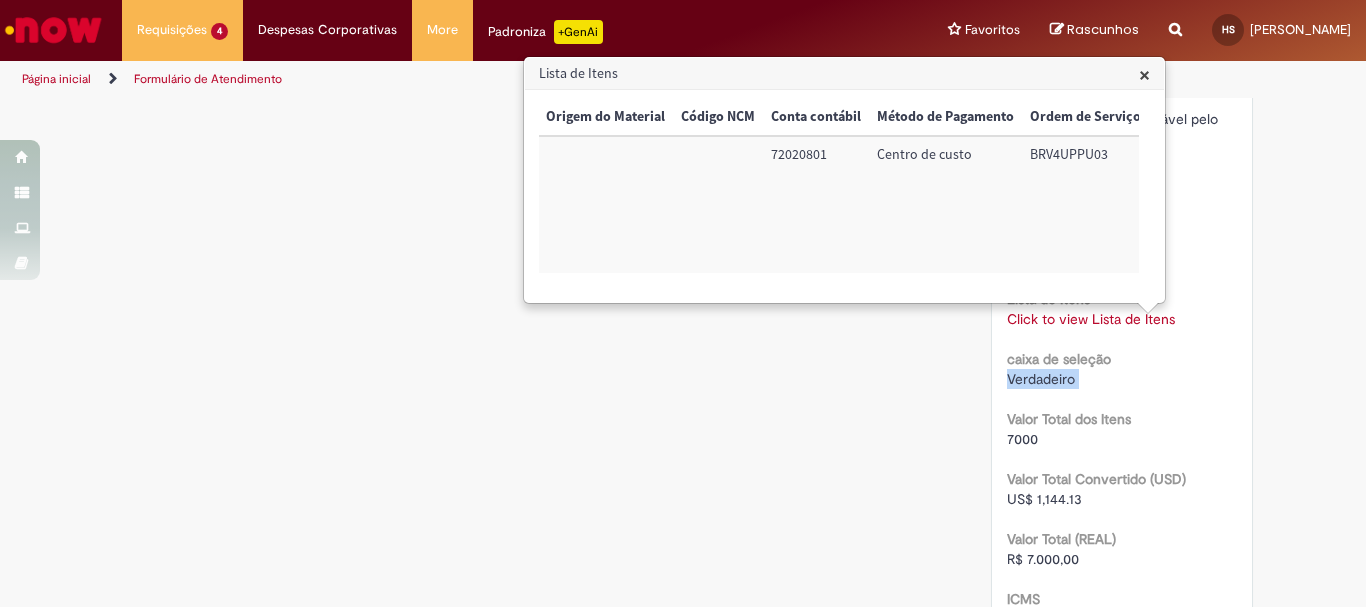 click on "Verificar Código de Barras
Aguardando Aprovação
Aguardando atendimento
Em andamento
Validação
Concluído
Compras rápidas (Speed Buy)
Enviar
AR
Ambev RPA
6d atrás 6 dias atrás     Comentários adicionais
Bom dia, Heloiza!
O chamado foi atendido automaticamente e com sucesso.
P.O gerado sob registro: 4501270993.
Peço por gentileza que responda a pesquisa de satisfação para um melhor atendimento." at bounding box center [683, -143] 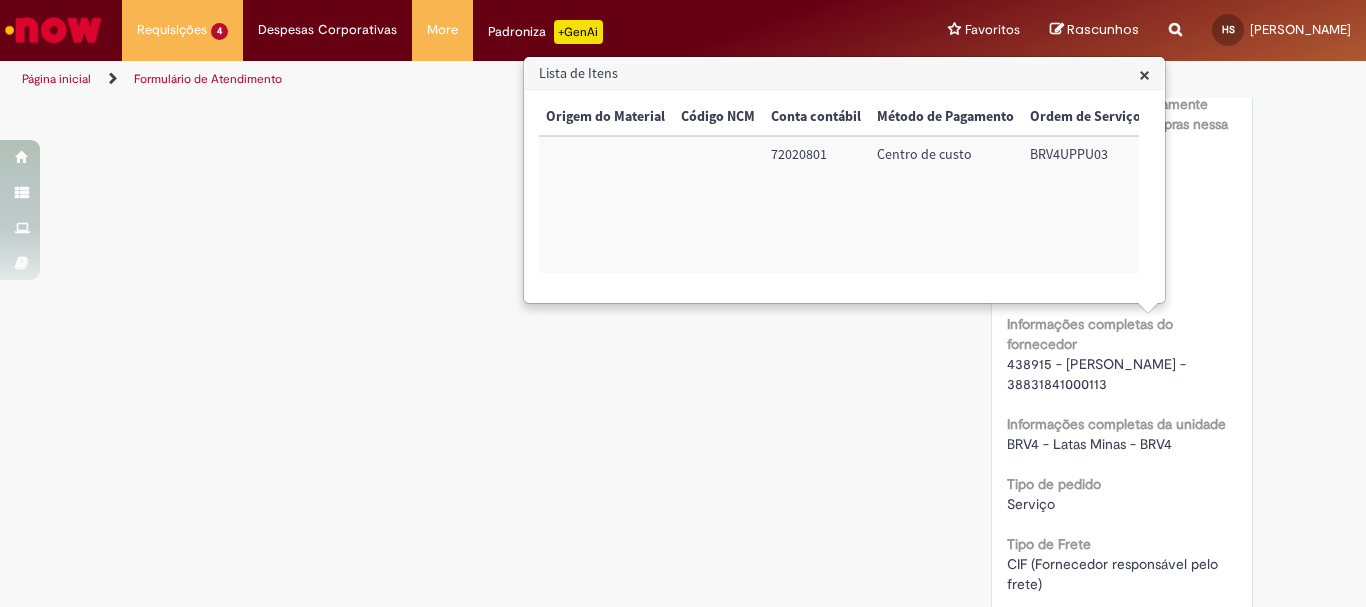 click on "Lista de Itens" at bounding box center [844, 74] 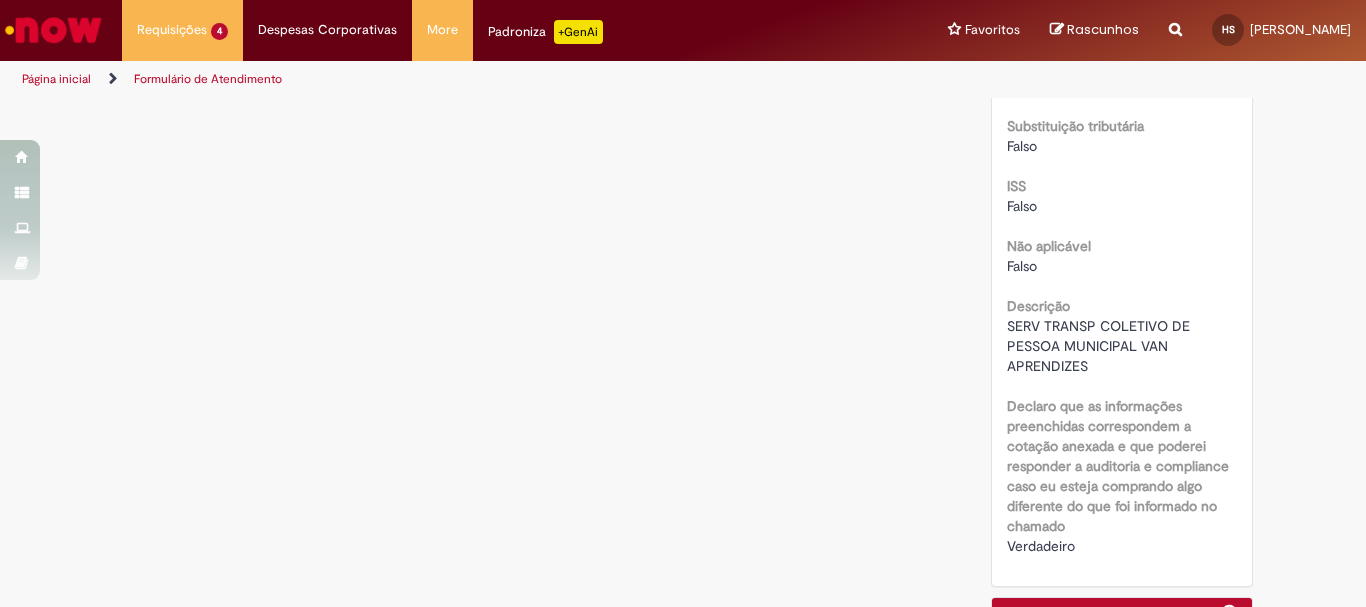 scroll, scrollTop: 2693, scrollLeft: 0, axis: vertical 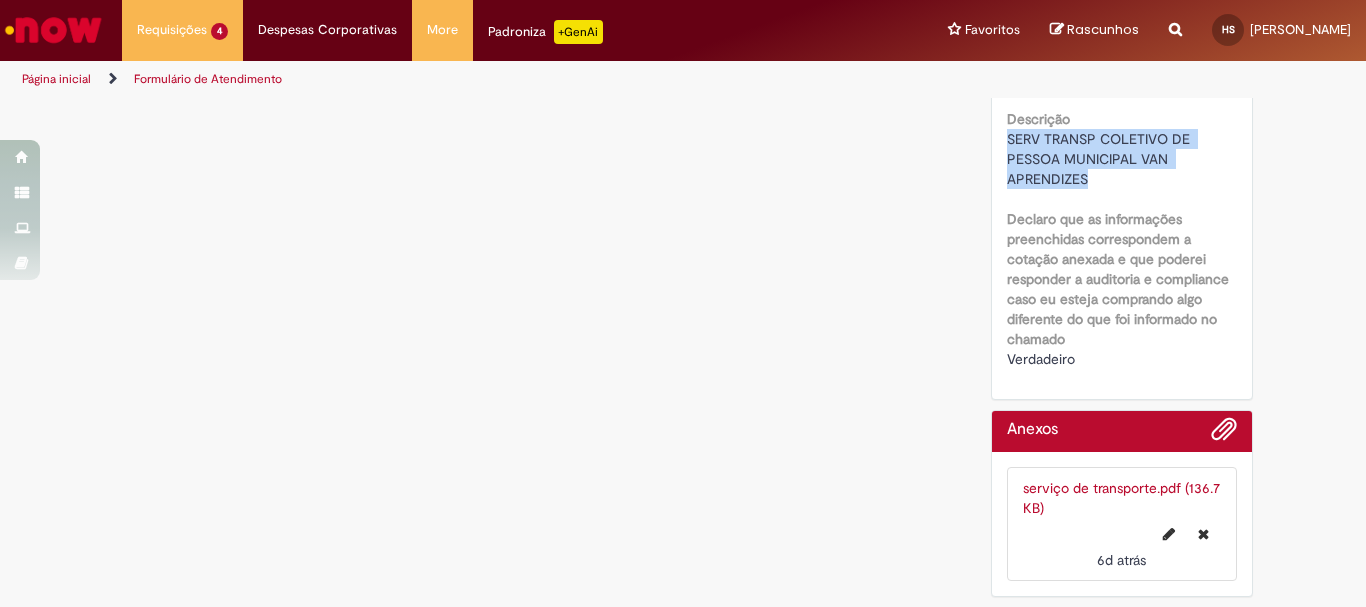 drag, startPoint x: 1083, startPoint y: 178, endPoint x: 997, endPoint y: 135, distance: 96.150925 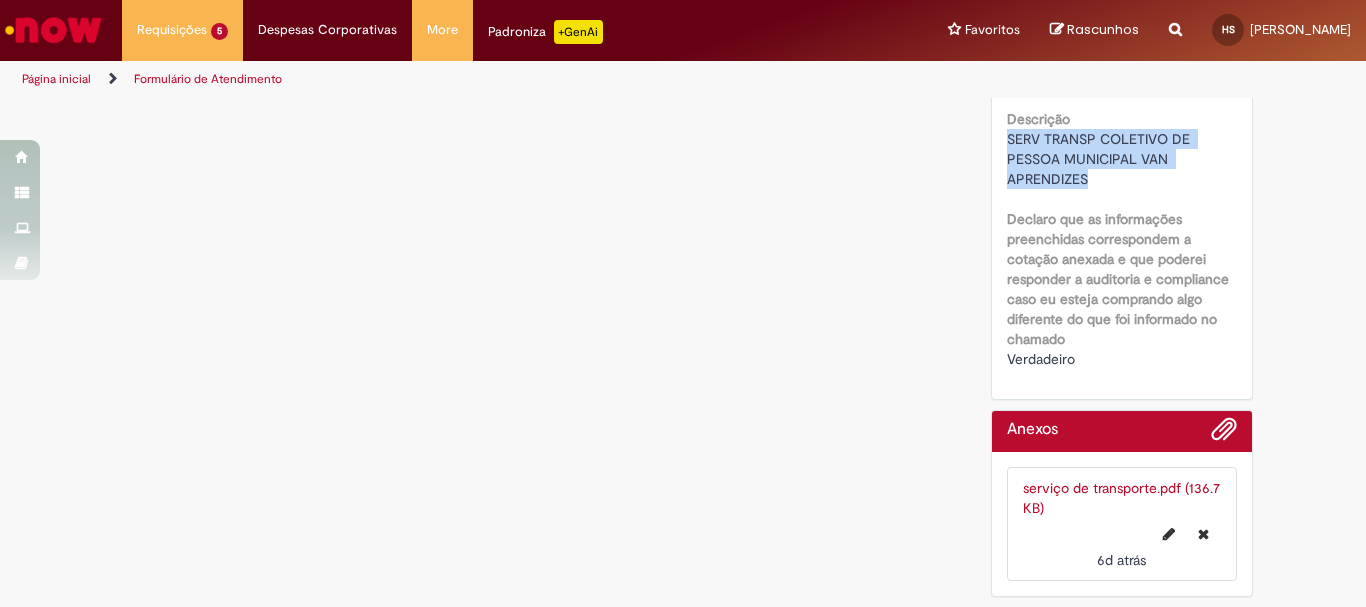 scroll, scrollTop: 2276, scrollLeft: 0, axis: vertical 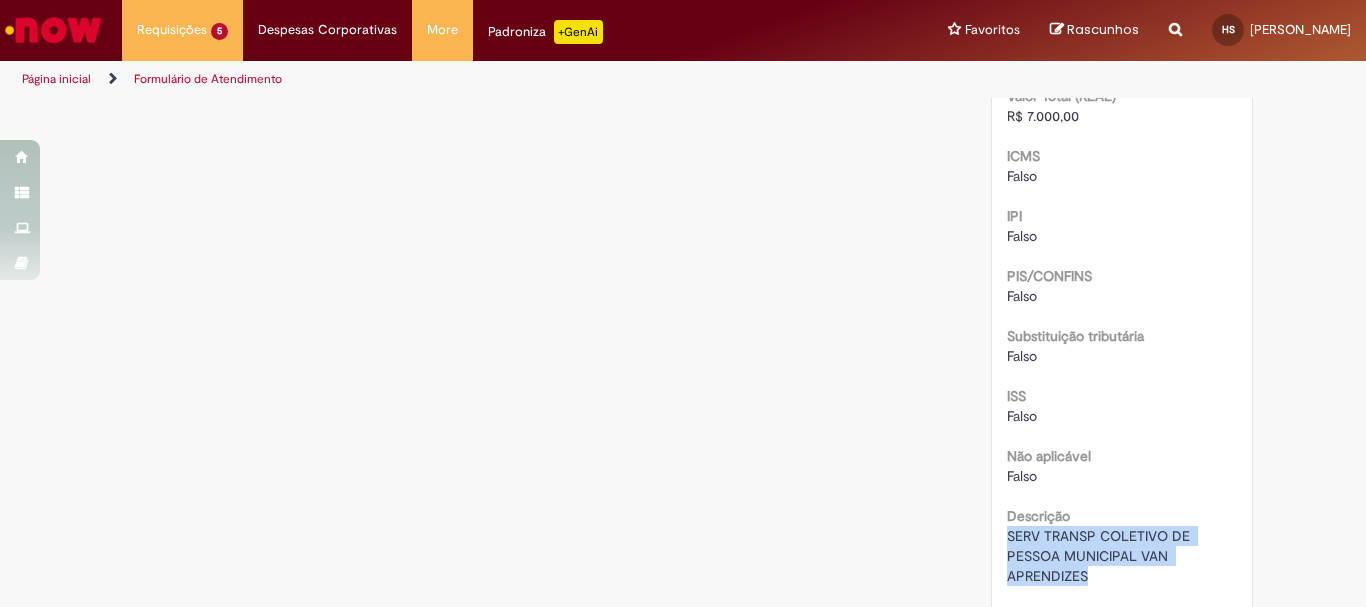 click on "Página inicial" at bounding box center (56, 79) 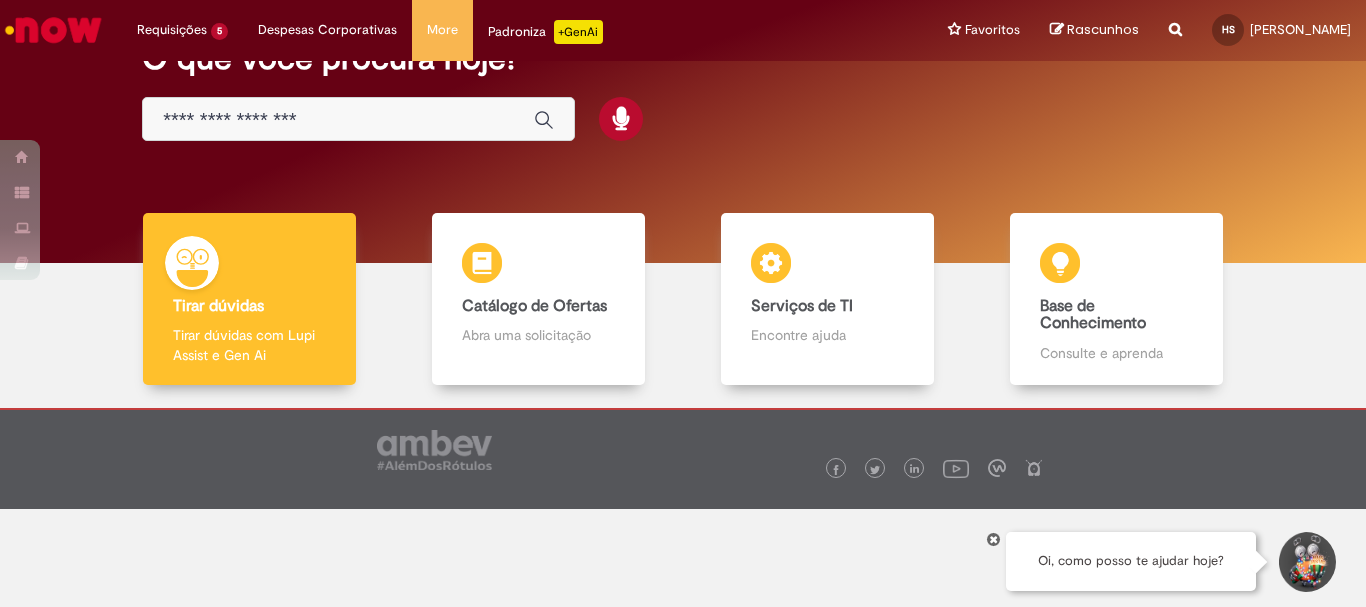 scroll, scrollTop: 0, scrollLeft: 0, axis: both 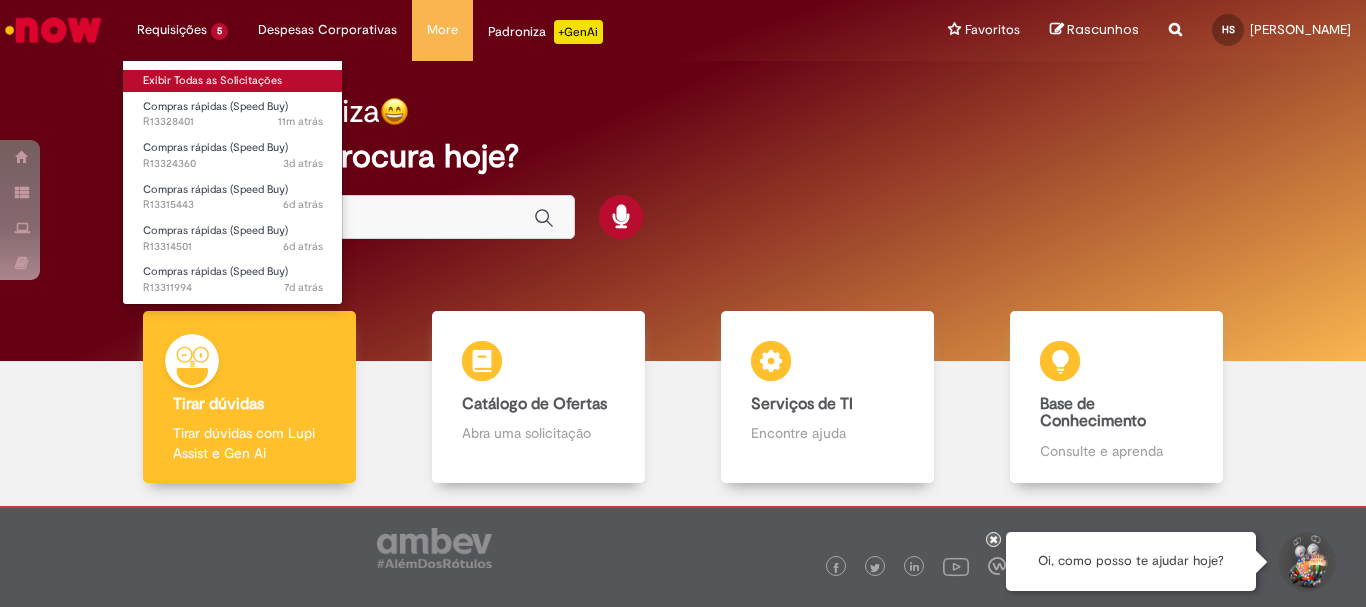 click on "Exibir Todas as Solicitações" at bounding box center [233, 81] 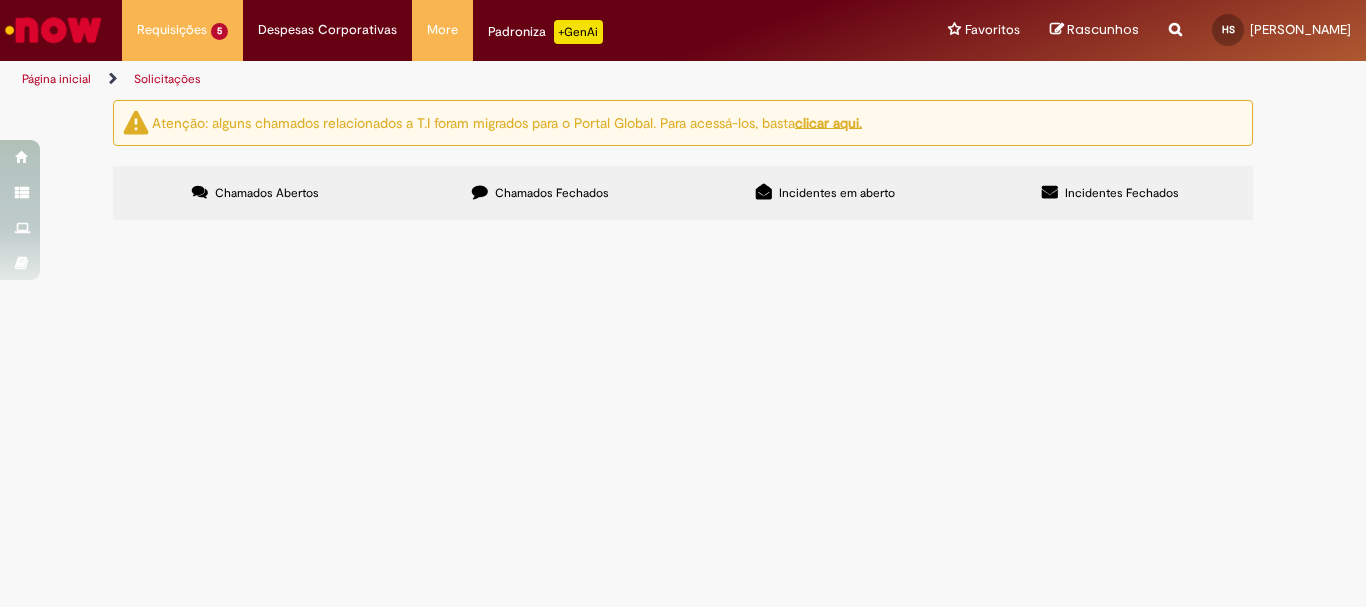 click on "Chamados Fechados" at bounding box center [552, 193] 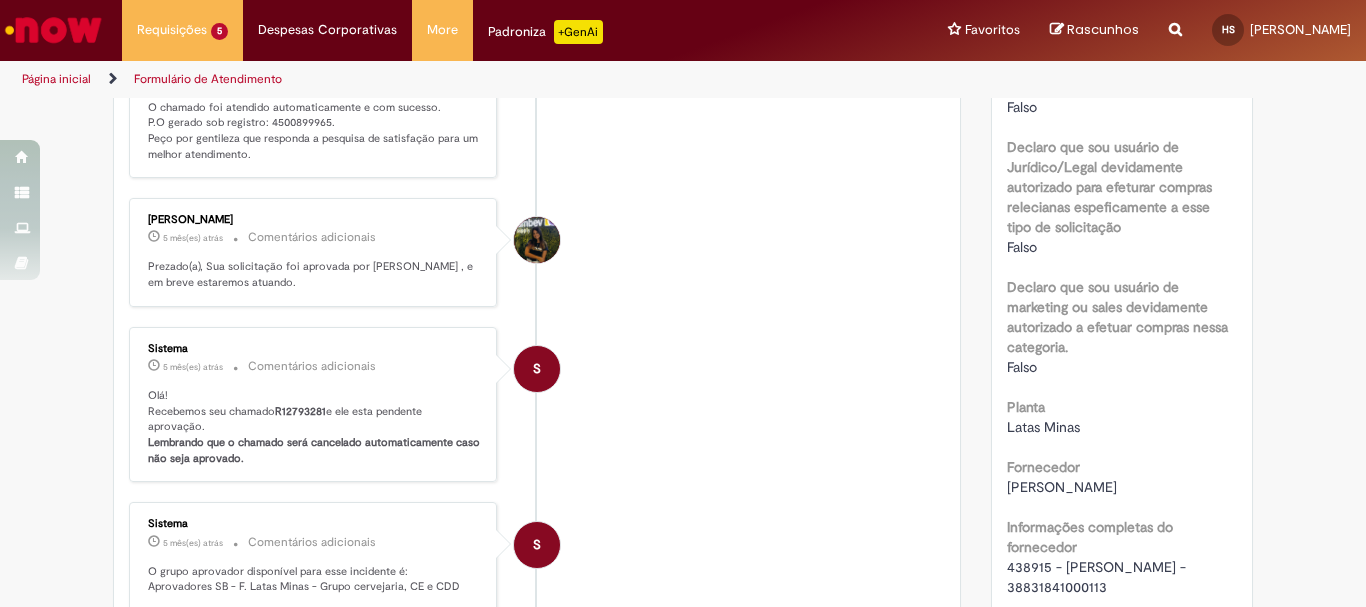 scroll, scrollTop: 531, scrollLeft: 0, axis: vertical 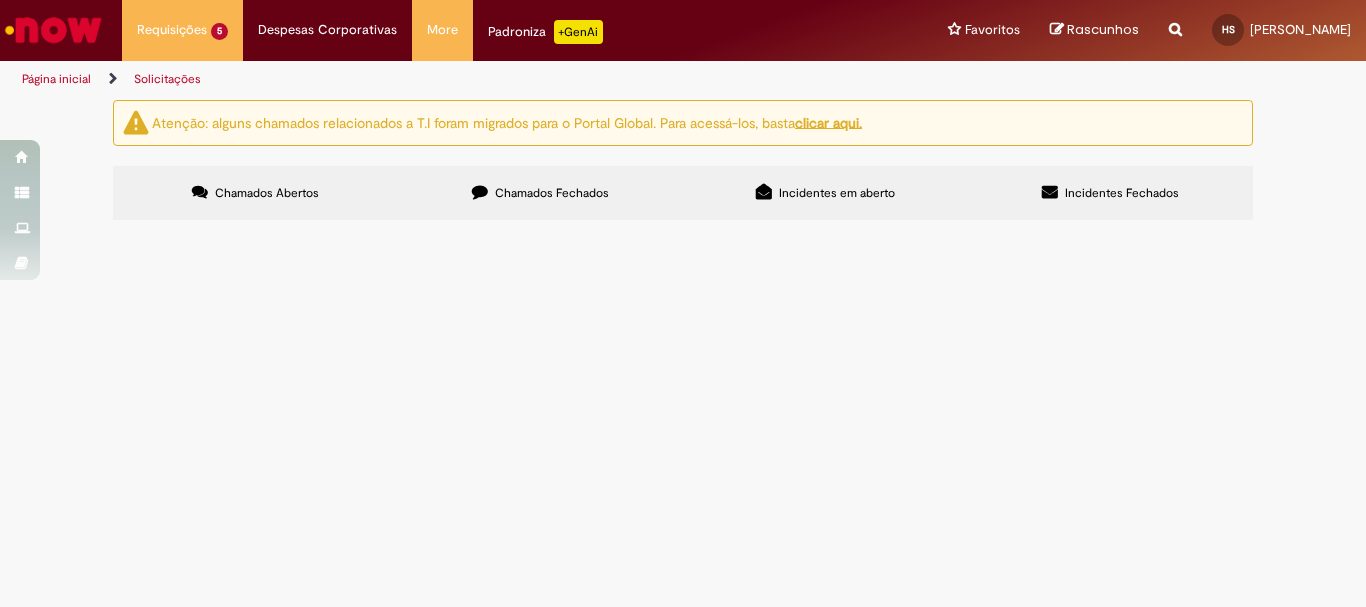 click on "Chamados Fechados" at bounding box center (552, 193) 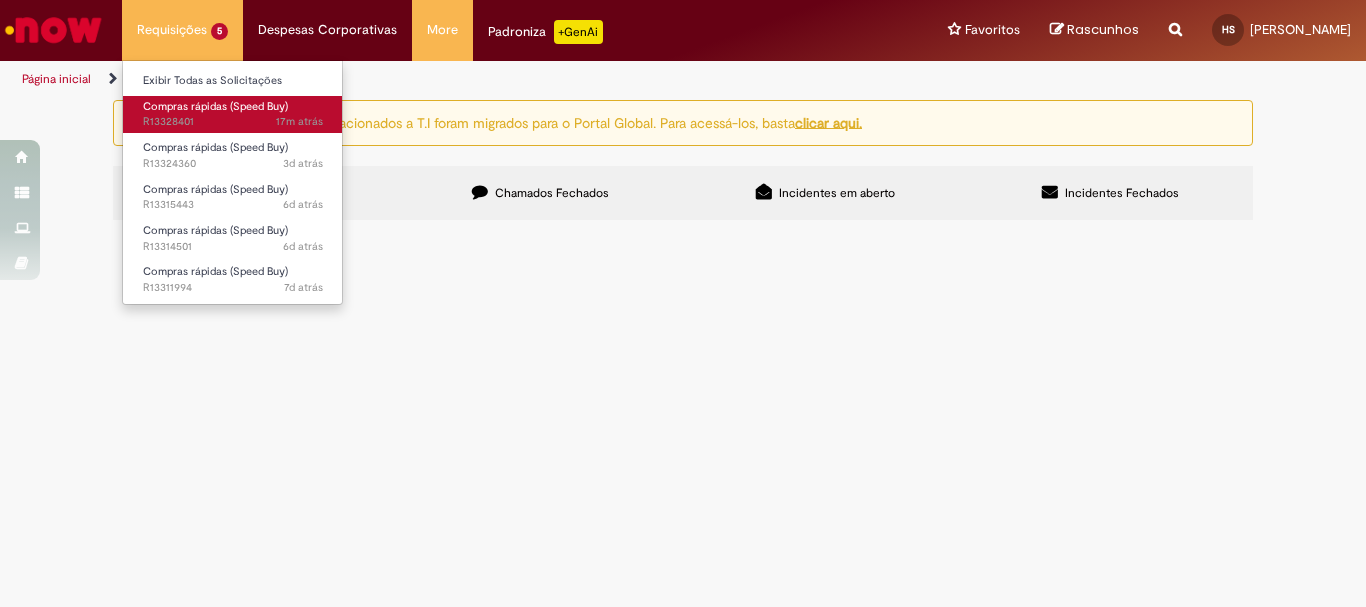 click on "Compras rápidas (Speed Buy)" at bounding box center (215, 106) 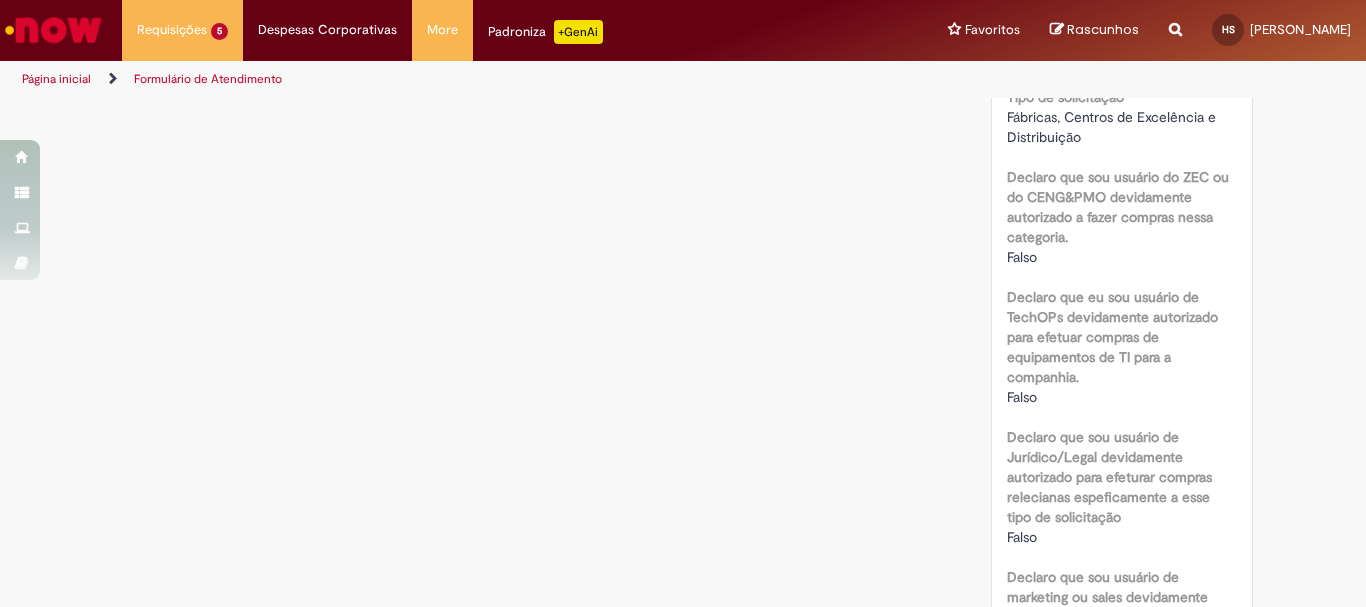 scroll, scrollTop: 1198, scrollLeft: 0, axis: vertical 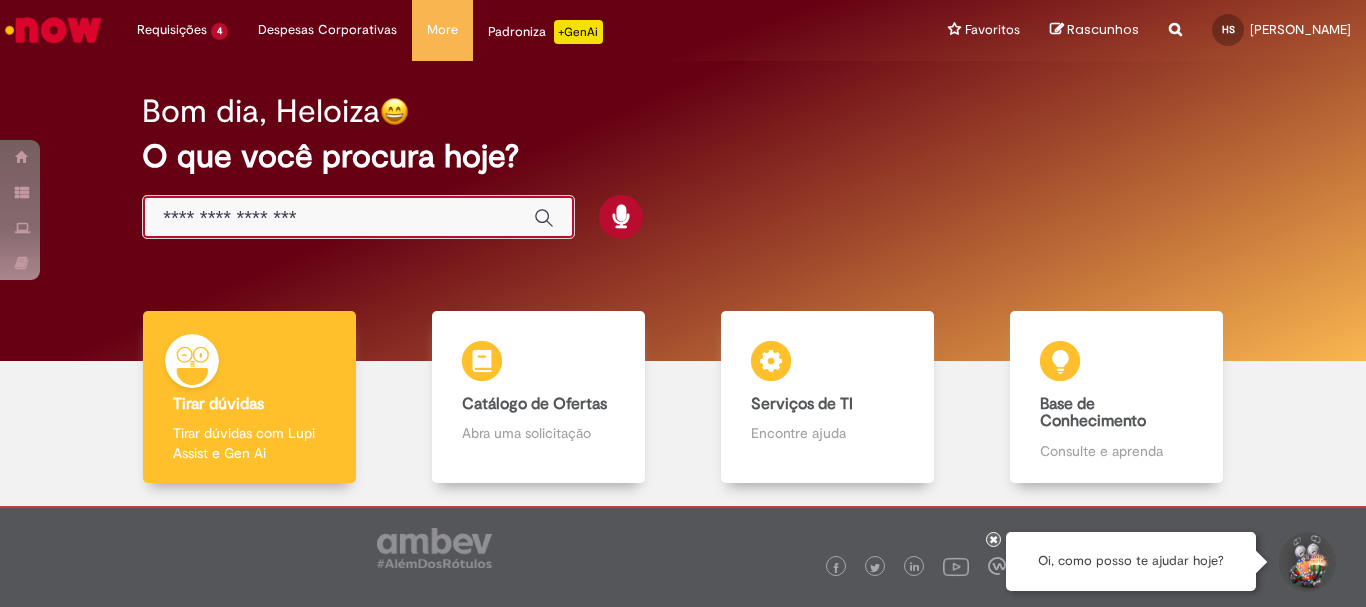 click at bounding box center [338, 218] 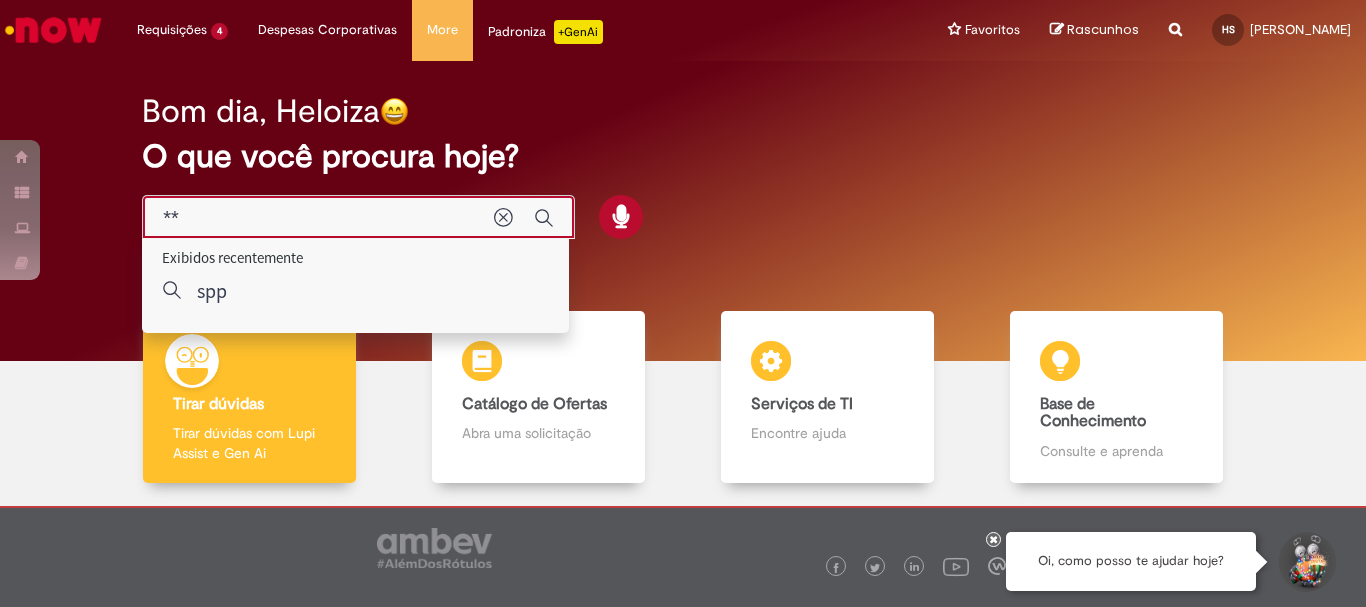 type on "***" 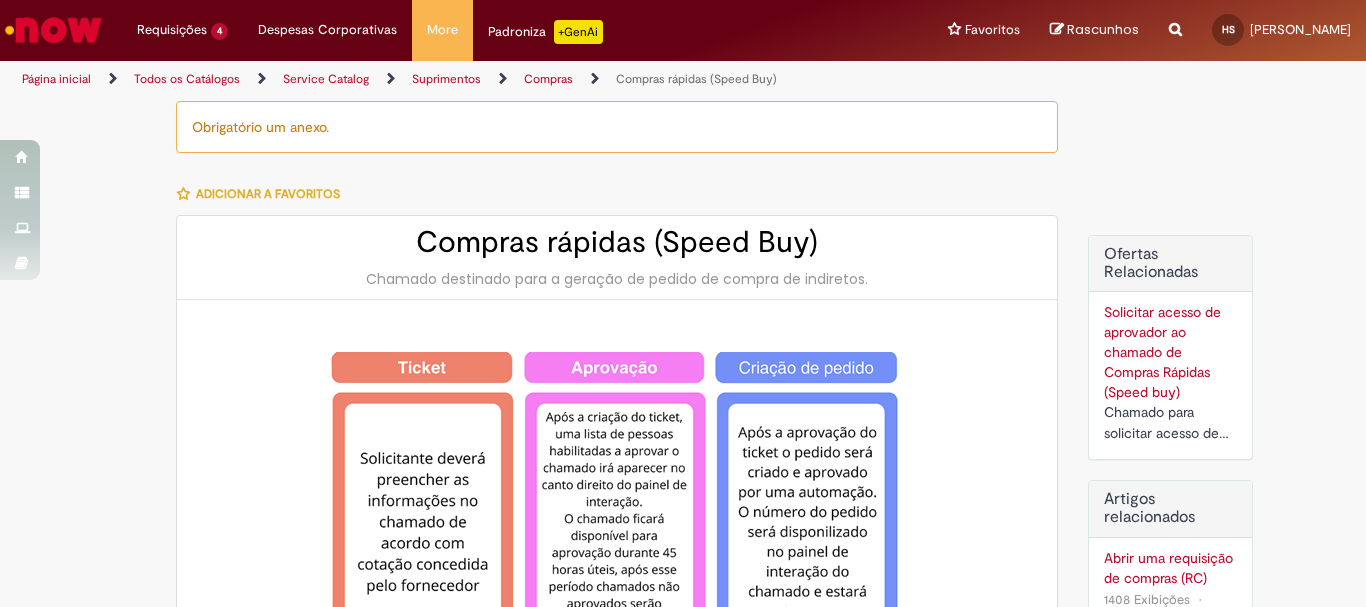 type on "**********" 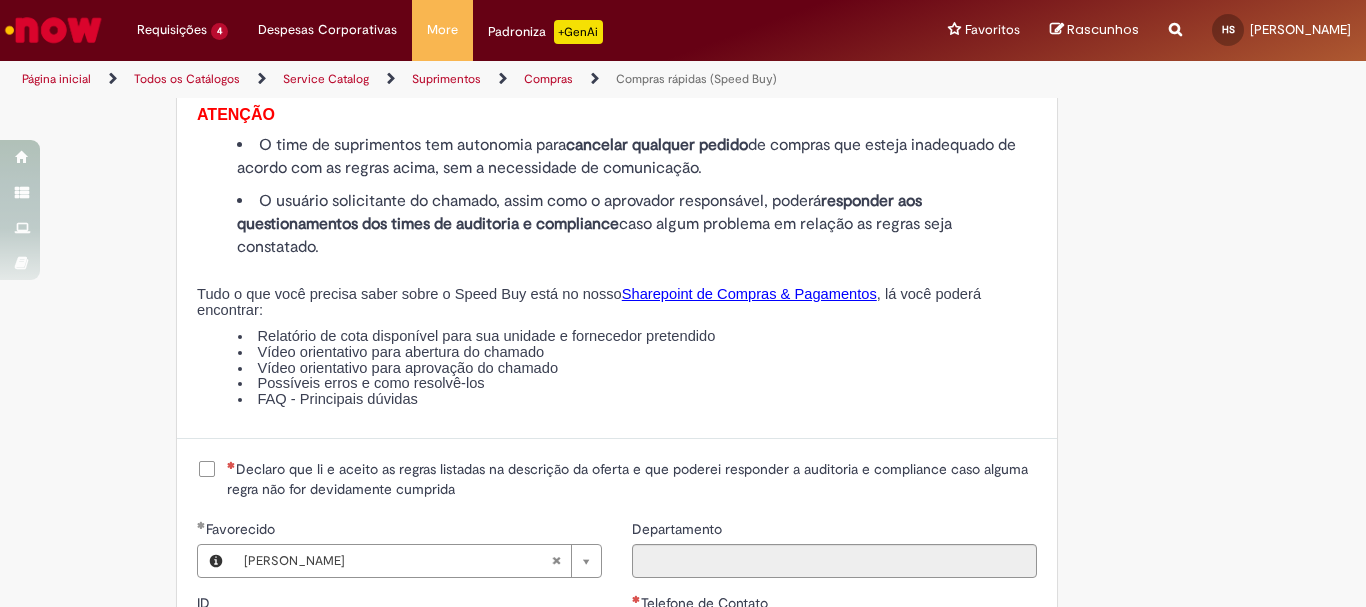 scroll, scrollTop: 2500, scrollLeft: 0, axis: vertical 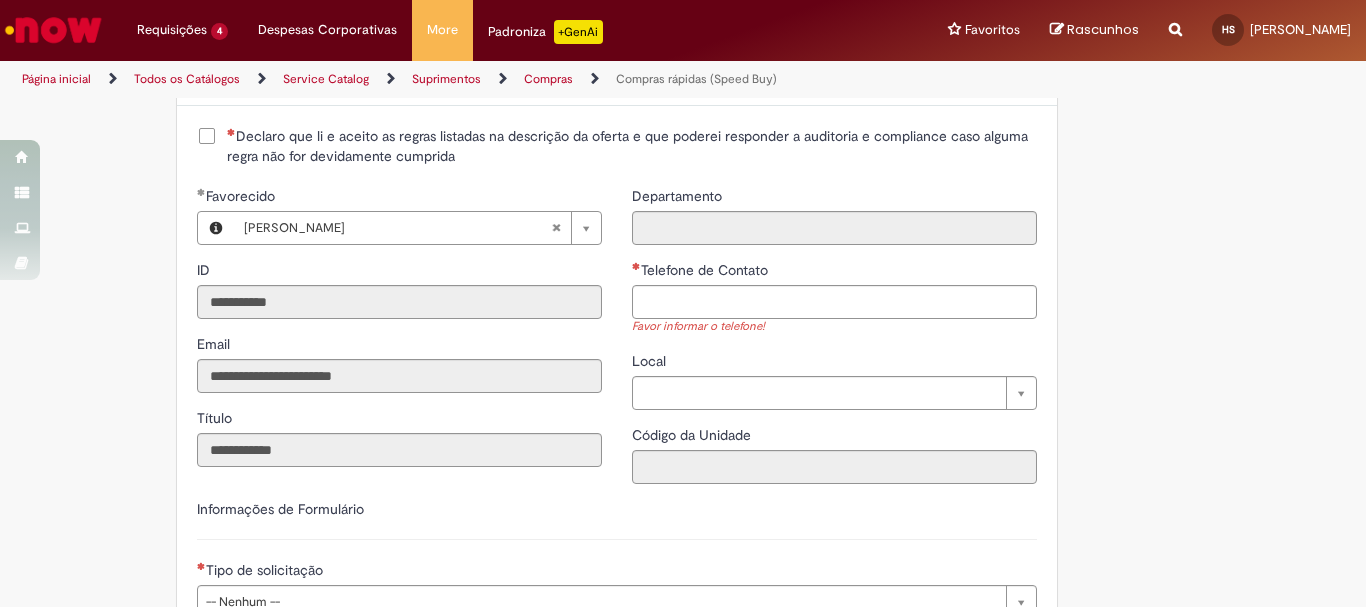 click on "Declaro que li e aceito as regras listadas na descrição da oferta e que poderei responder a auditoria e compliance caso alguma regra não for devidamente cumprida" at bounding box center (632, 146) 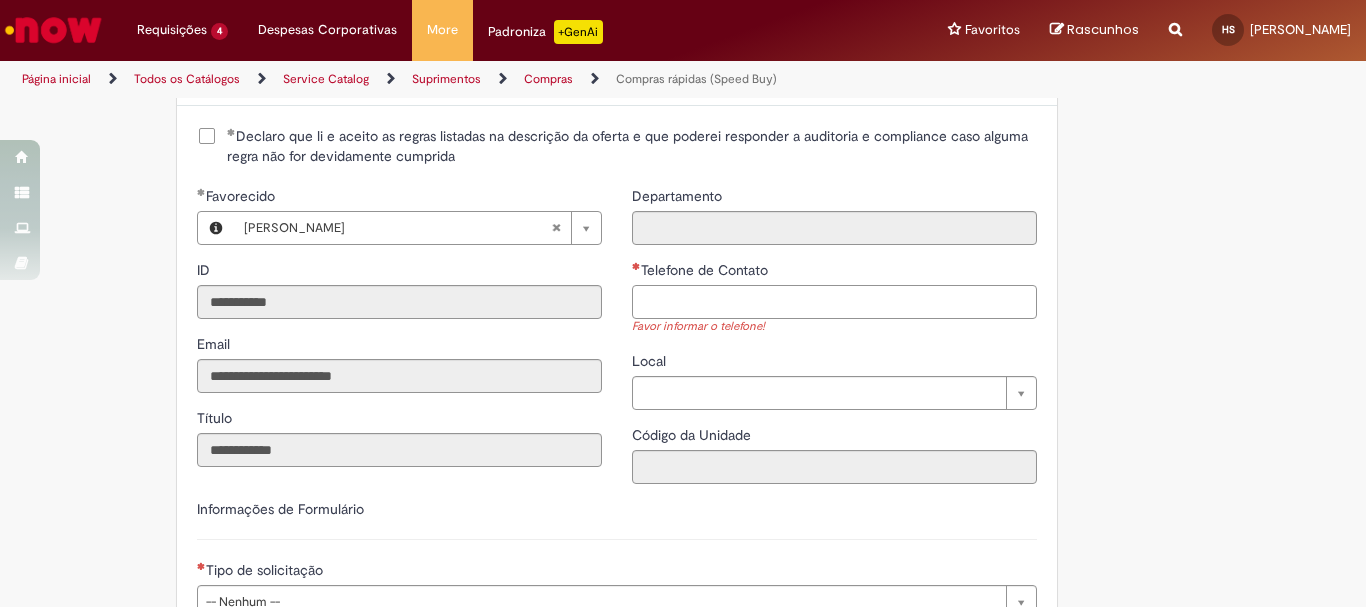 click on "Telefone de Contato" at bounding box center (834, 302) 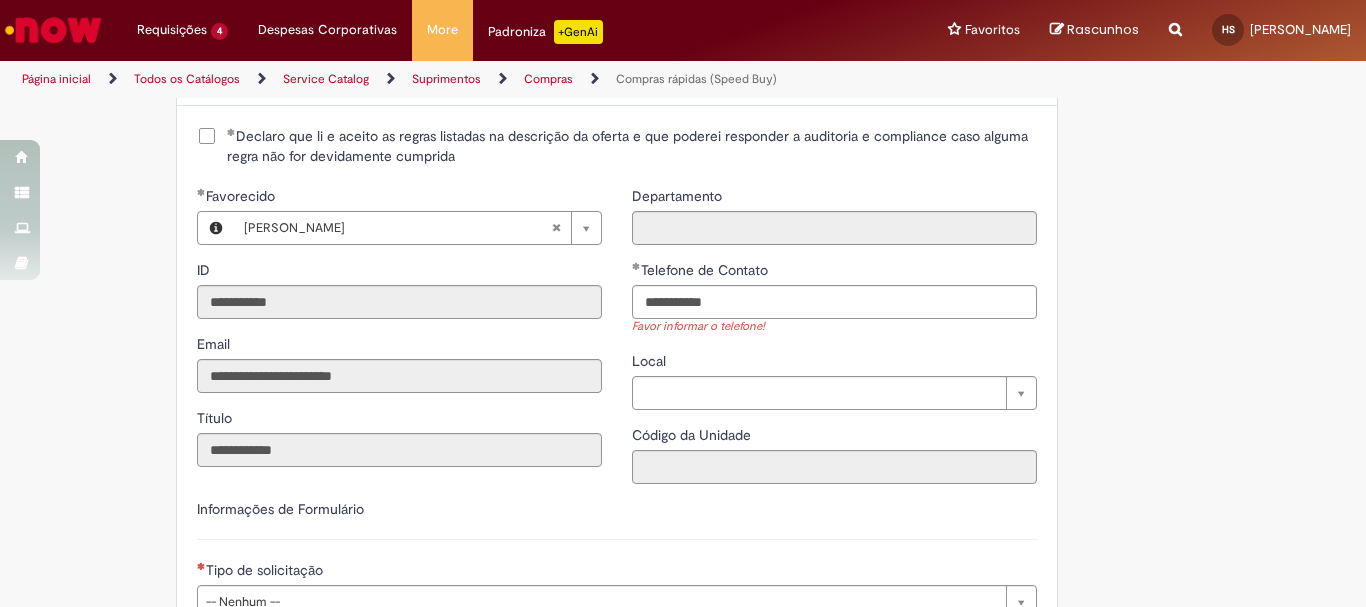 type on "**********" 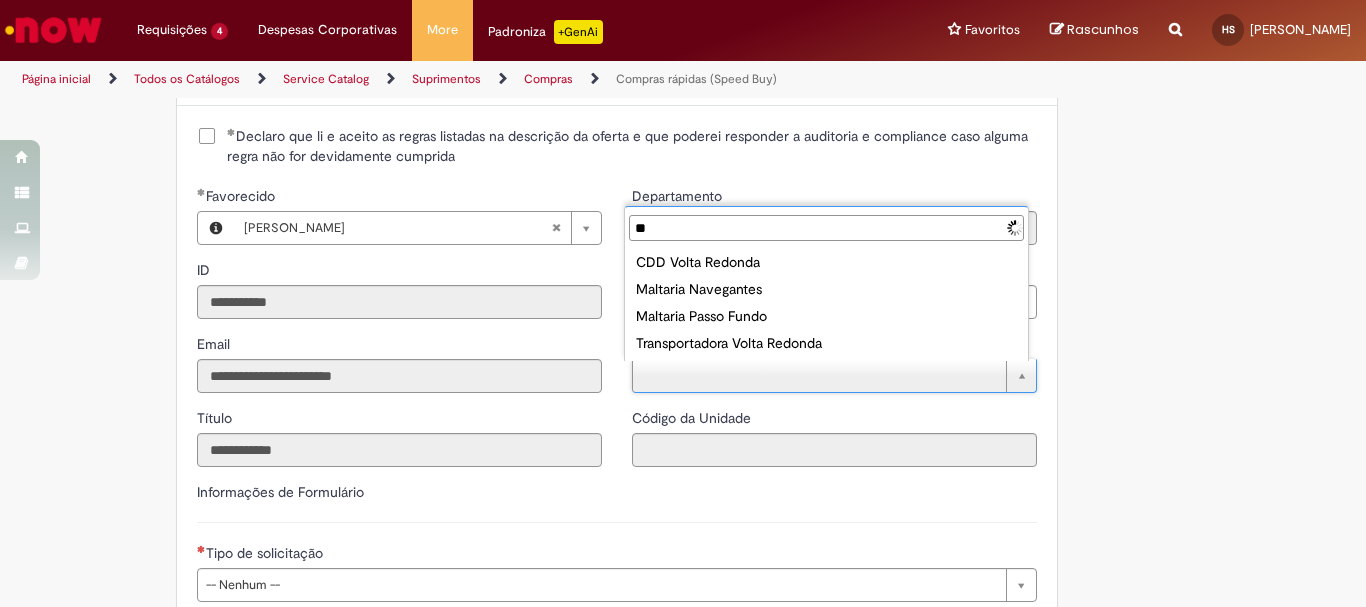 type on "*" 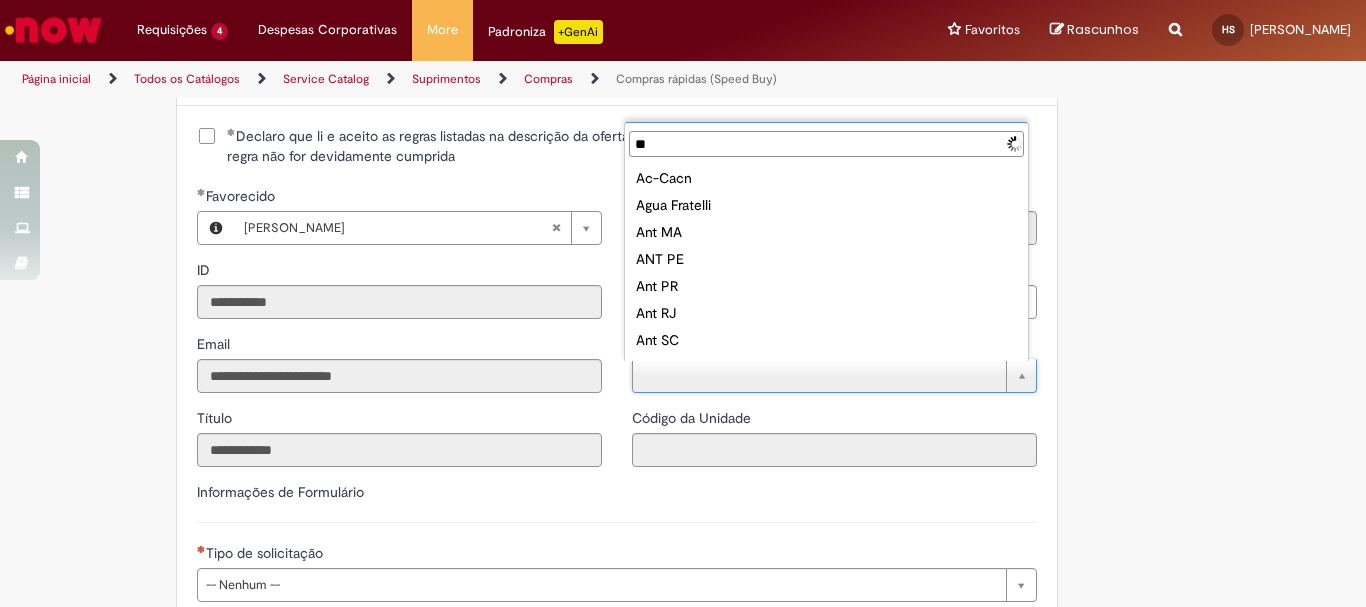 type on "*" 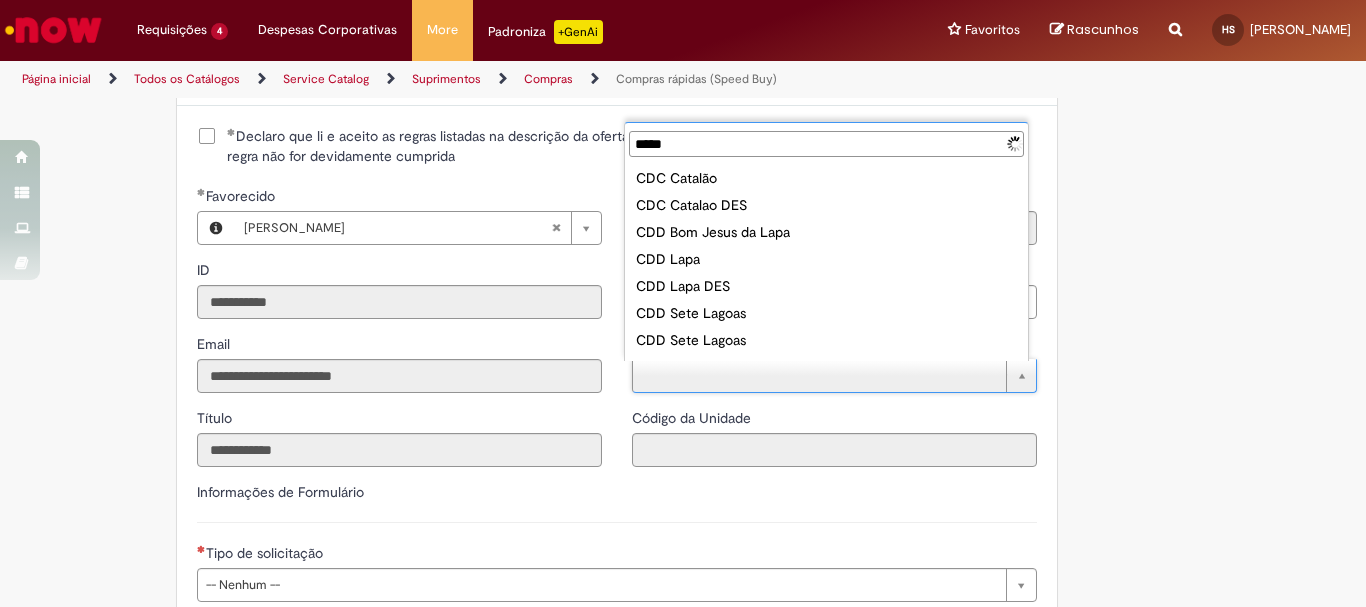 scroll, scrollTop: 0, scrollLeft: 0, axis: both 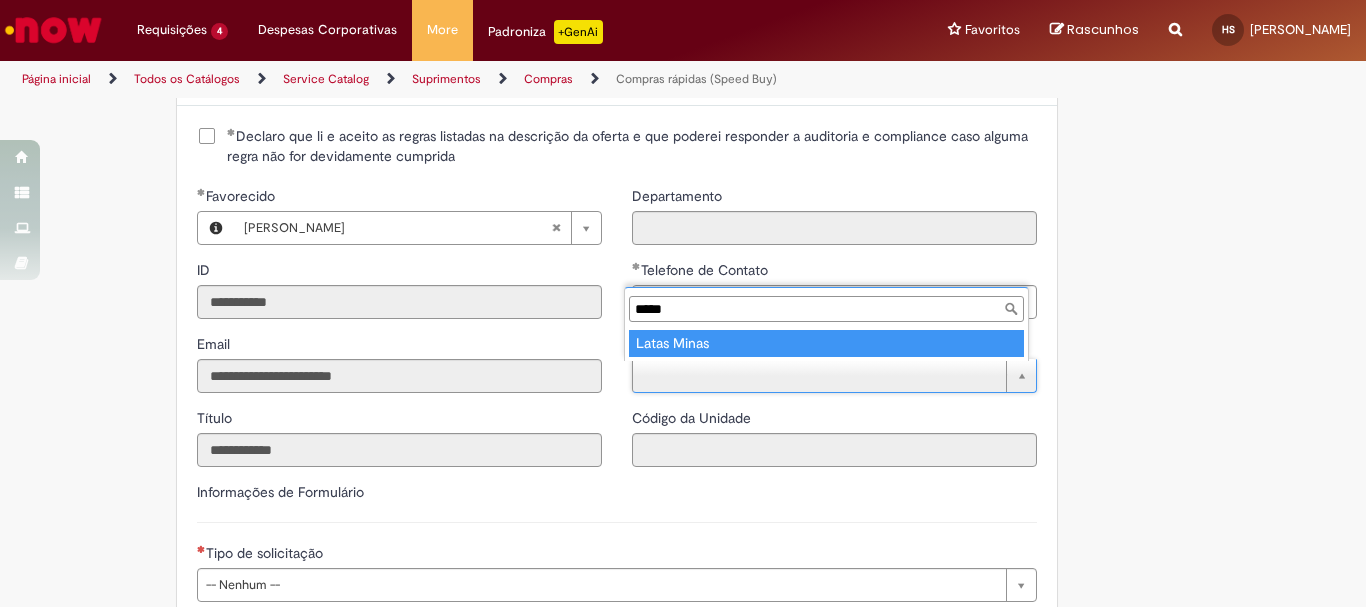 type on "*****" 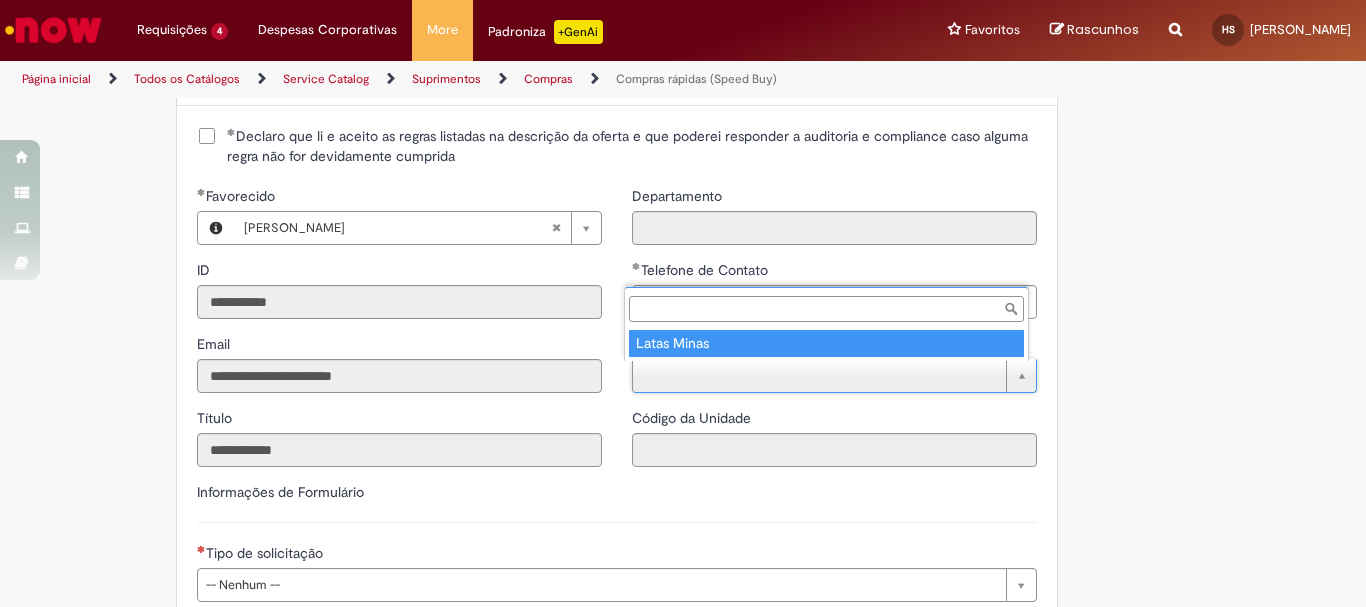 type on "****" 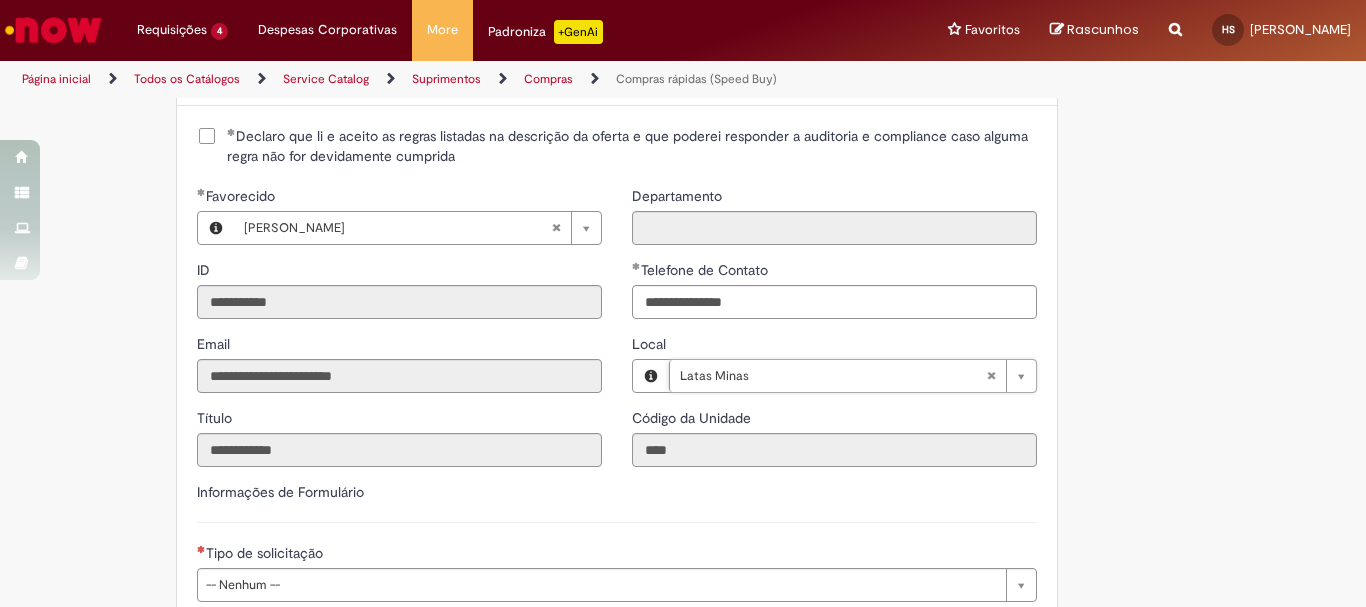 scroll, scrollTop: 2833, scrollLeft: 0, axis: vertical 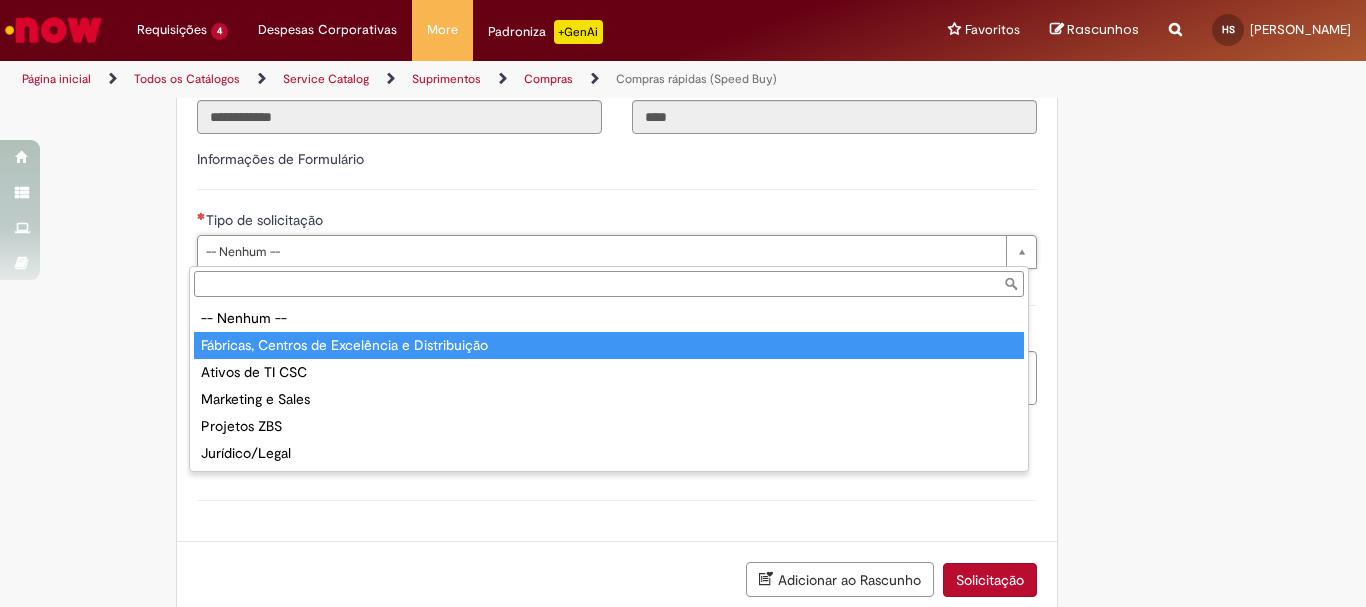type on "**********" 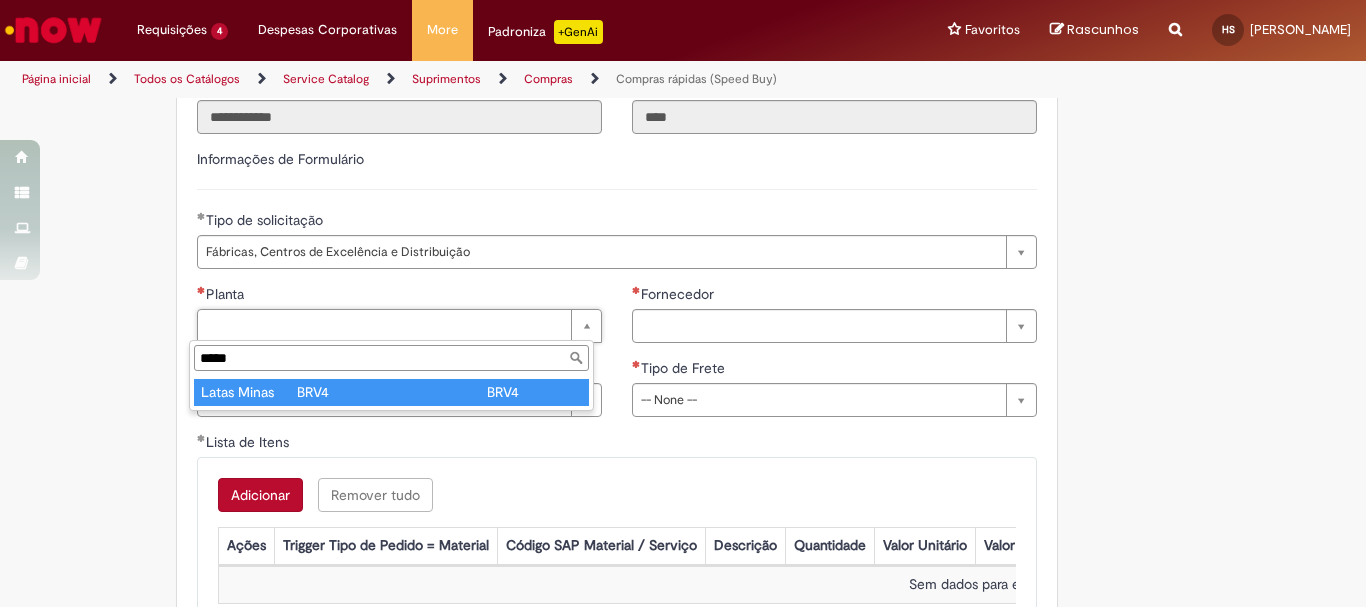 type on "*****" 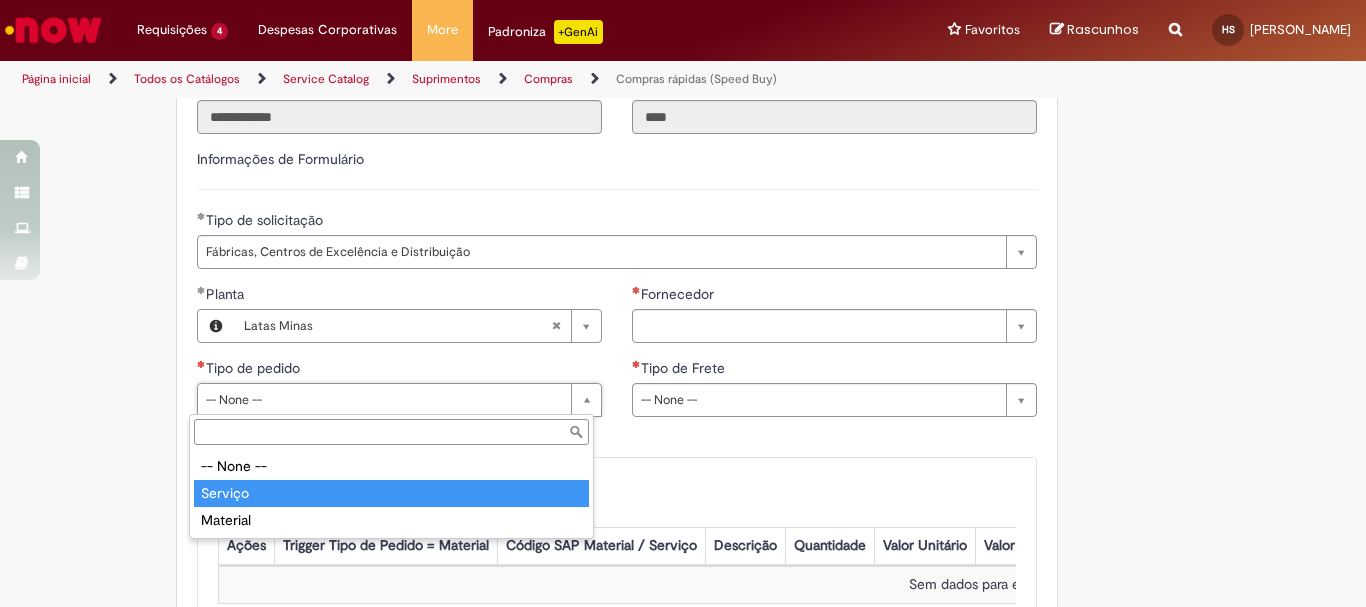 type on "*******" 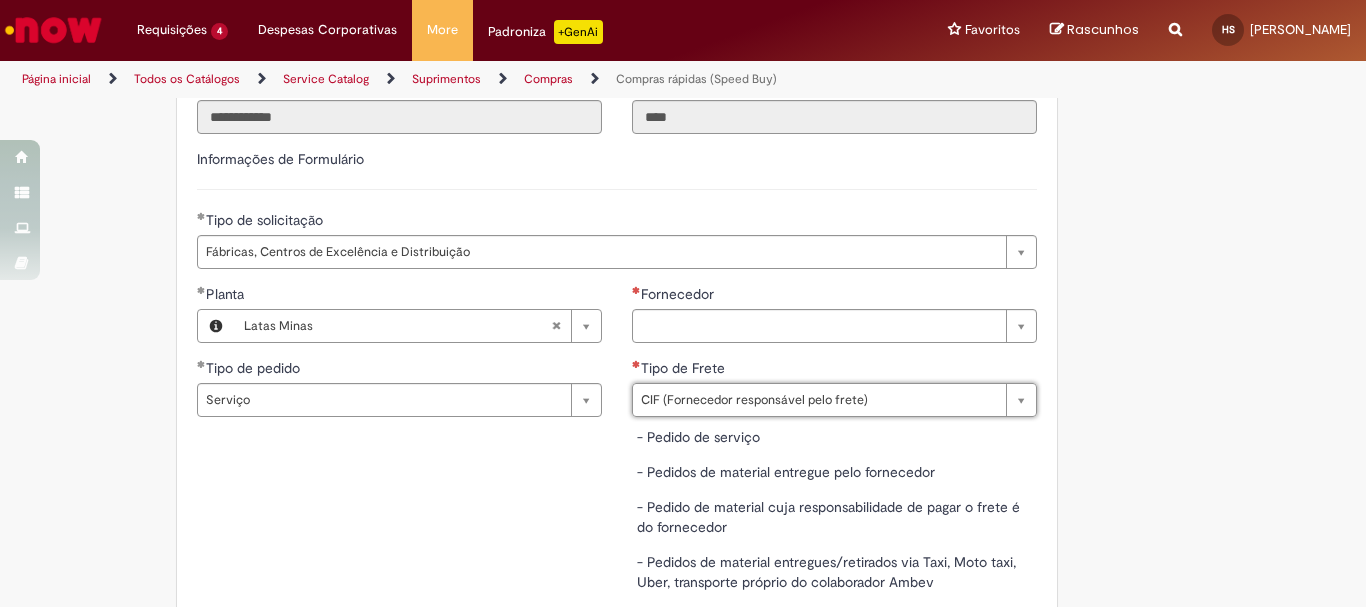 select on "**********" 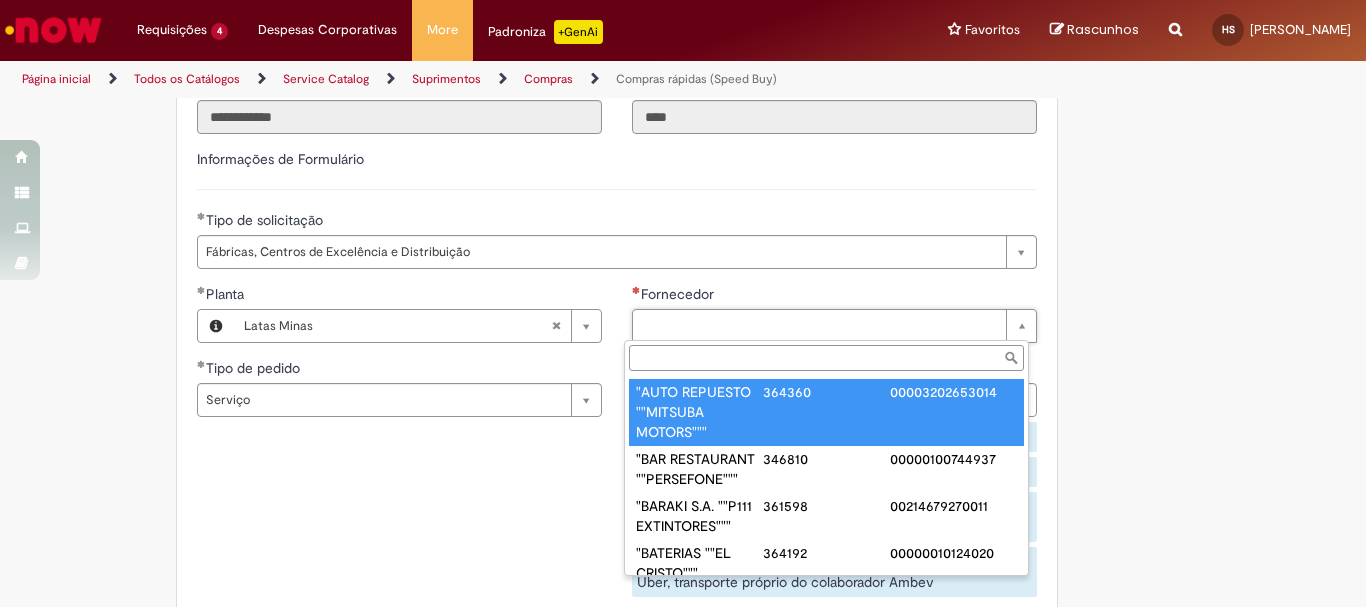 paste on "******" 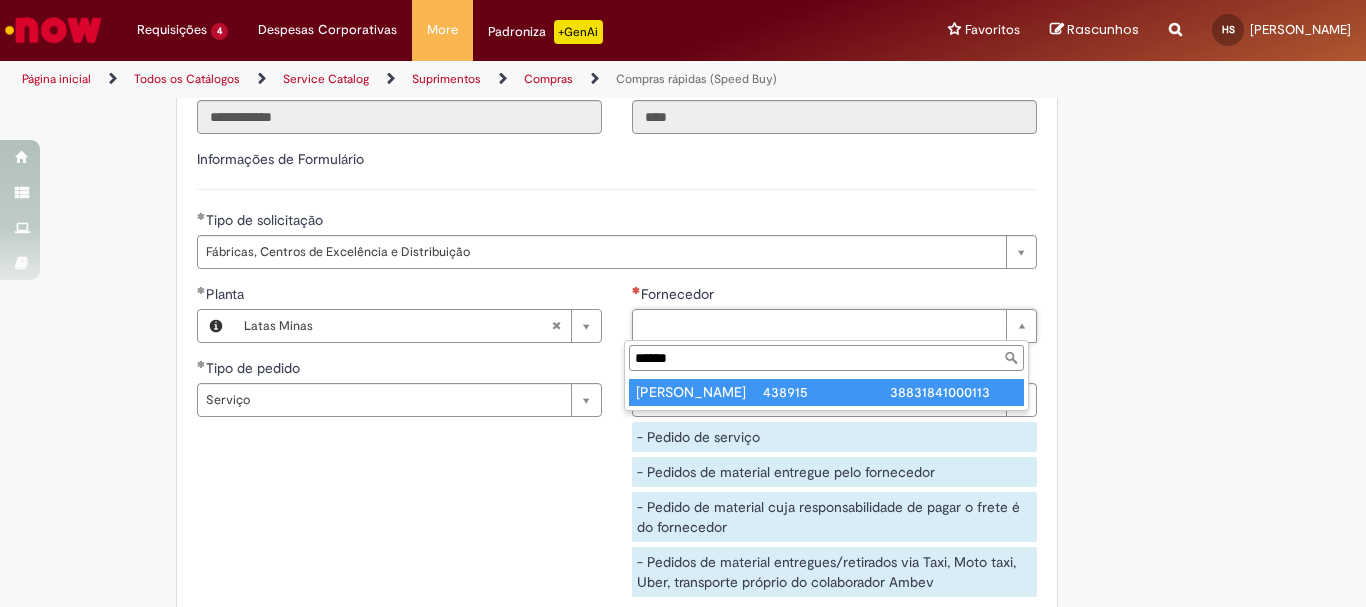 type on "******" 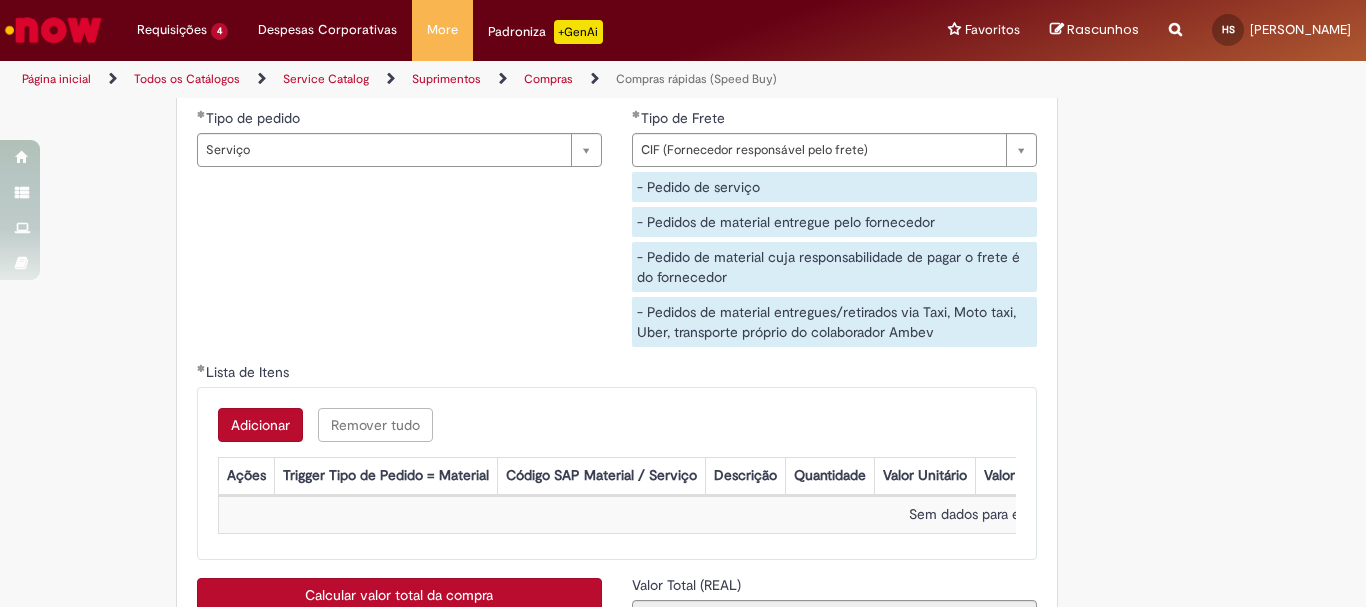 scroll, scrollTop: 3167, scrollLeft: 0, axis: vertical 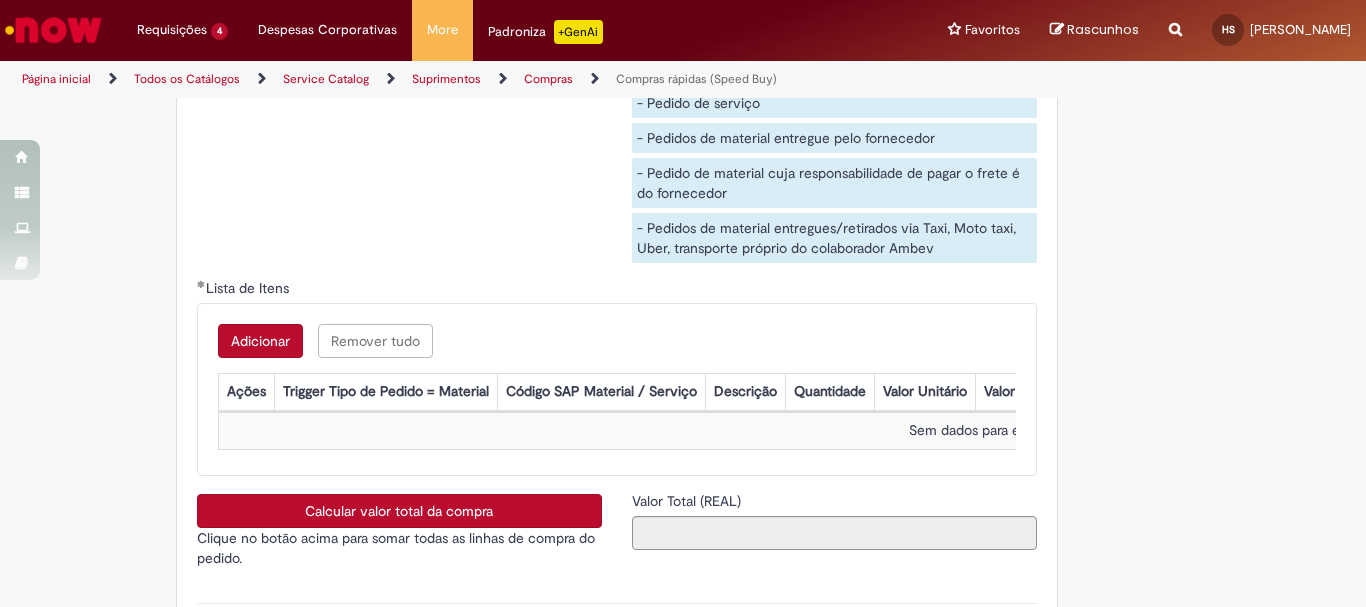 click on "Adicionar" at bounding box center [260, 341] 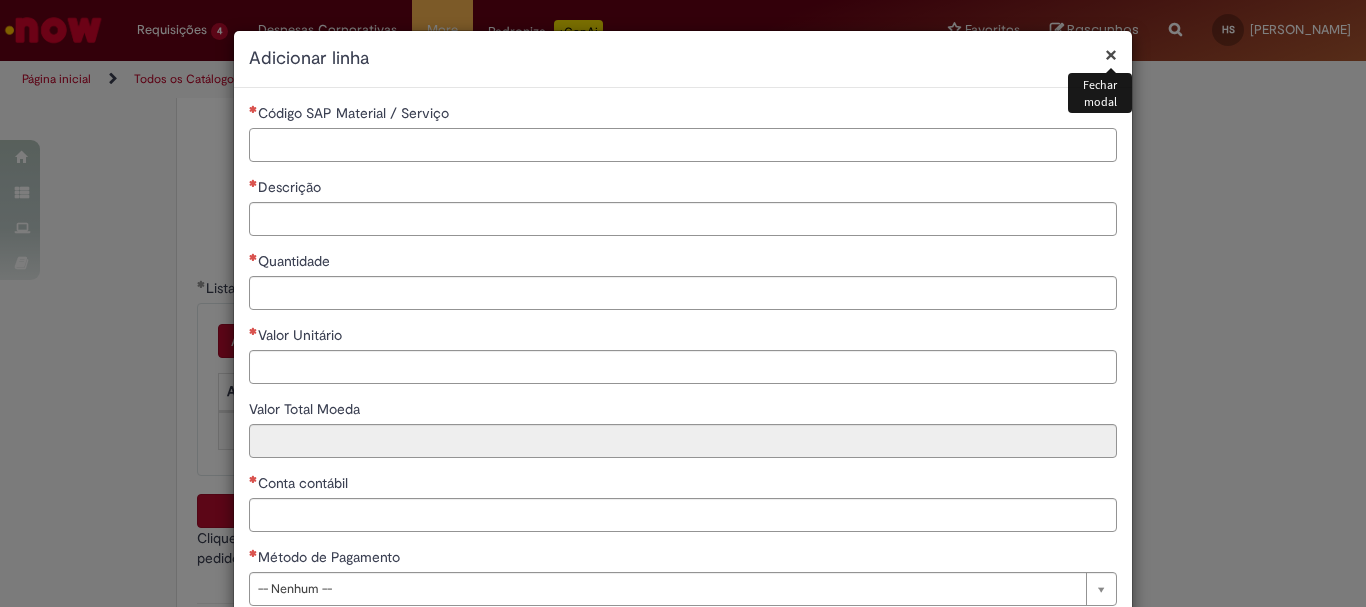 click on "Código SAP Material / Serviço" at bounding box center (683, 145) 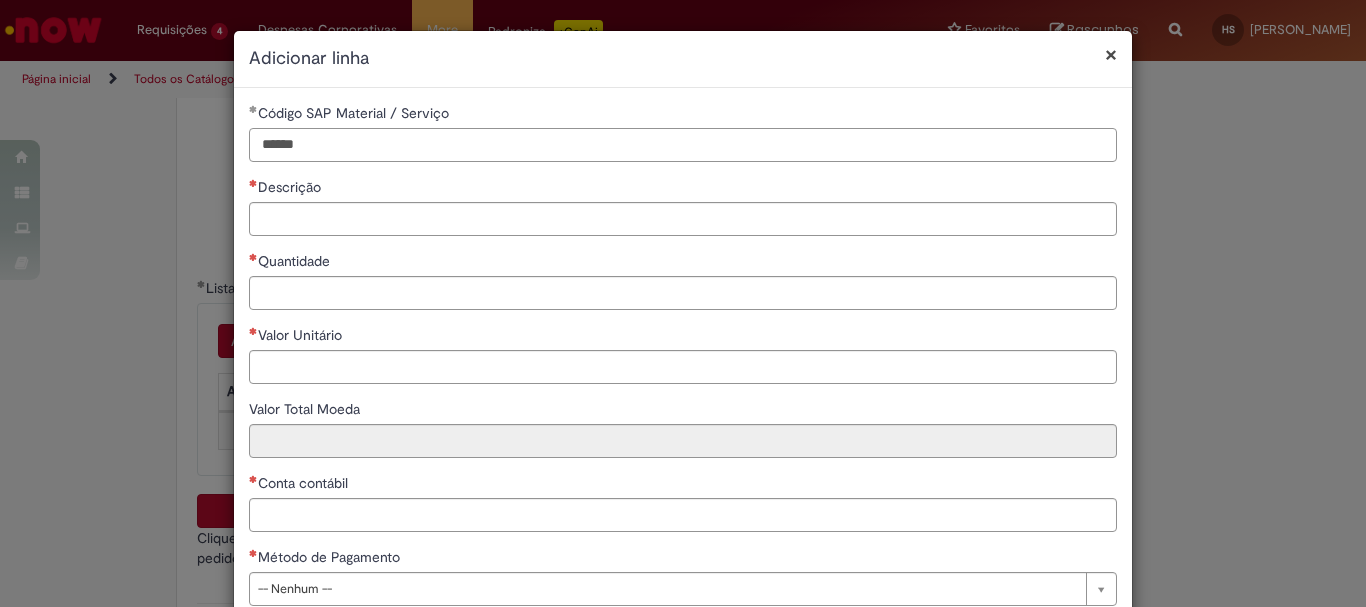 type on "******" 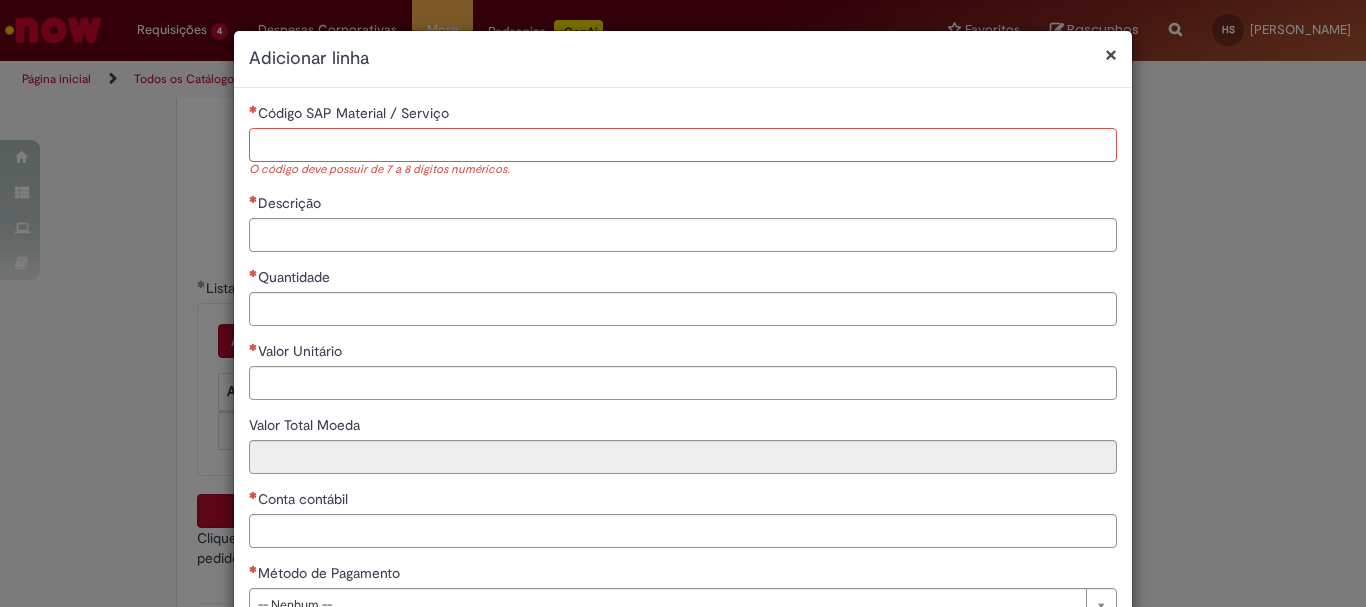 paste on "********" 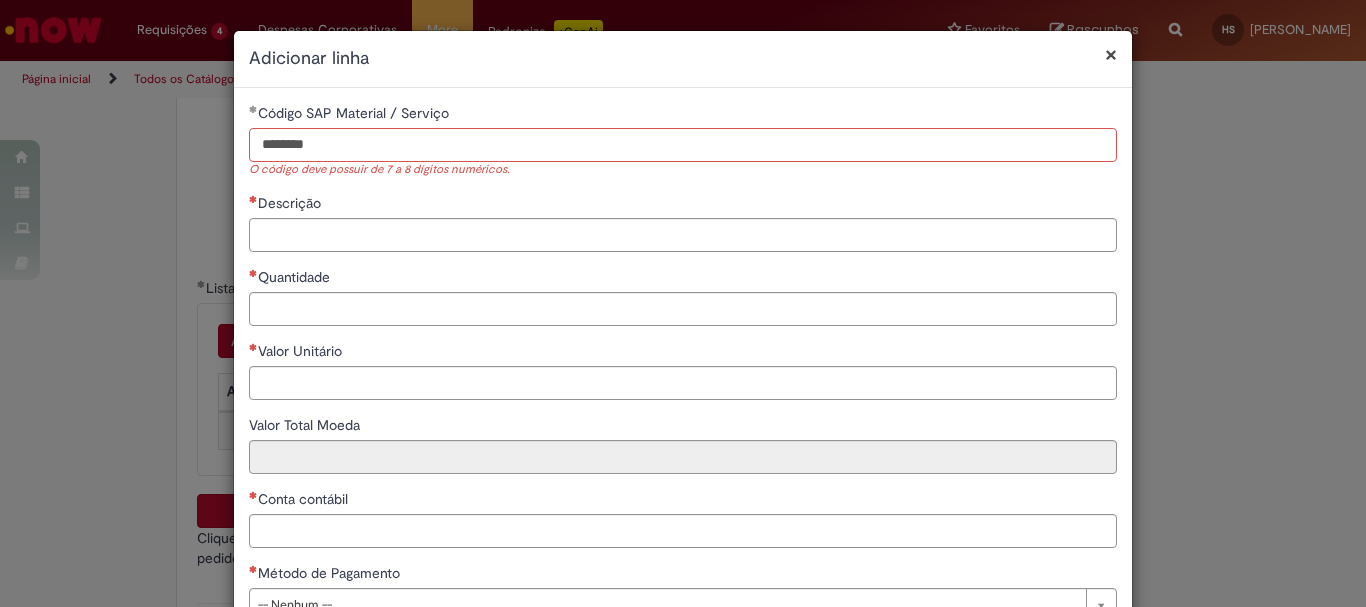 type on "********" 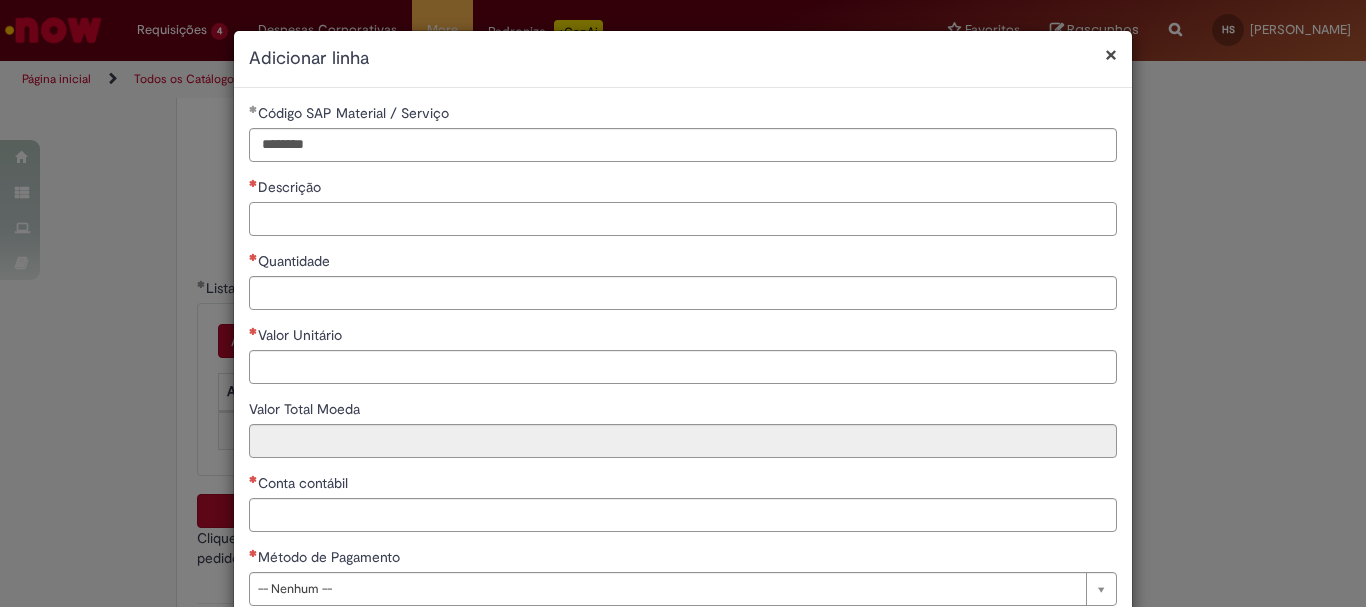 click on "Descrição" at bounding box center (683, 219) 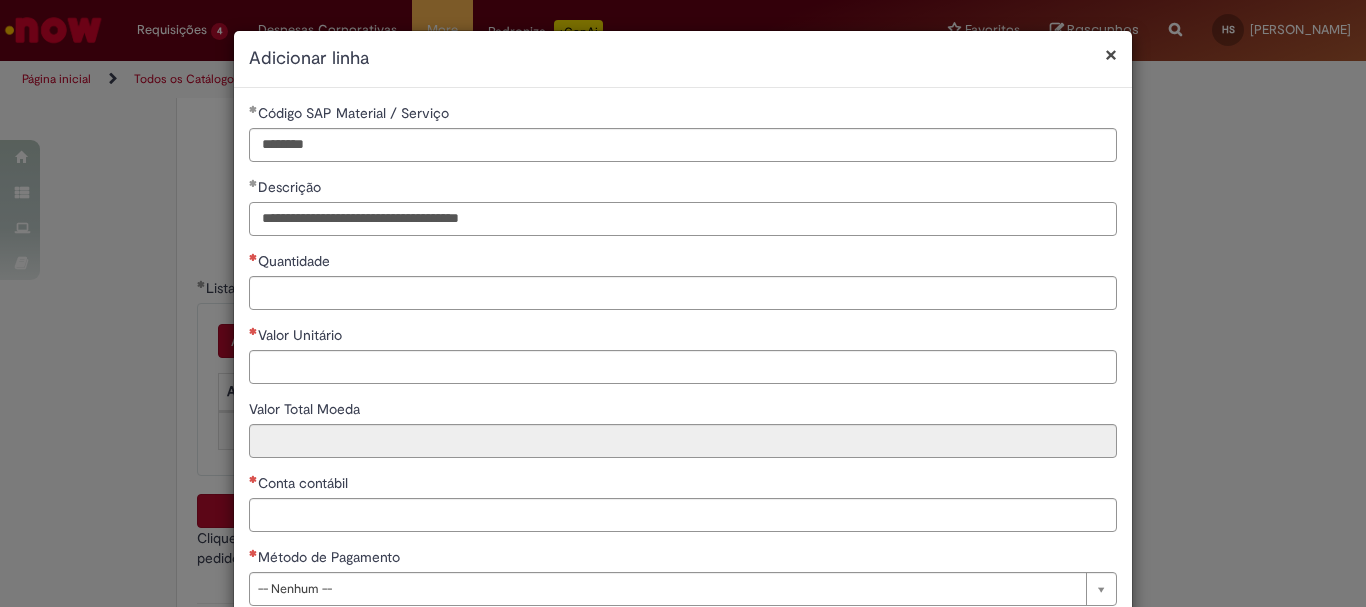 type on "**********" 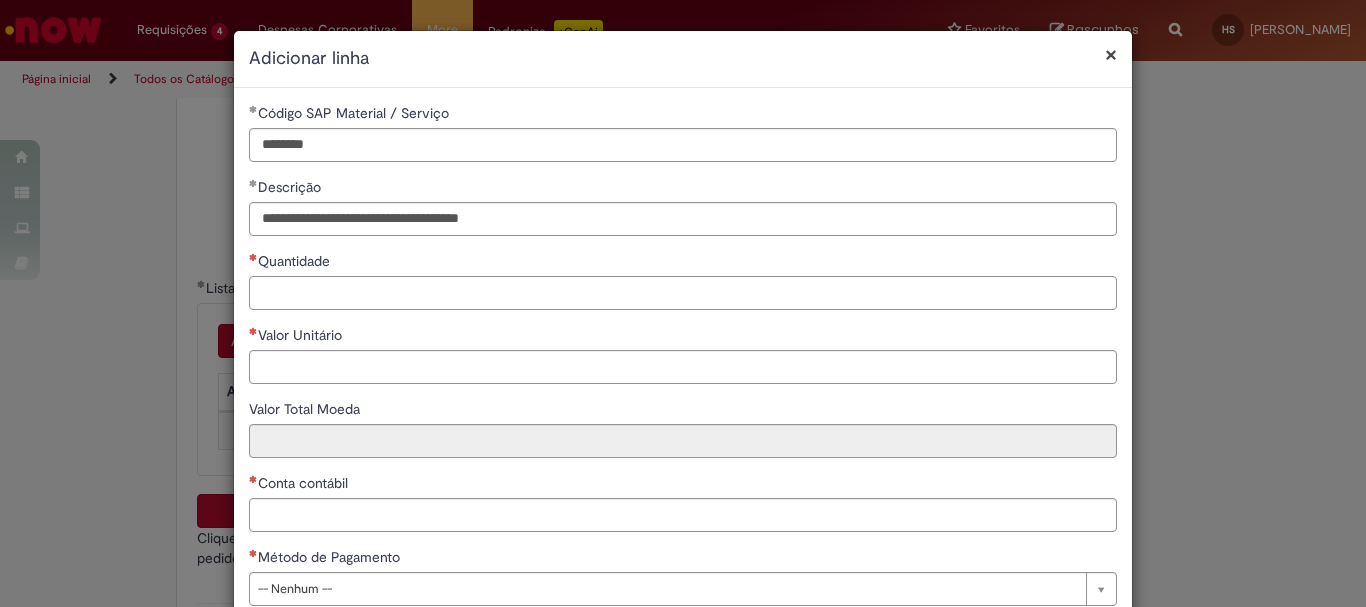 click on "Quantidade" at bounding box center (683, 293) 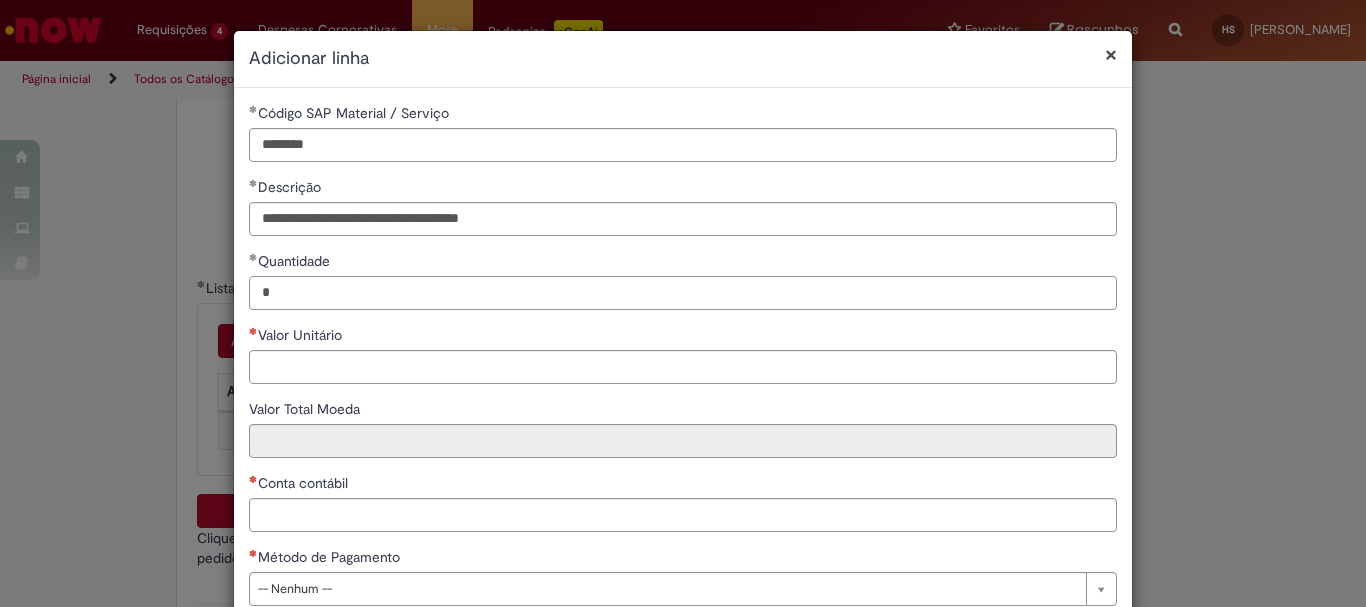 type on "*" 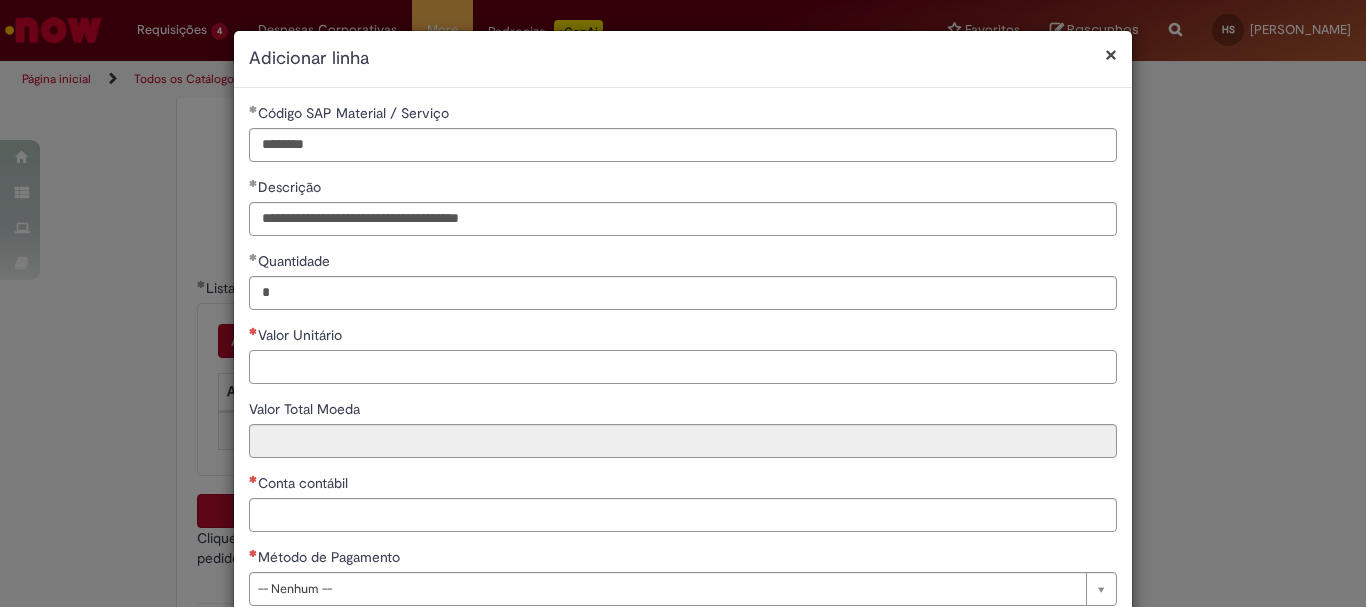click on "Valor Unitário" at bounding box center (683, 367) 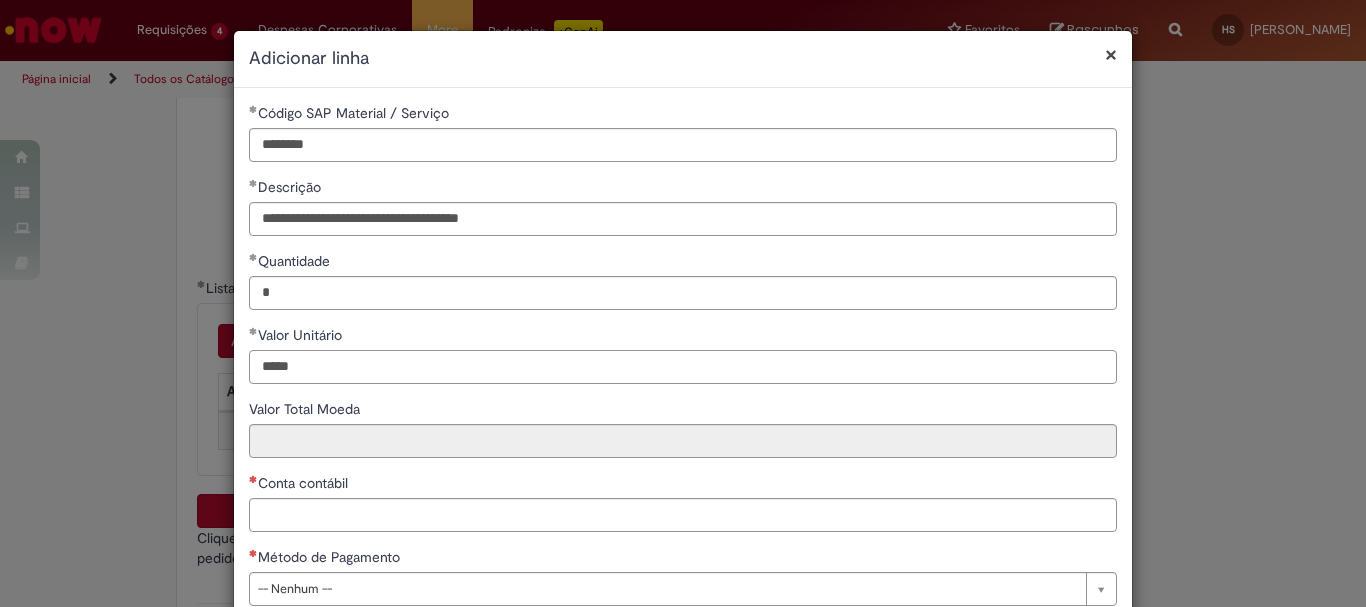 type on "****" 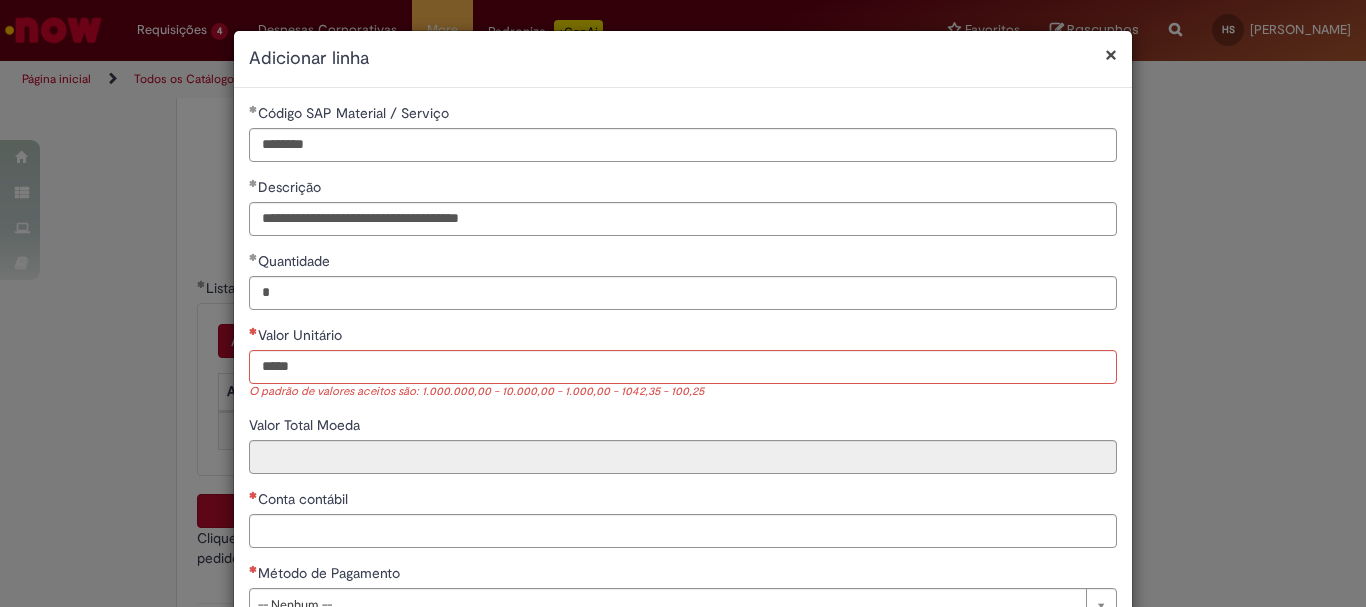 type 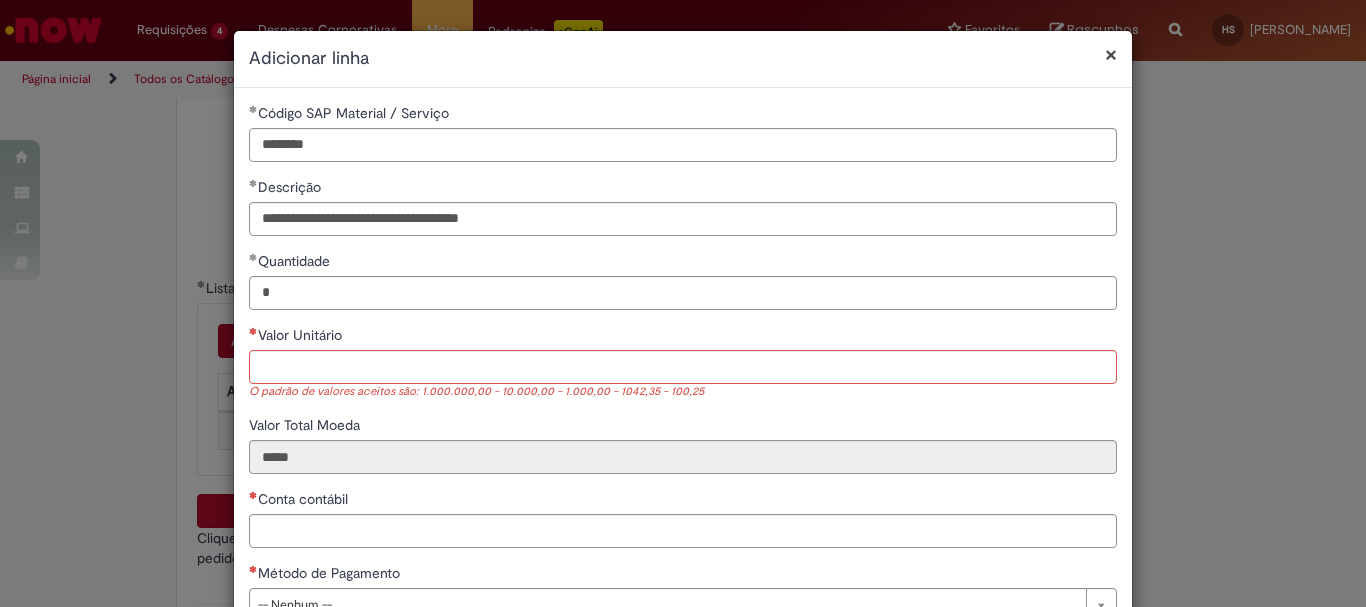 click on "**********" at bounding box center [683, 370] 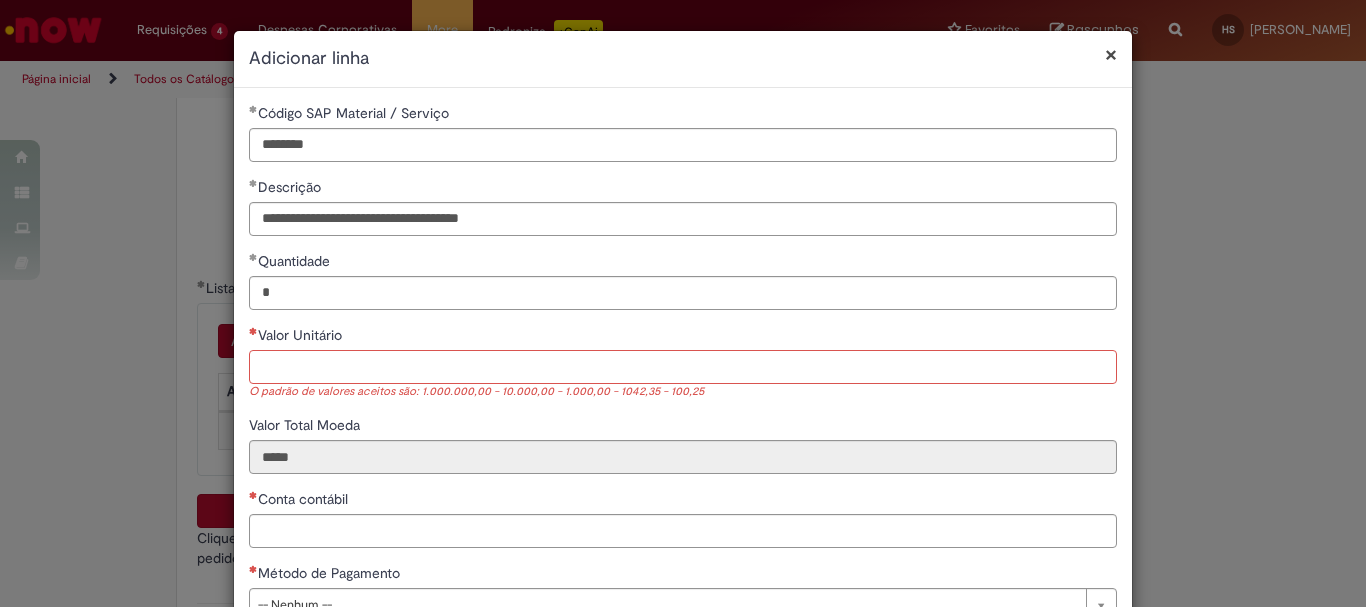 click on "Valor Unitário" at bounding box center [683, 367] 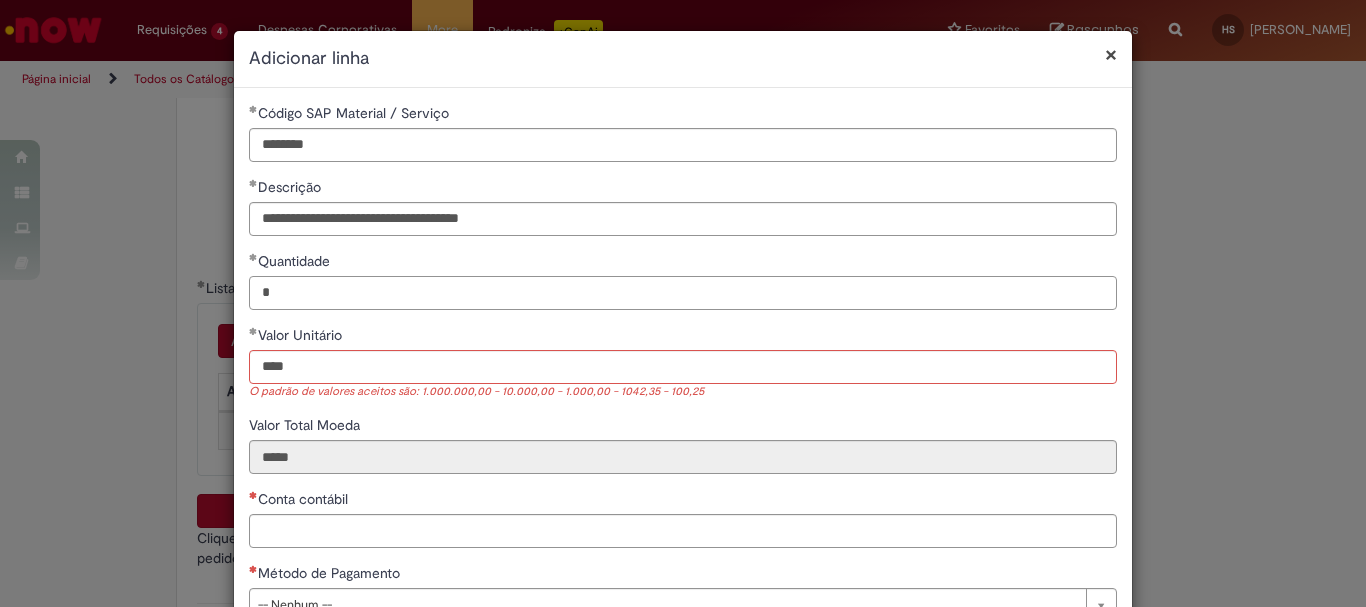 type on "********" 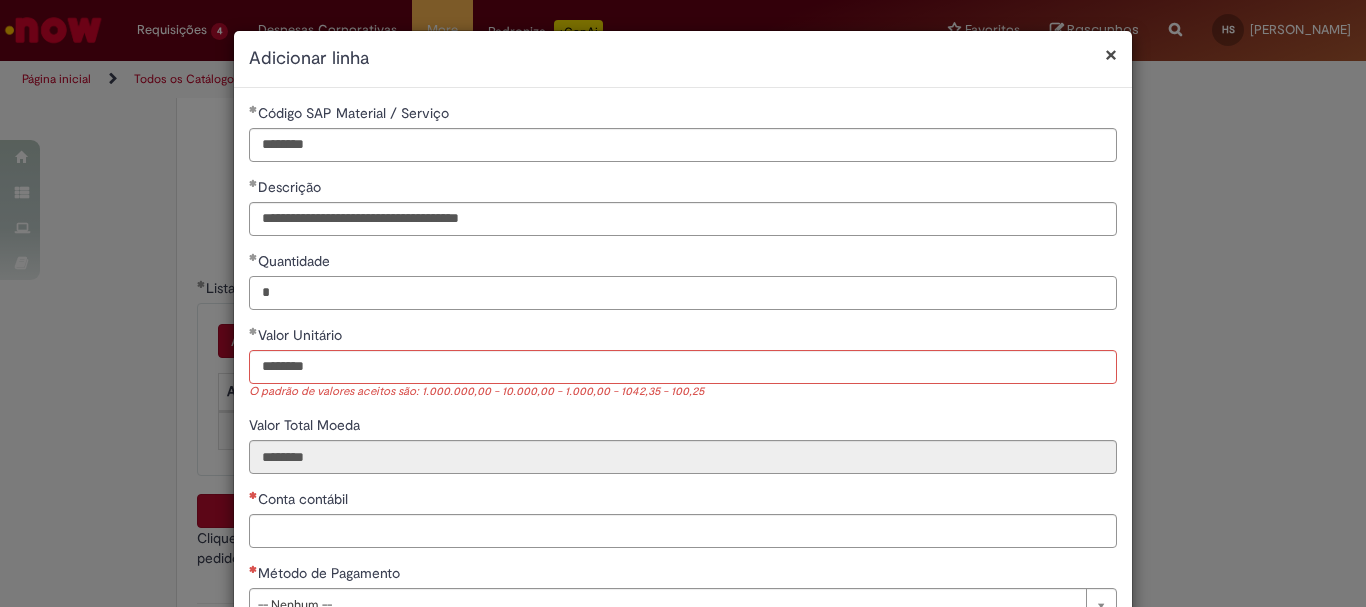 click on "*" at bounding box center (683, 293) 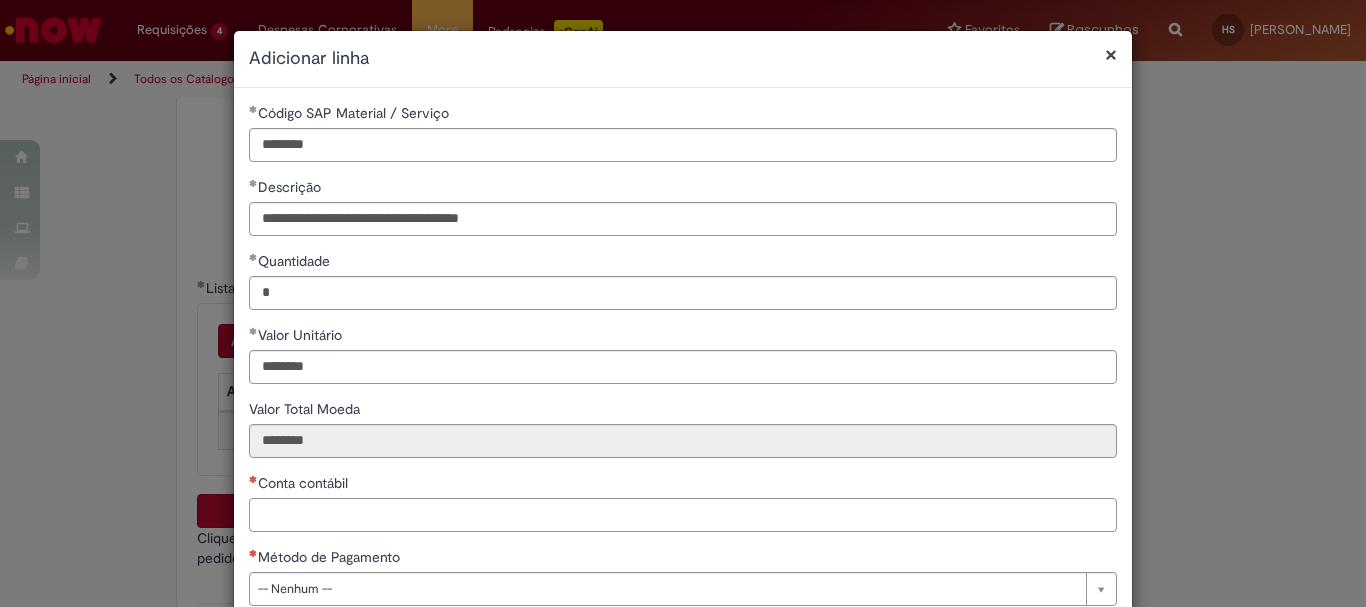 click on "Conta contábil" at bounding box center [683, 515] 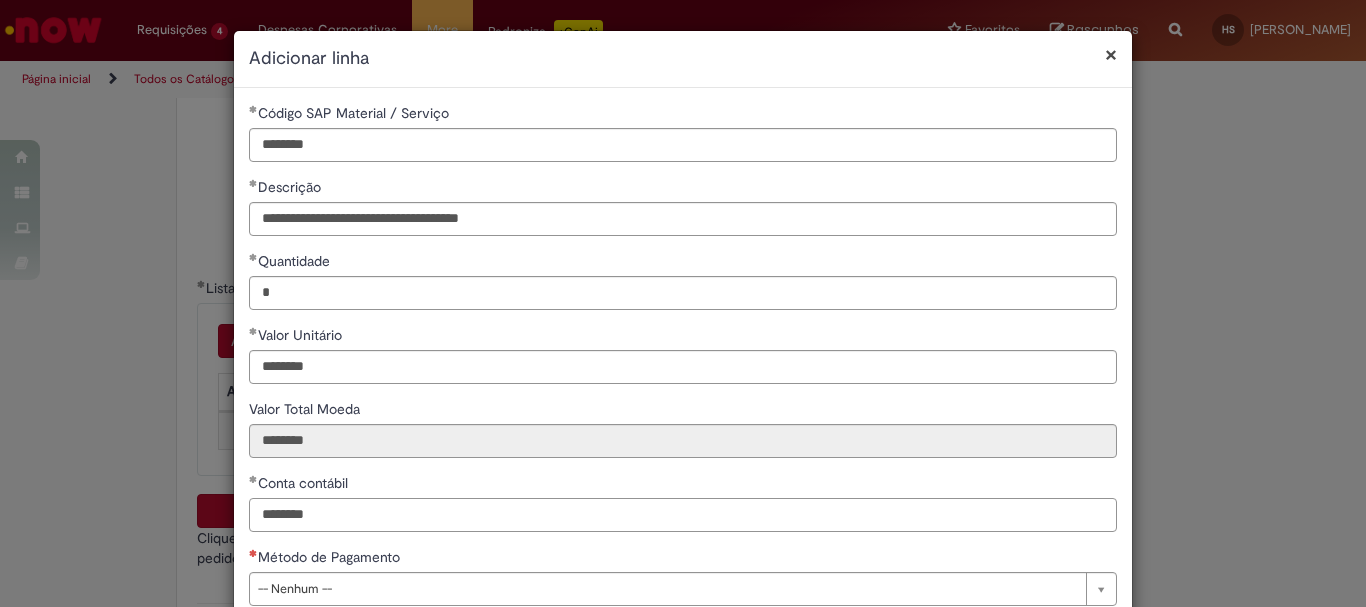 type on "********" 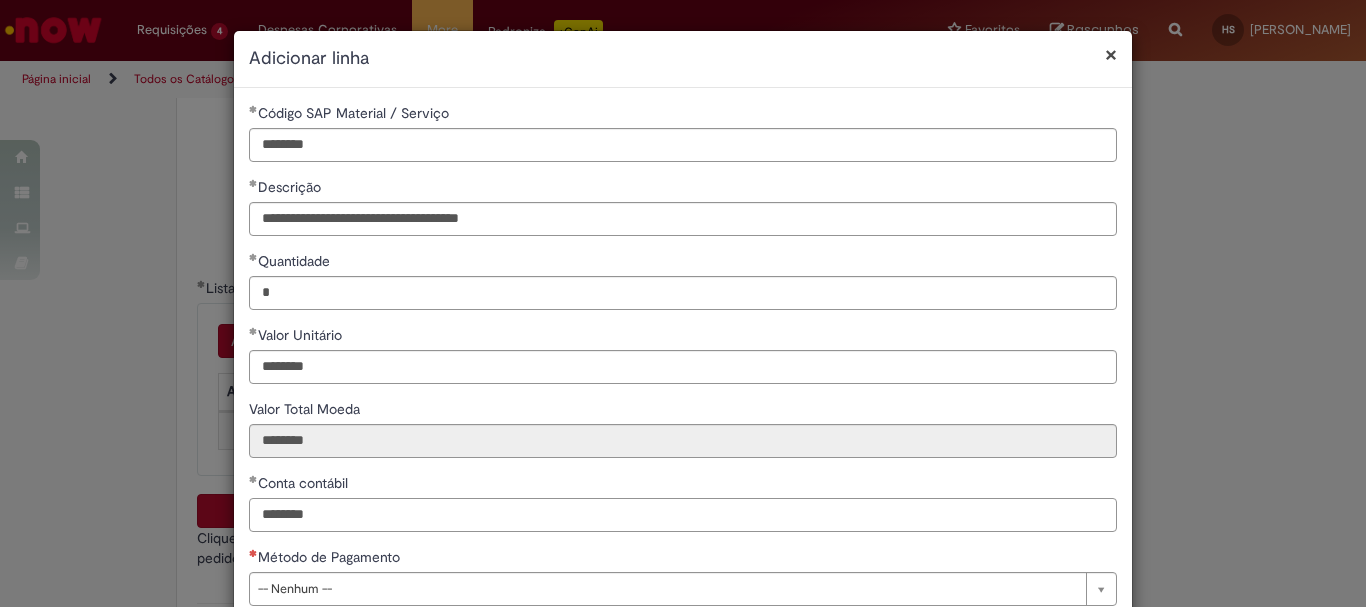 scroll, scrollTop: 125, scrollLeft: 0, axis: vertical 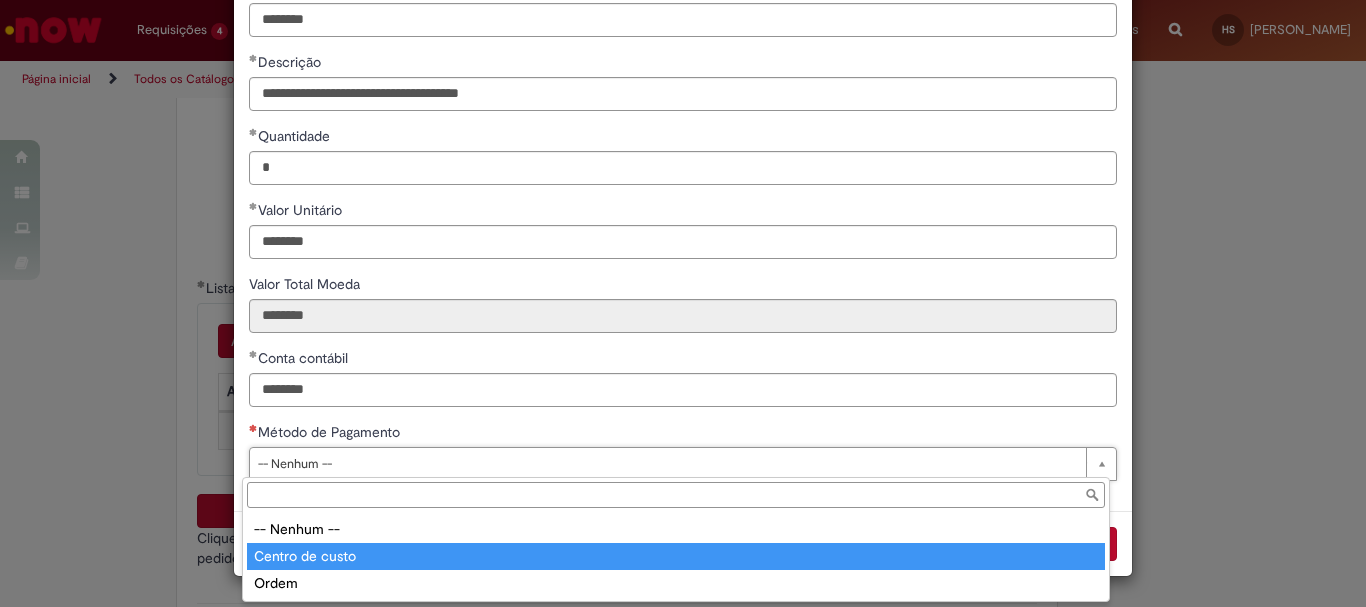 type on "**********" 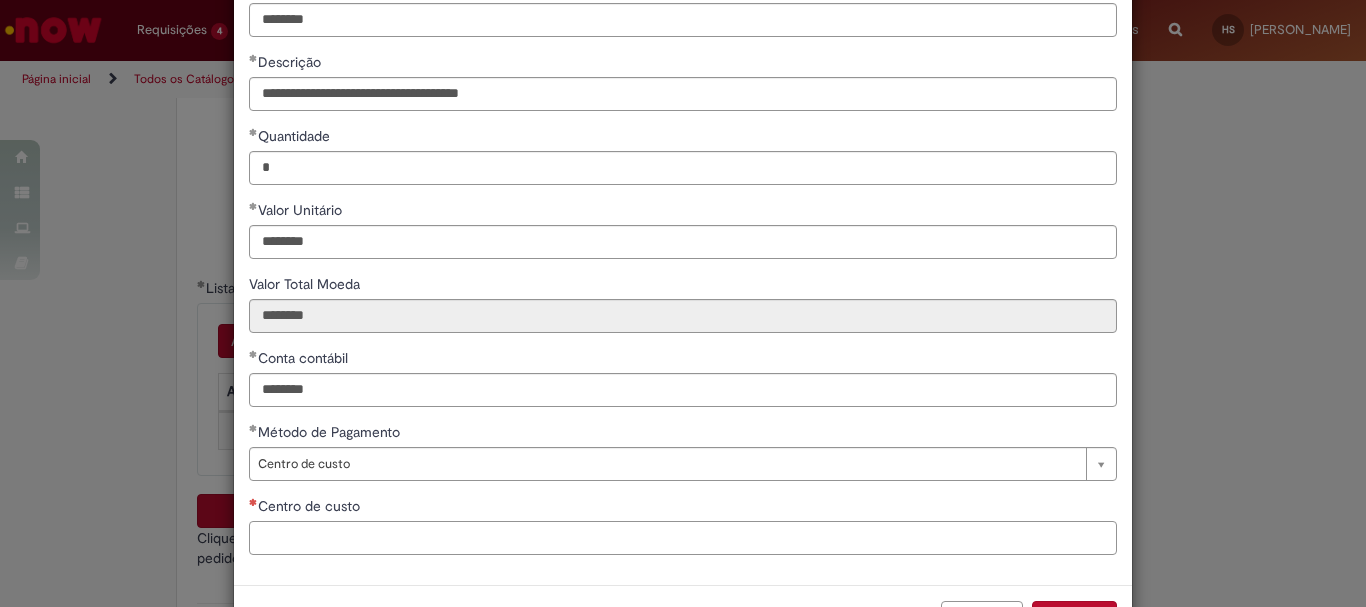 click on "Centro de custo" at bounding box center [683, 538] 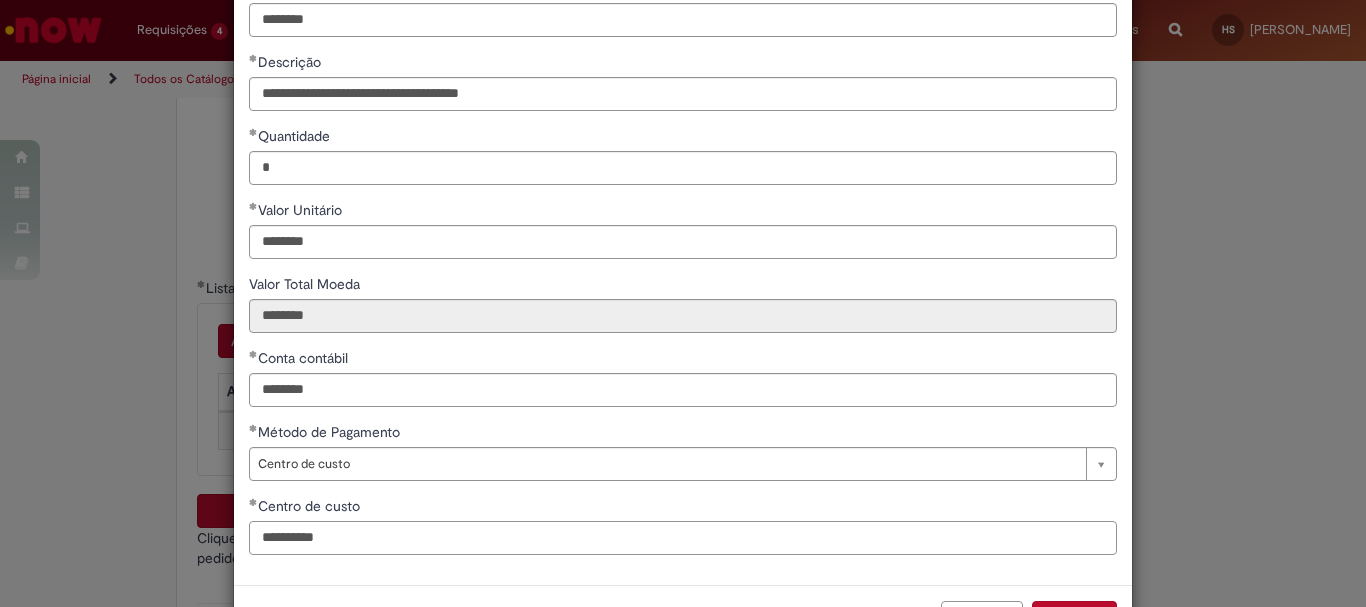 scroll, scrollTop: 199, scrollLeft: 0, axis: vertical 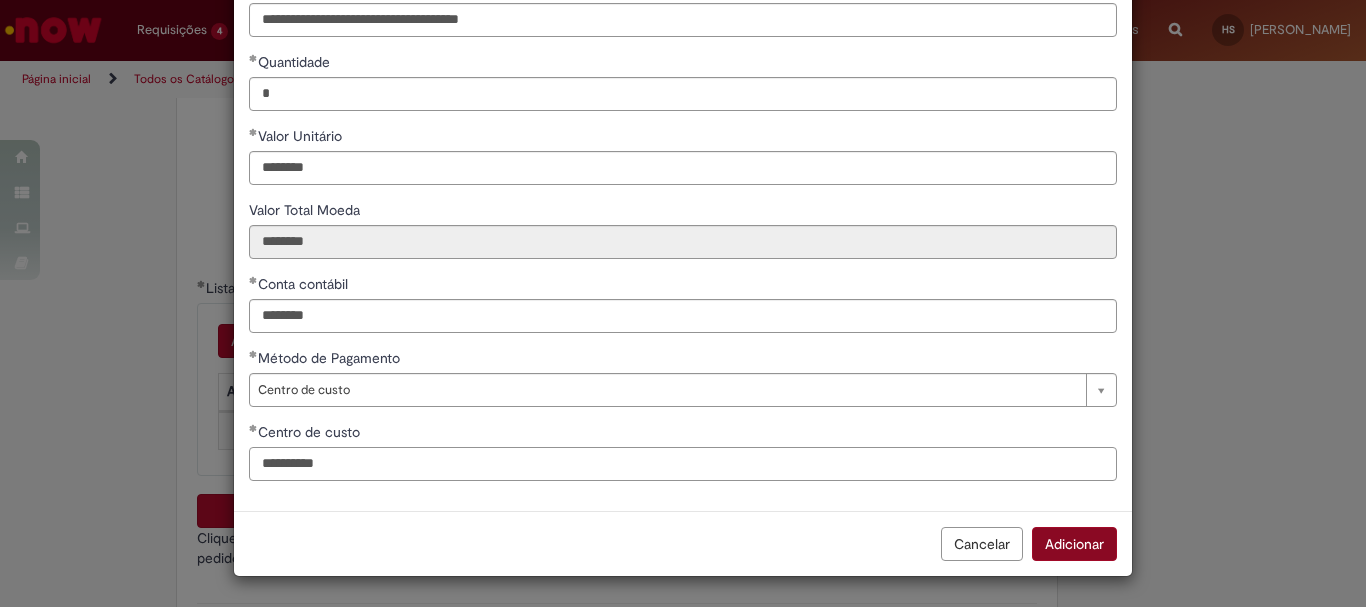 type on "**********" 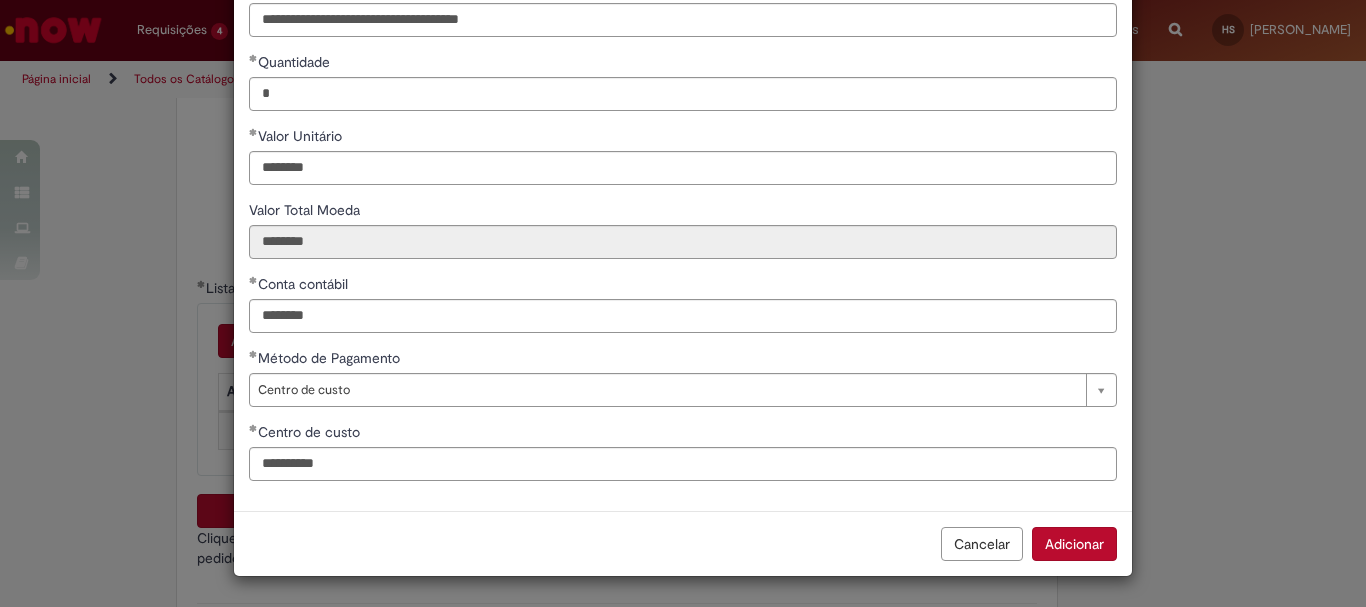 click on "Adicionar" at bounding box center (1074, 544) 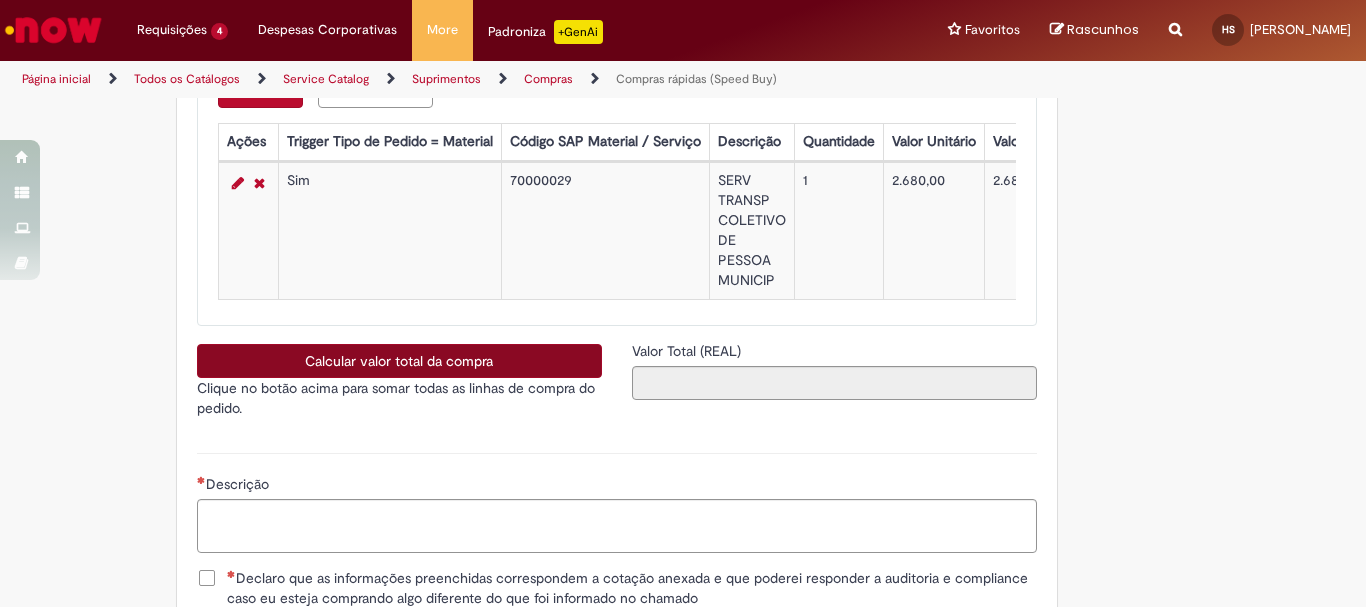 scroll, scrollTop: 3500, scrollLeft: 0, axis: vertical 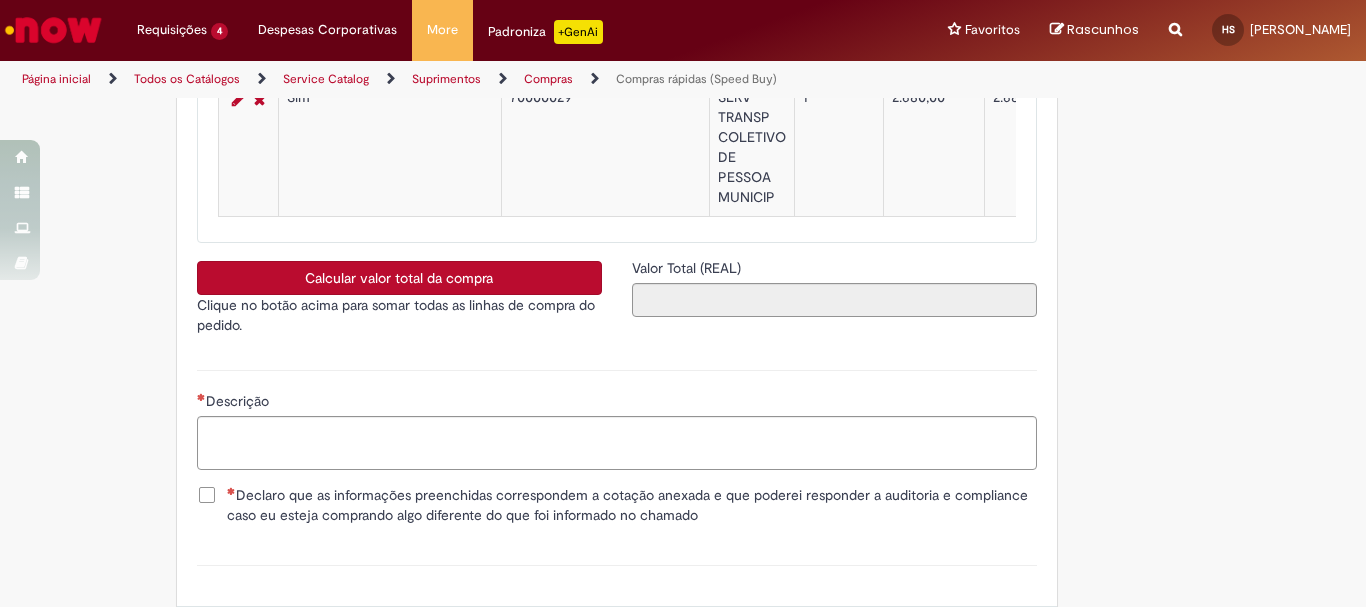 click on "Calcular valor total da compra" at bounding box center [399, 278] 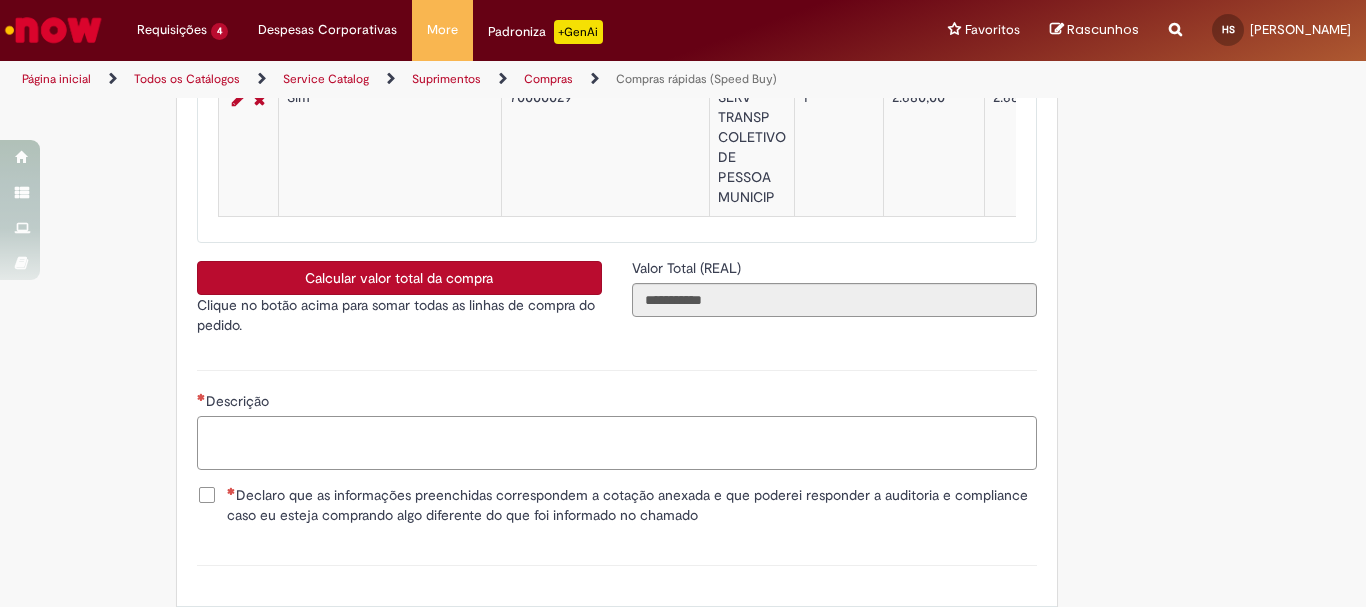 click on "Descrição" at bounding box center (617, 443) 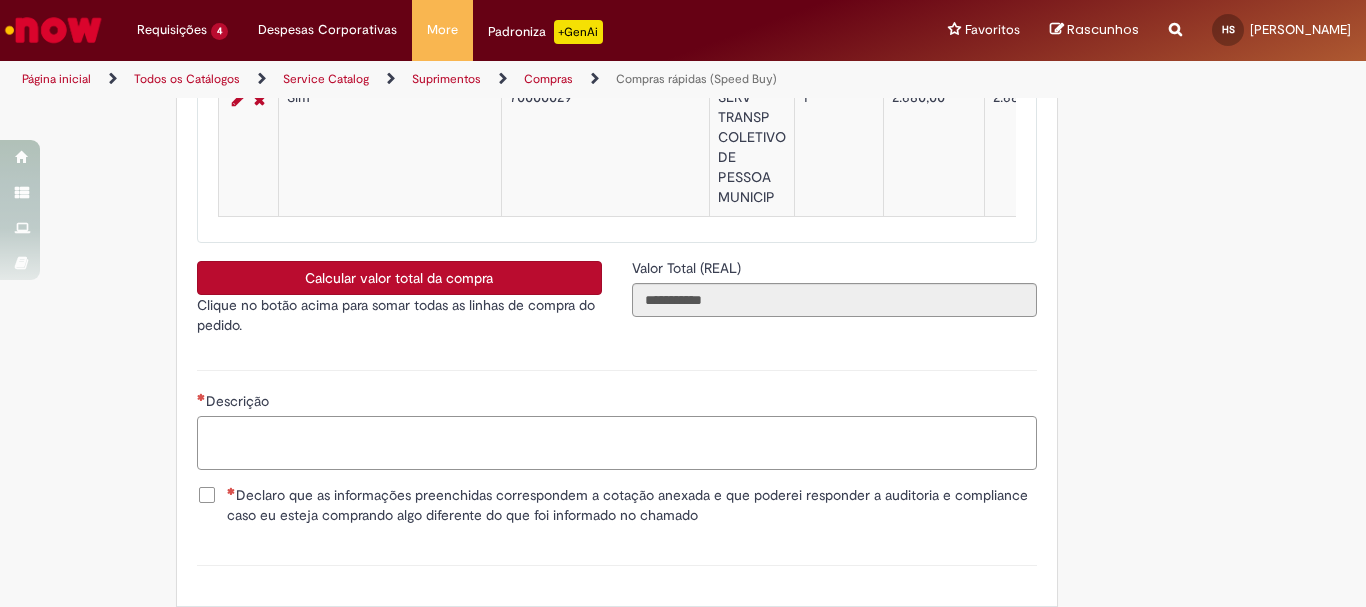 paste on "**********" 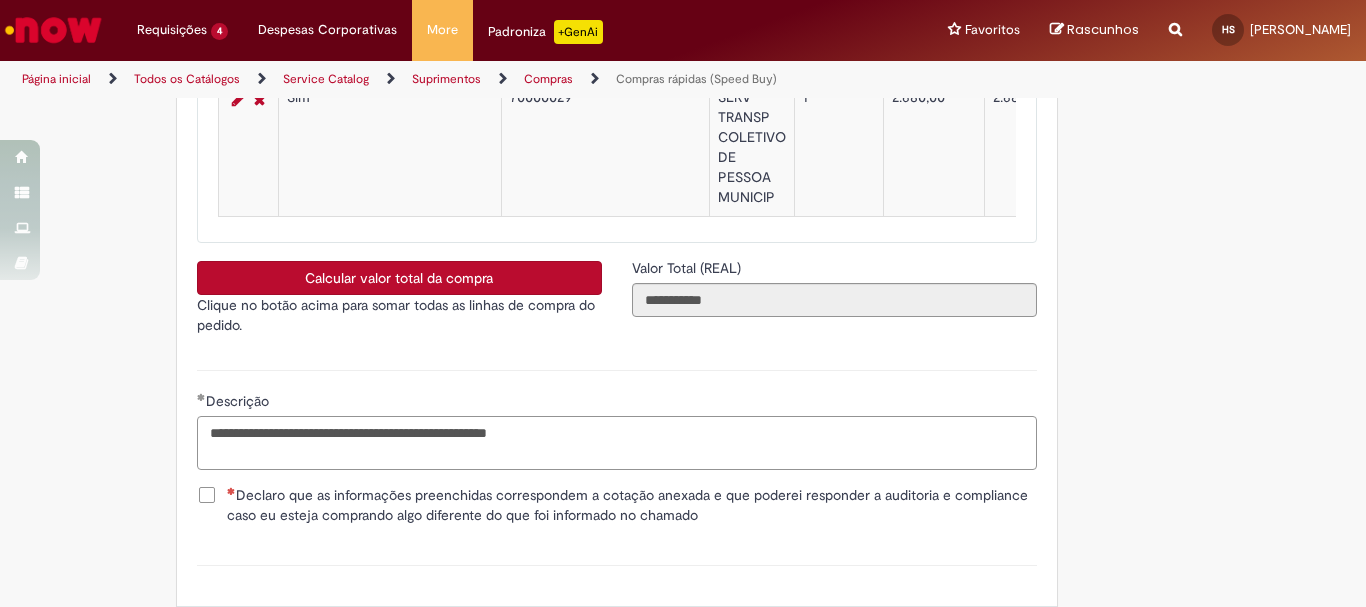 type on "**********" 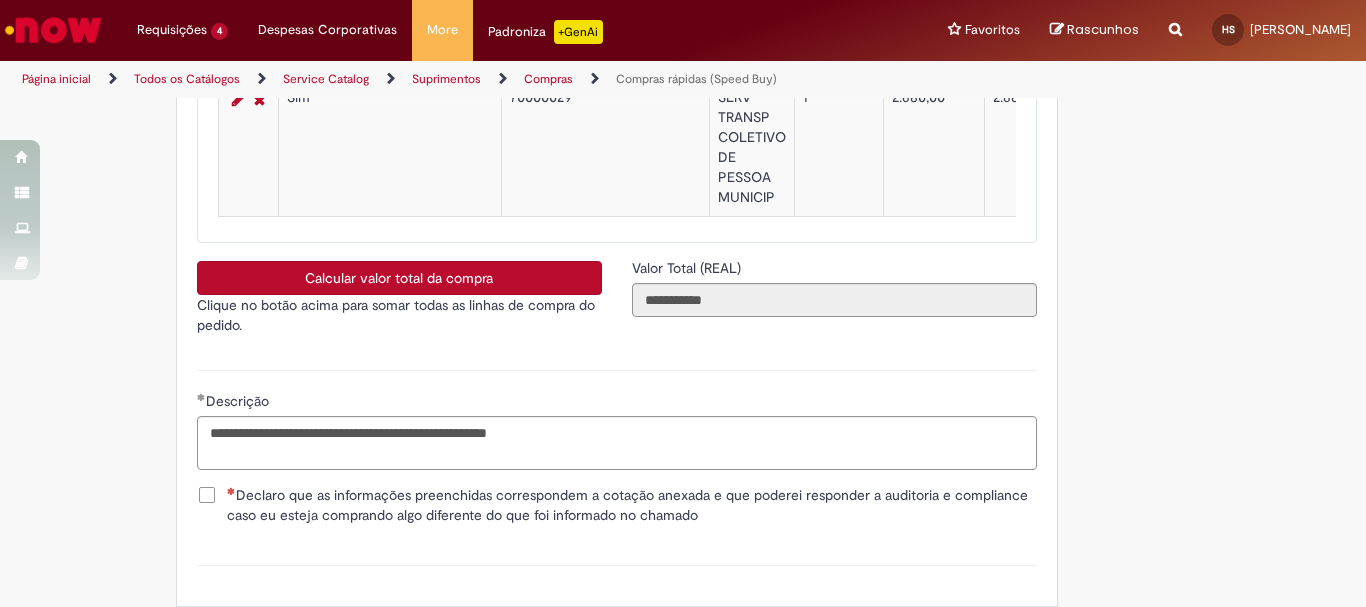 click on "Declaro que as informações preenchidas correspondem a cotação anexada e que poderei responder a auditoria e compliance caso eu esteja comprando algo diferente do que foi informado no chamado" at bounding box center [617, 505] 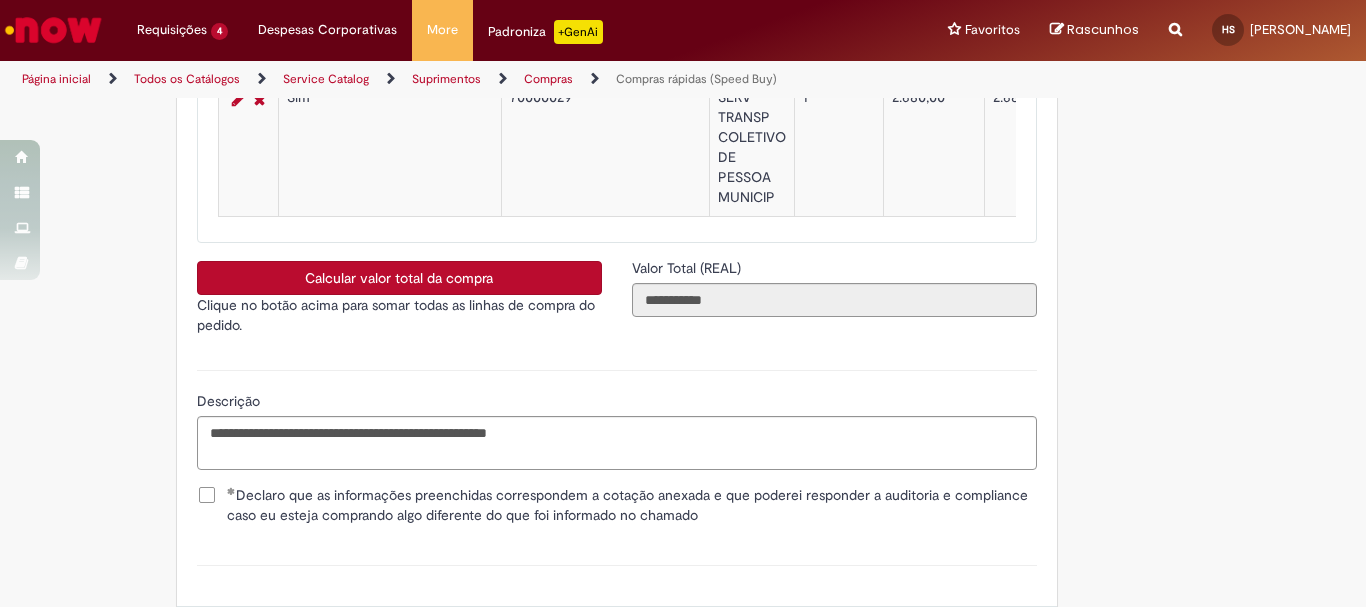 scroll, scrollTop: 3701, scrollLeft: 0, axis: vertical 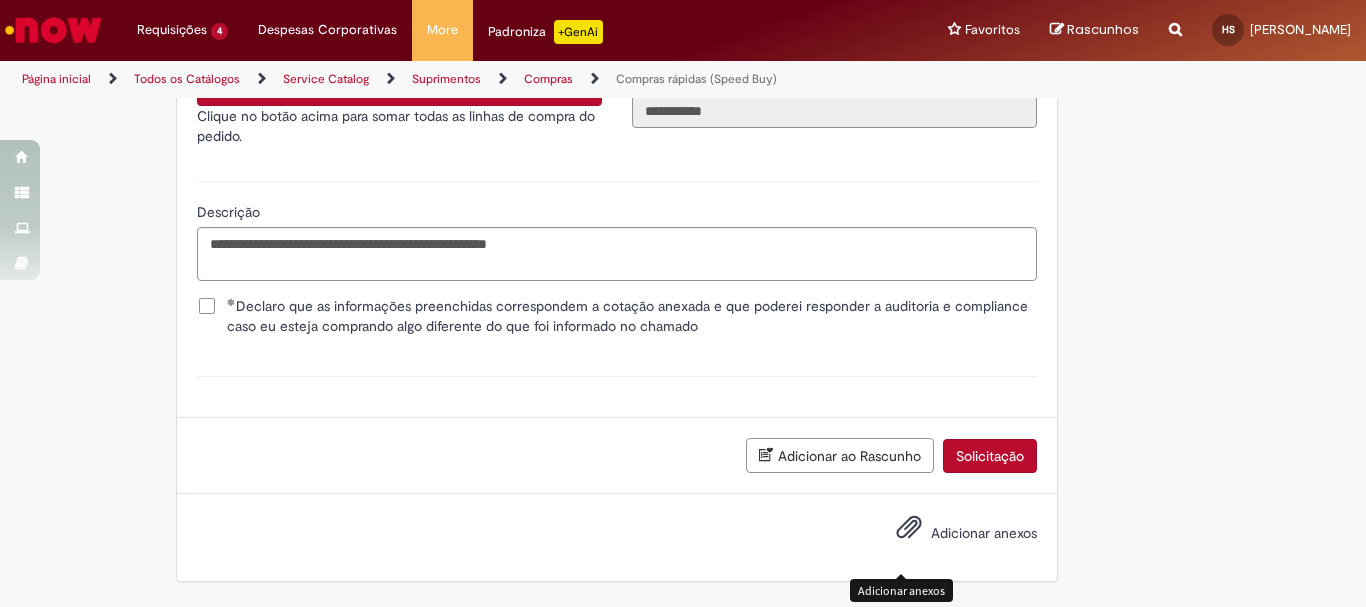 click at bounding box center (909, 528) 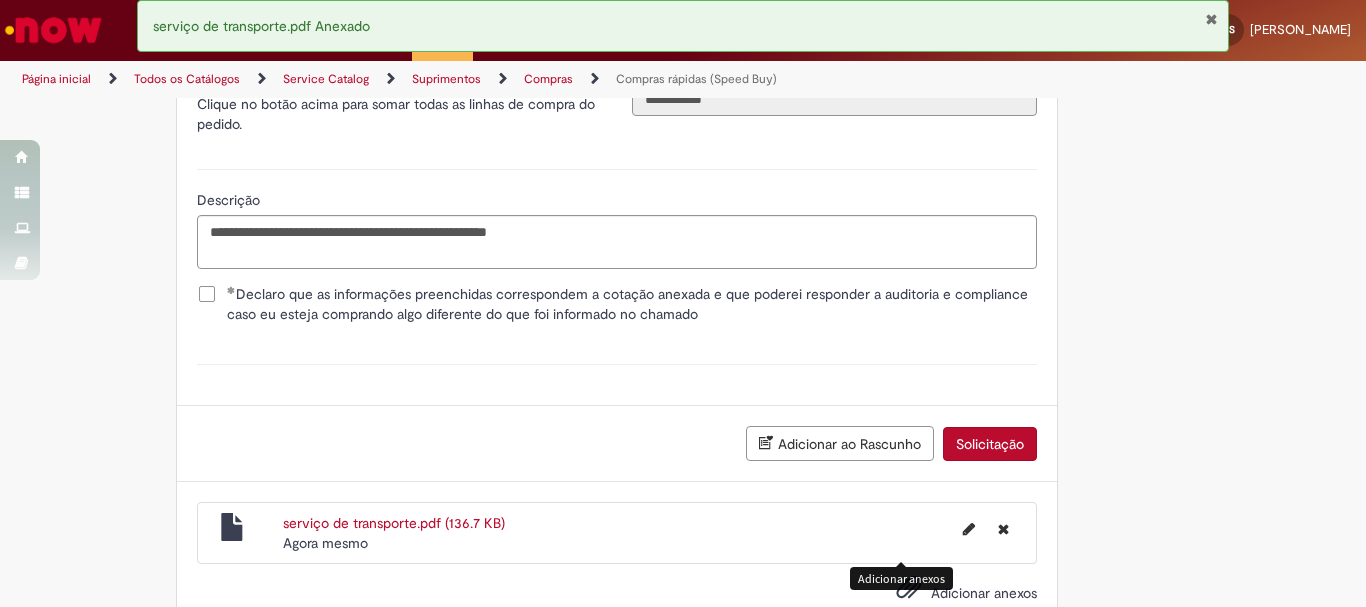 click on "Solicitação" at bounding box center [990, 444] 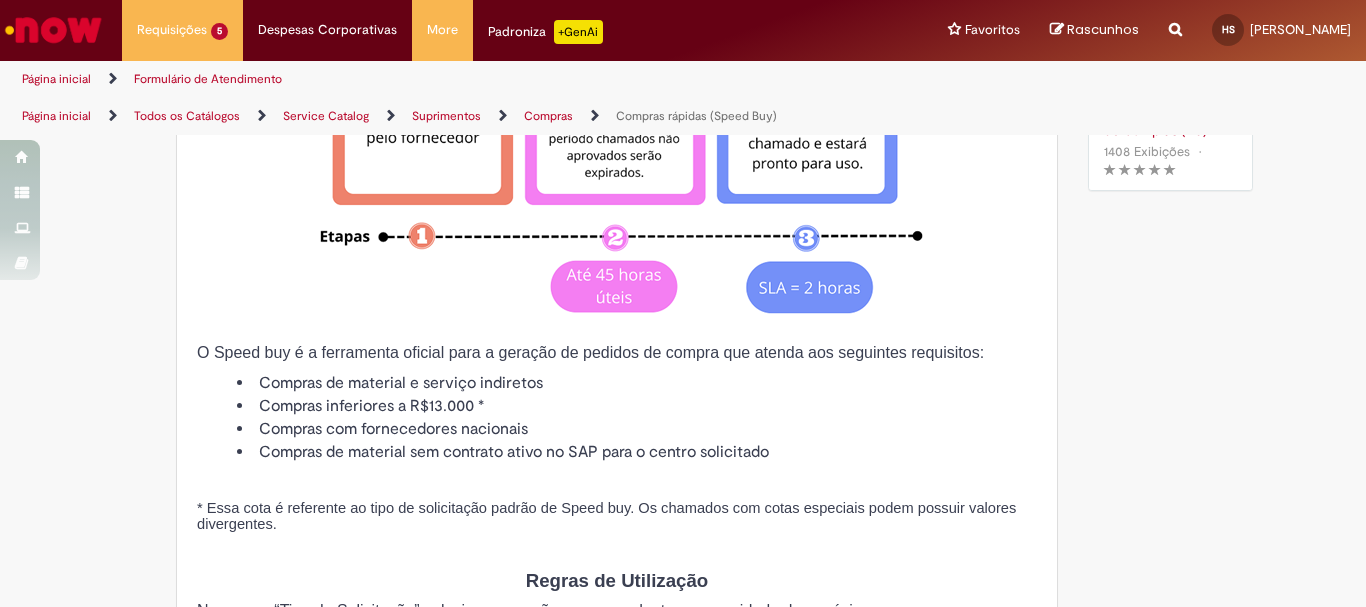 scroll, scrollTop: 0, scrollLeft: 0, axis: both 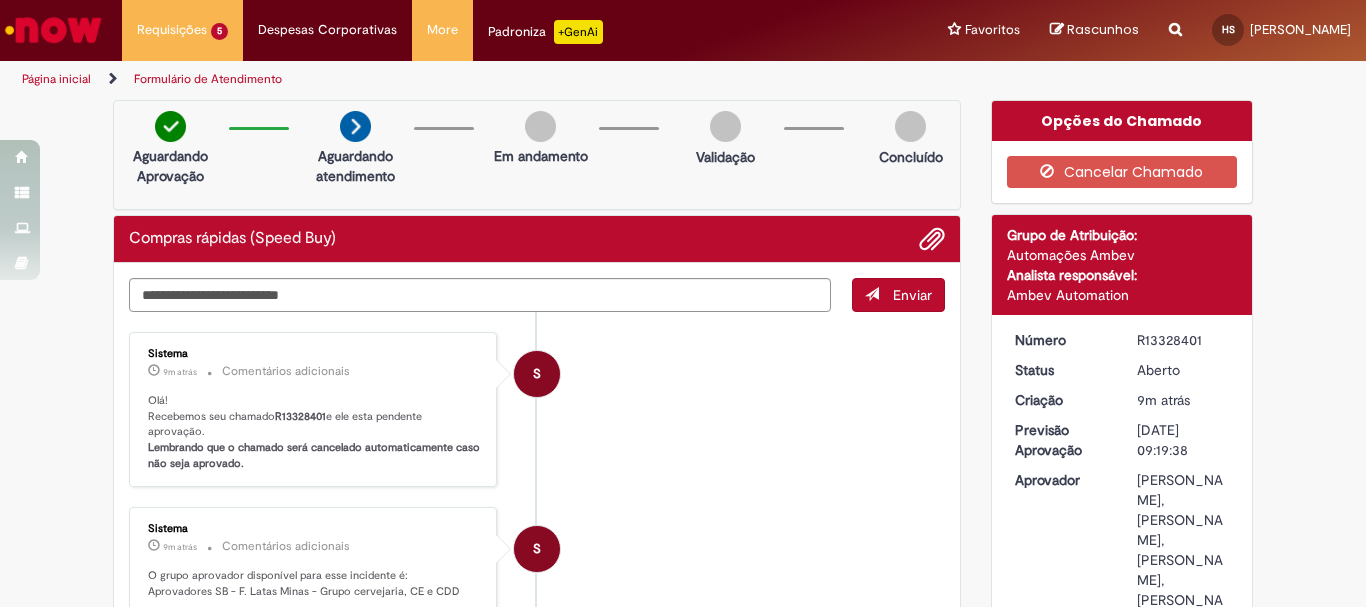 click on "S
Sistema
9m atrás 9 minutos atrás     Comentários adicionais
Olá!  Recebemos seu chamado  R13328401  e ele esta pendente aprovação.  Lembrando que o chamado será cancelado automaticamente caso não seja aprovado." at bounding box center [537, 410] 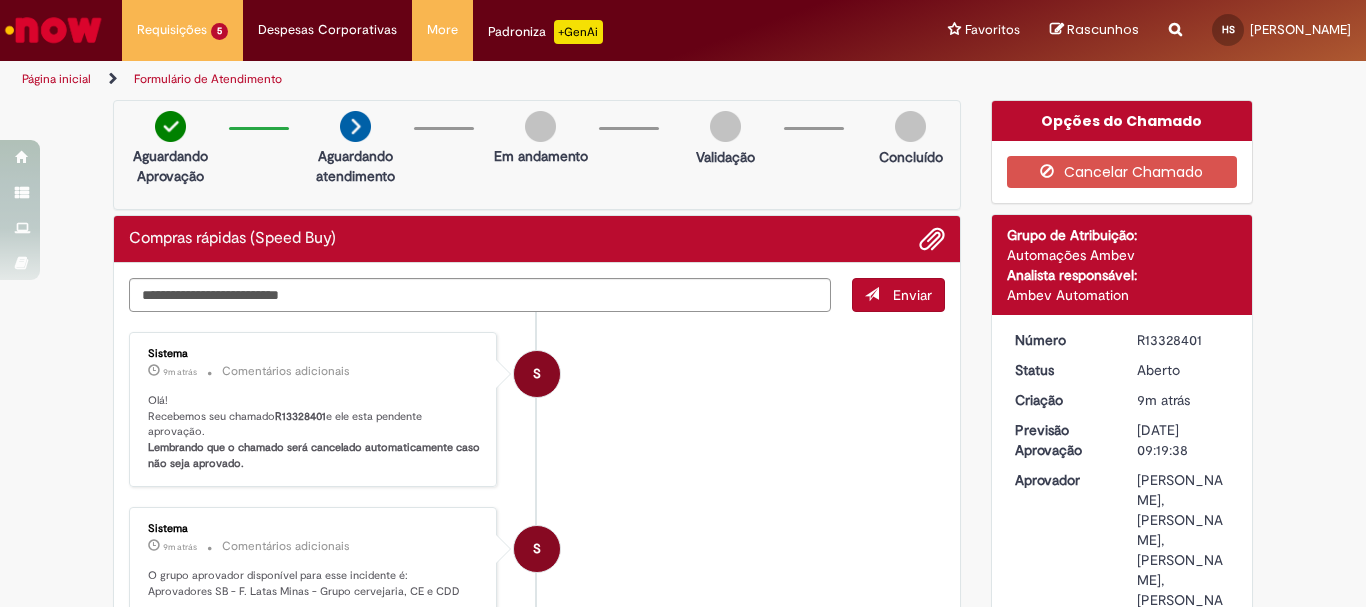 click on "S
Sistema
9m atrás 9 minutos atrás     Comentários adicionais
Olá!  Recebemos seu chamado  R13328401  e ele esta pendente aprovação.  Lembrando que o chamado será cancelado automaticamente caso não seja aprovado." at bounding box center [537, 410] 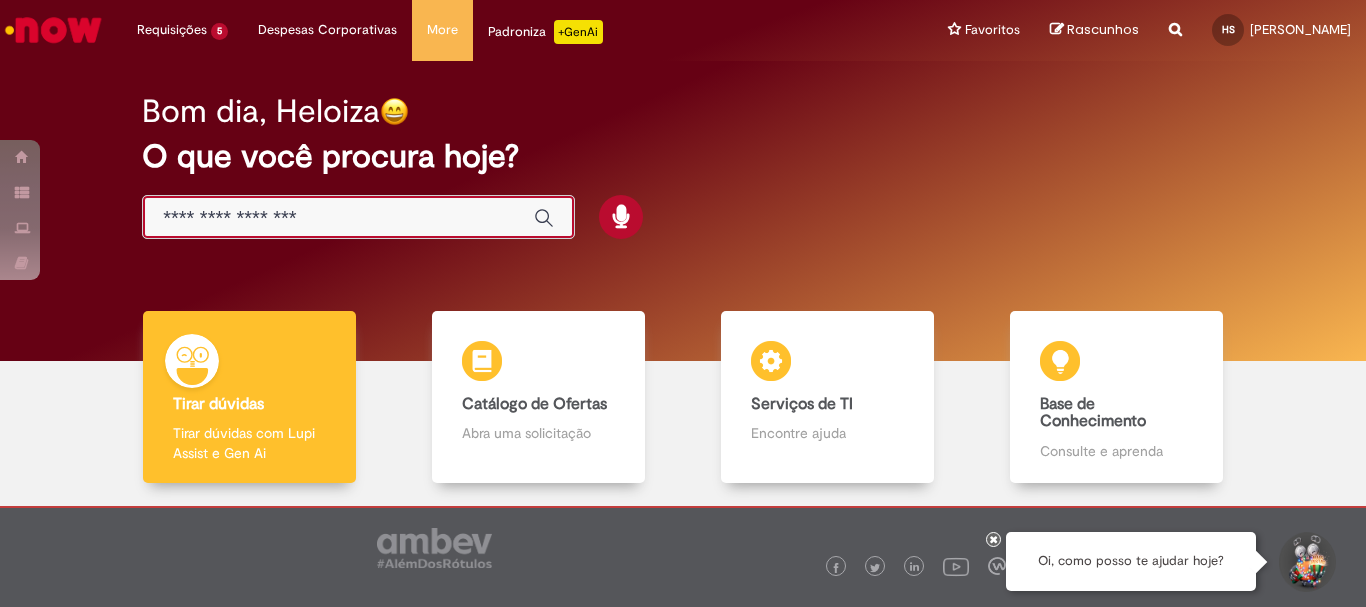 click at bounding box center (338, 218) 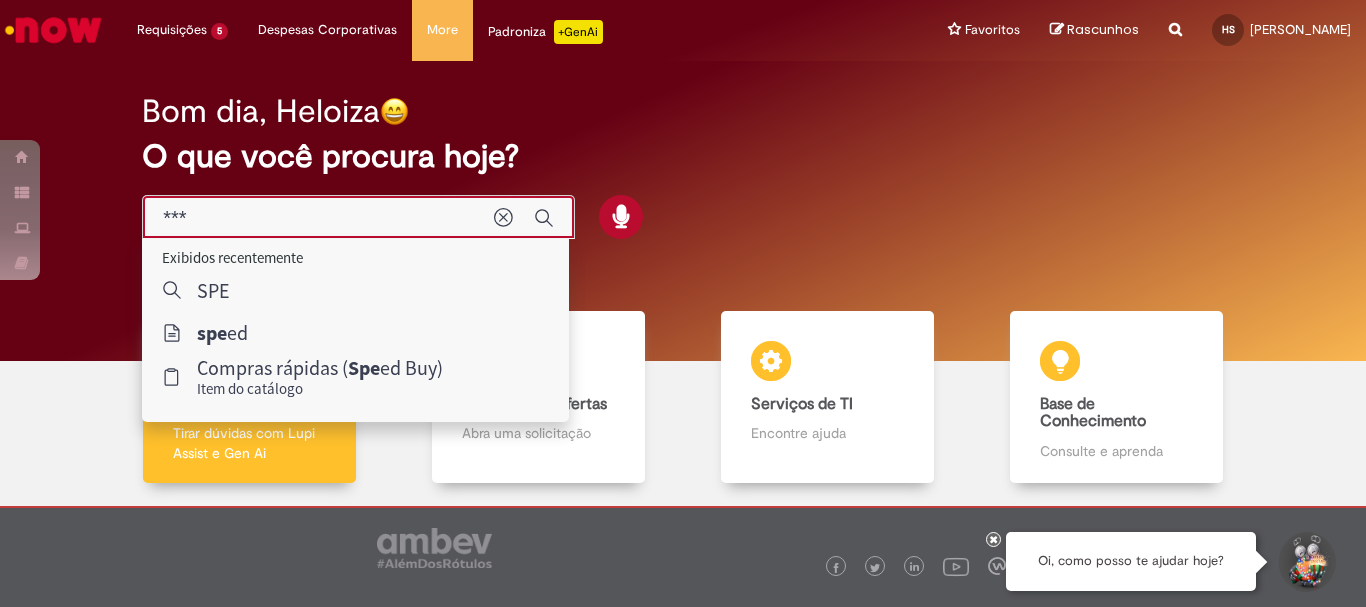 type on "**" 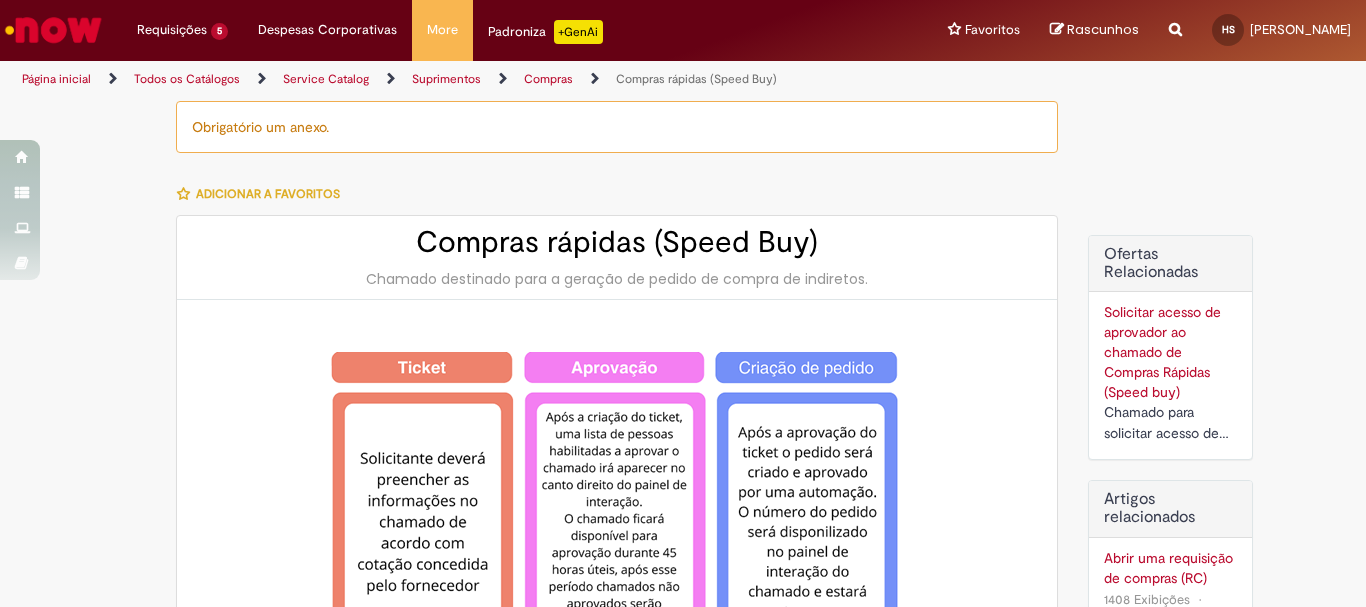 type on "**********" 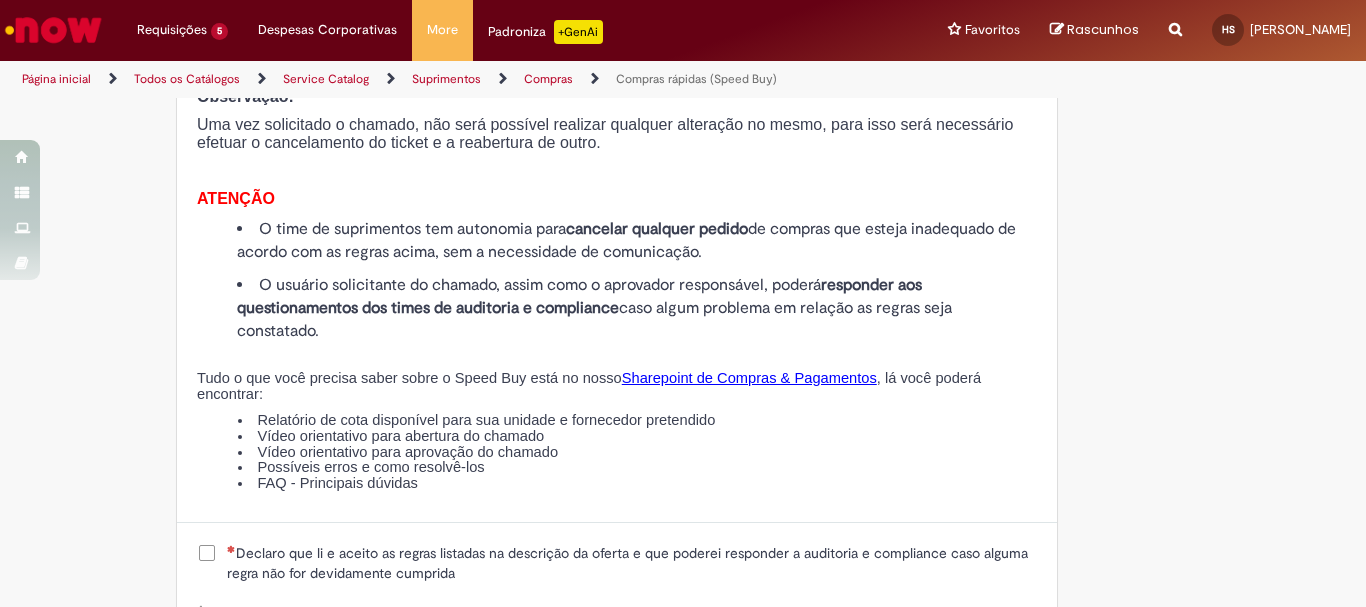 scroll, scrollTop: 2500, scrollLeft: 0, axis: vertical 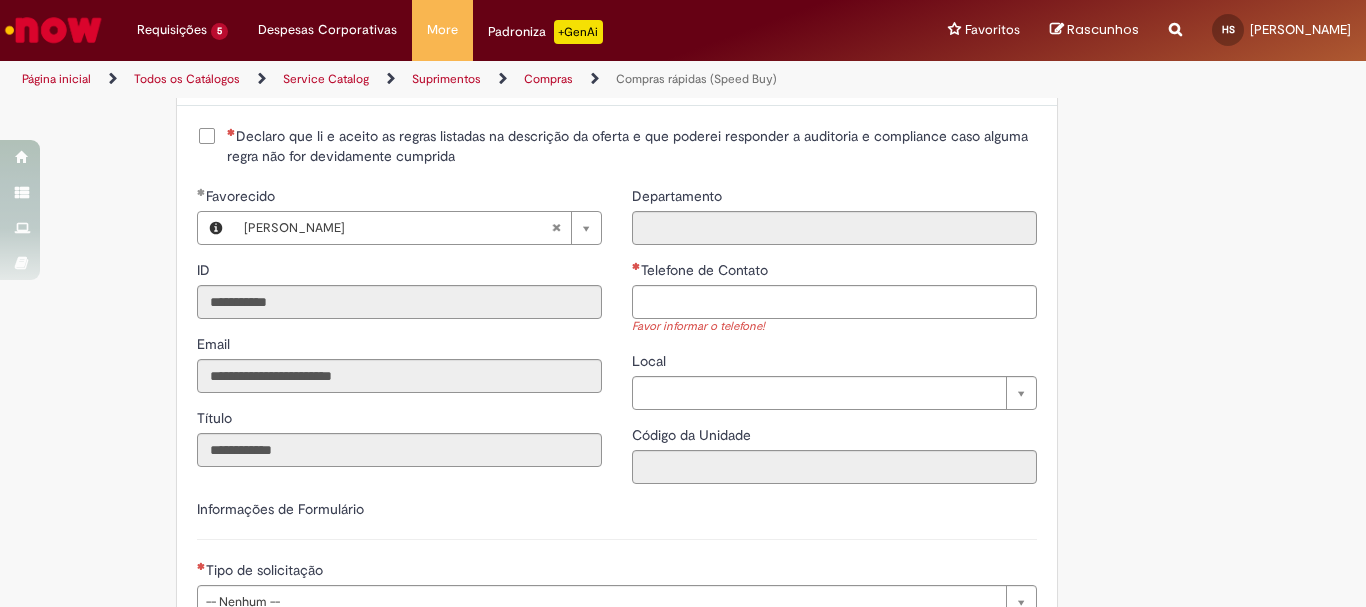click on "Declaro que li e aceito as regras listadas na descrição da oferta e que poderei responder a auditoria e compliance caso alguma regra não for devidamente cumprida" at bounding box center [632, 146] 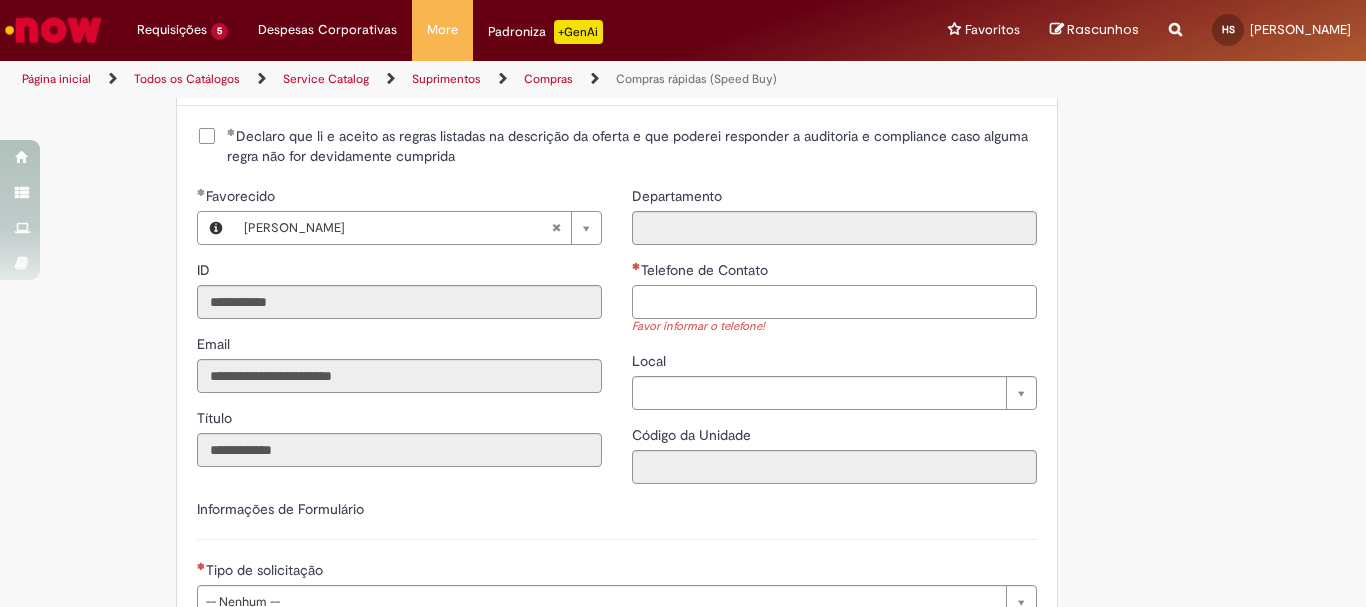 click on "Telefone de Contato" at bounding box center (834, 302) 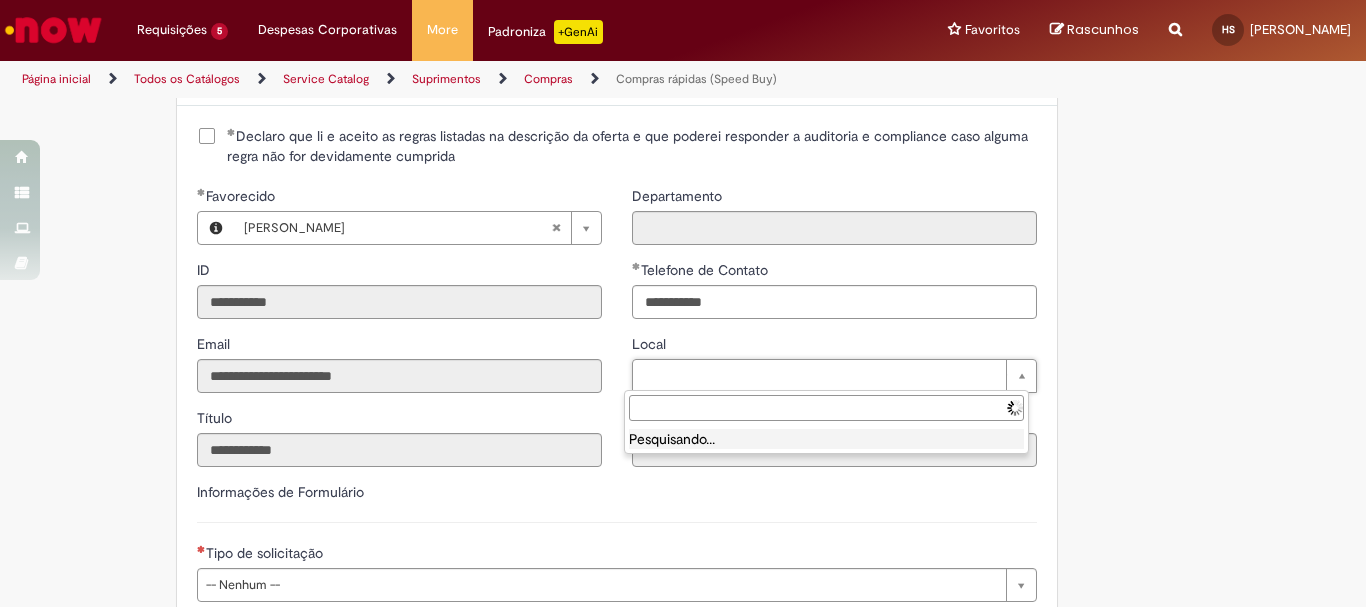 type on "**********" 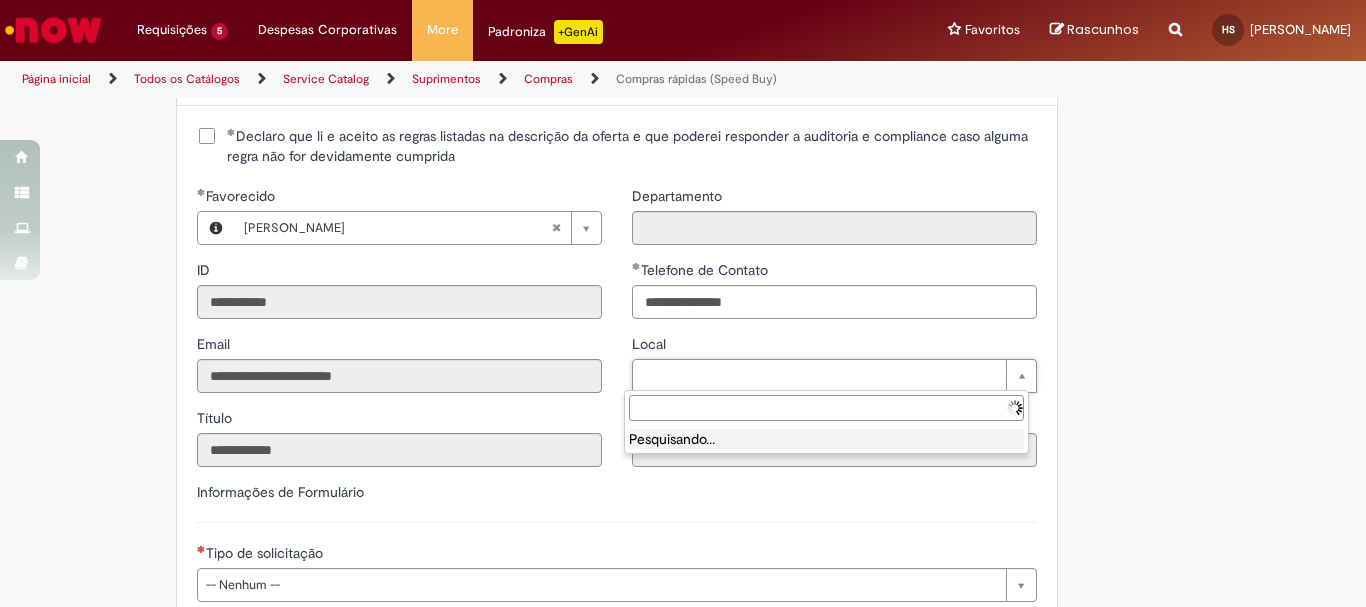 click on "Local" at bounding box center [826, 408] 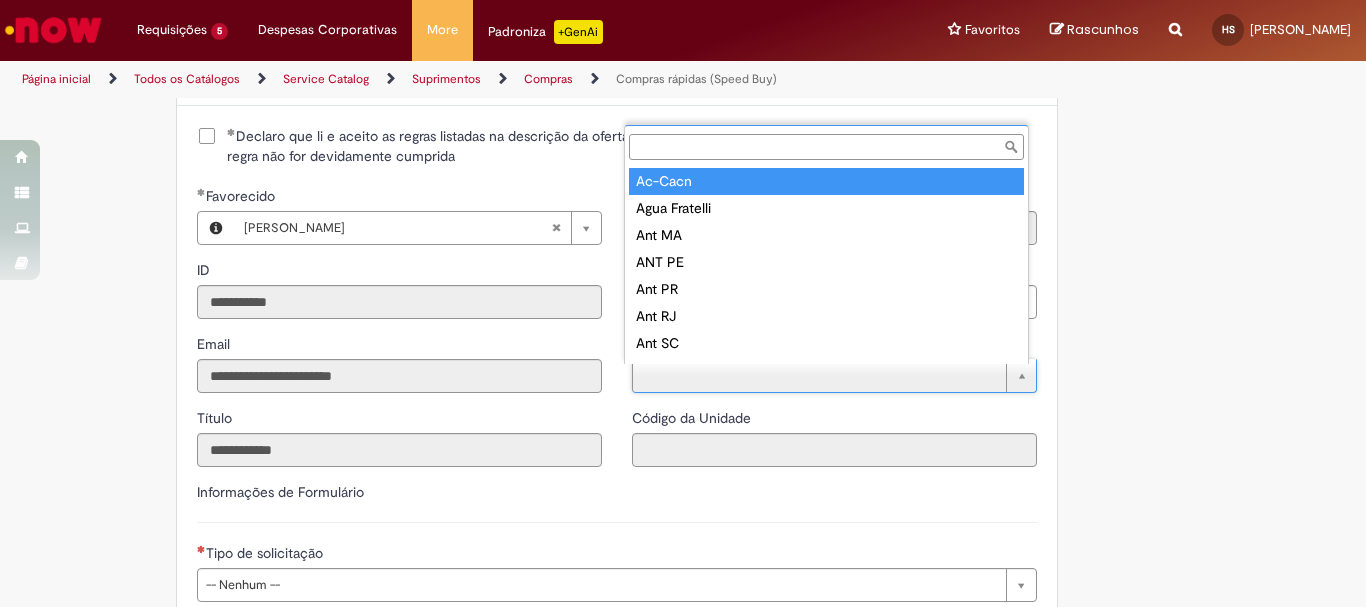 type on "*" 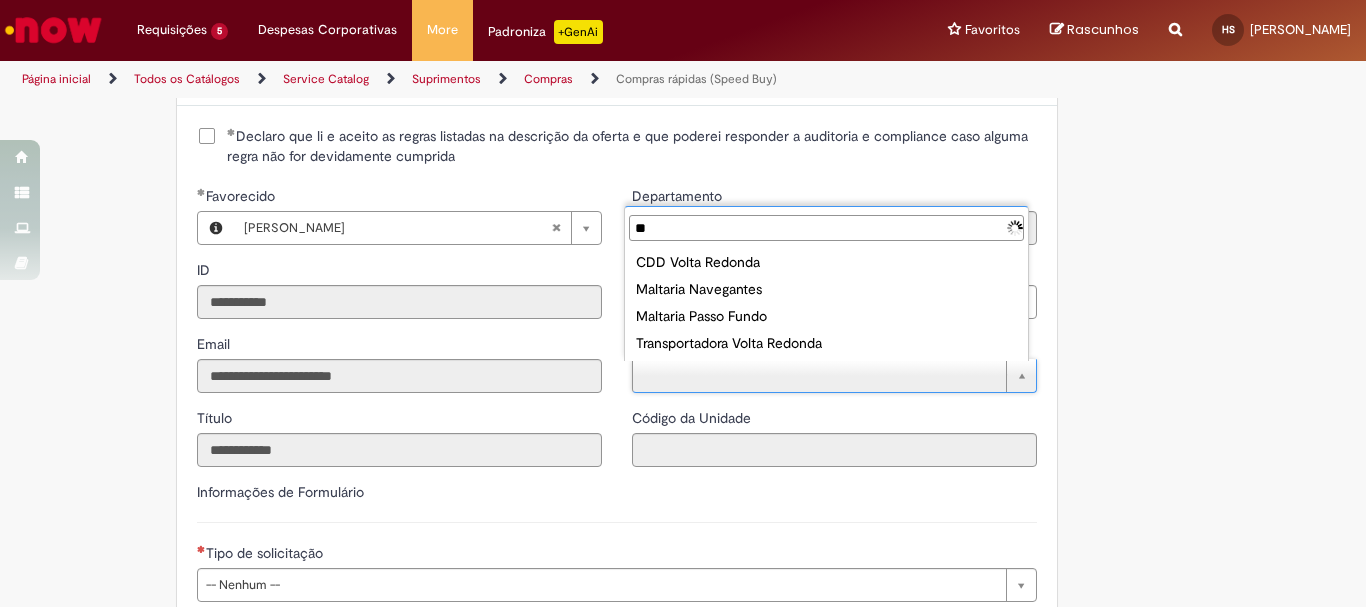 type on "*" 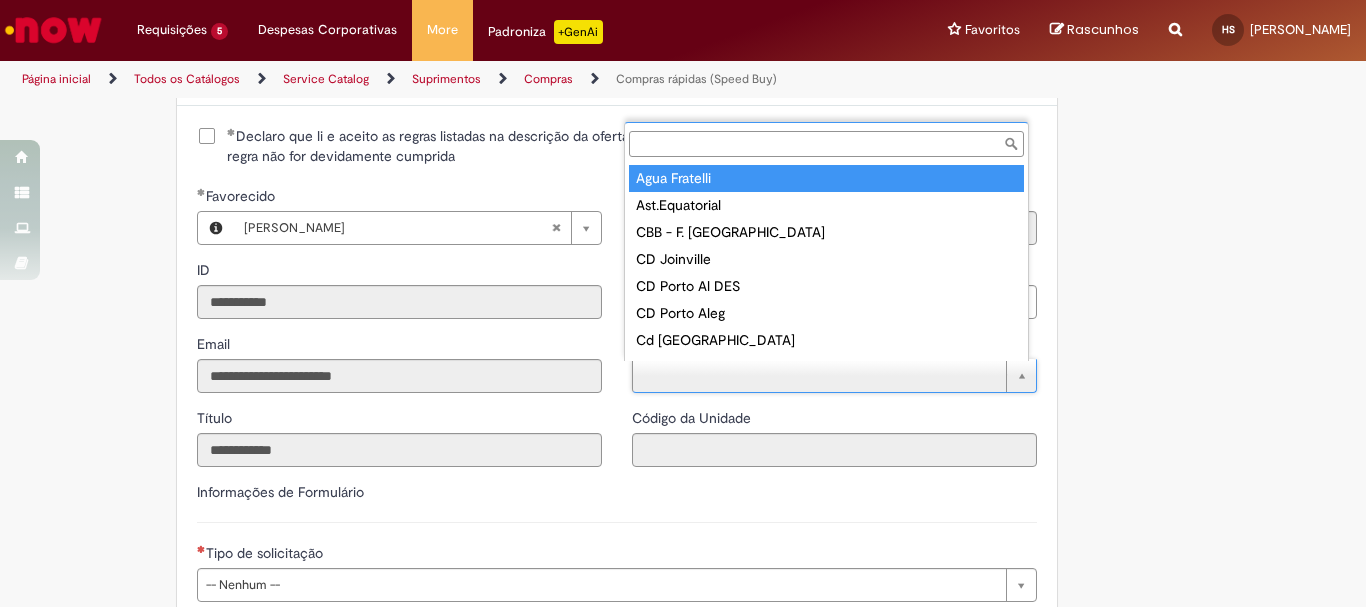 type on "*" 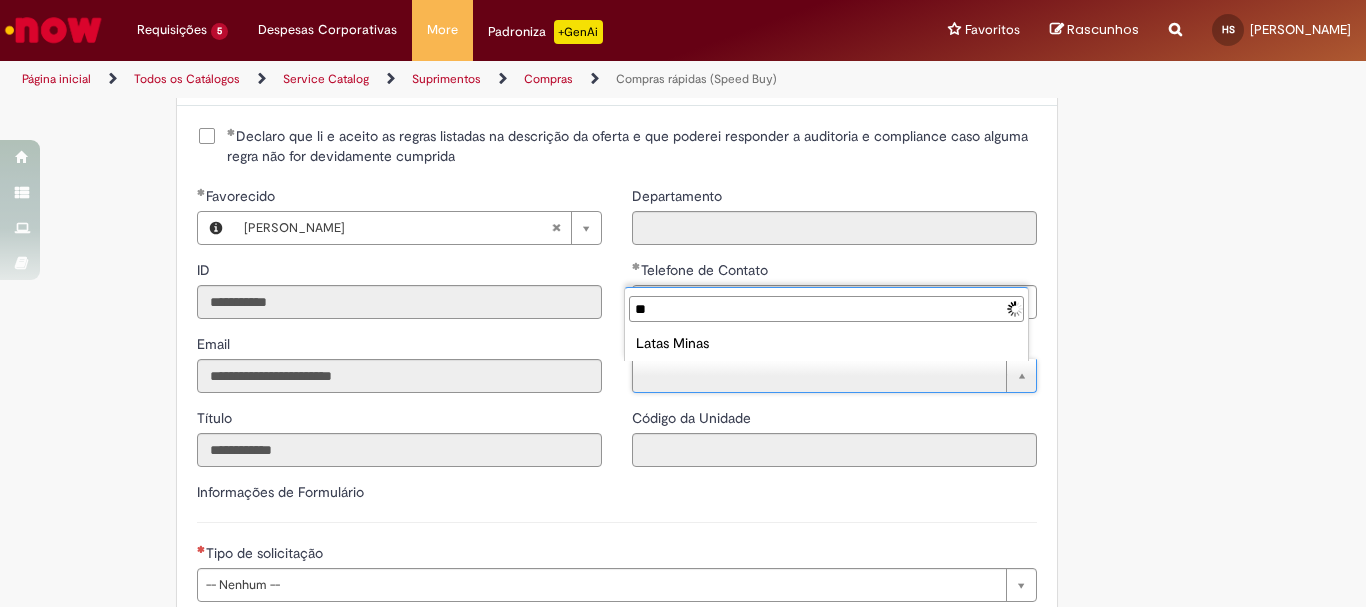 type on "*" 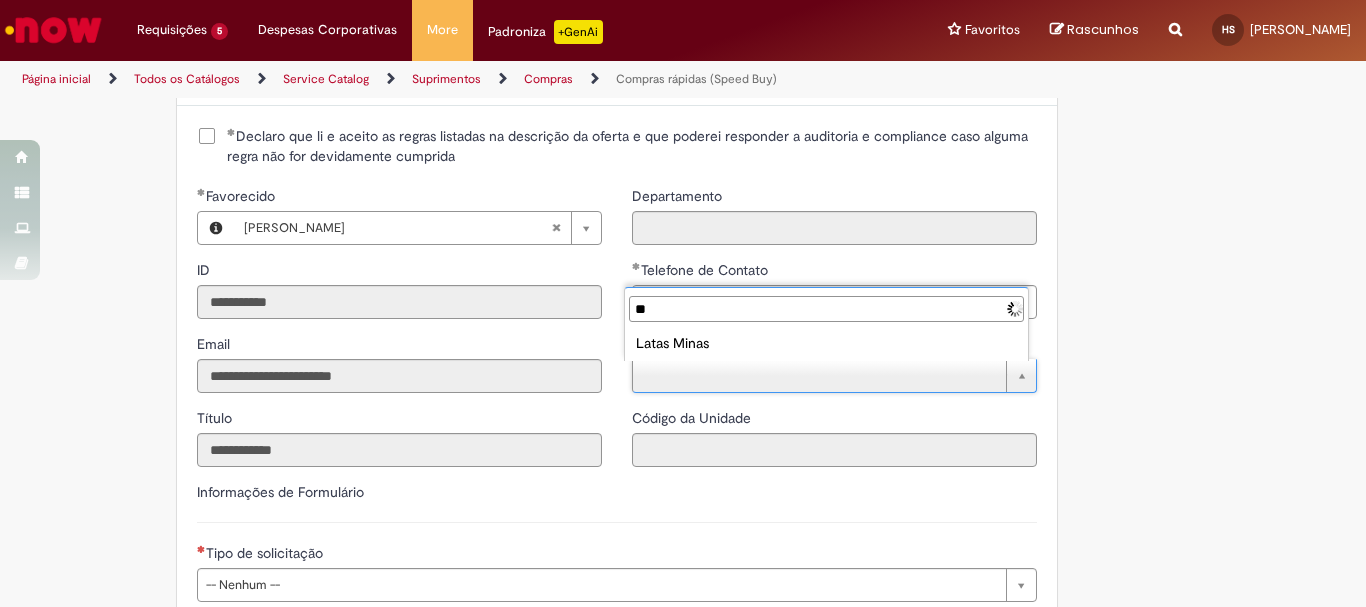 type on "*" 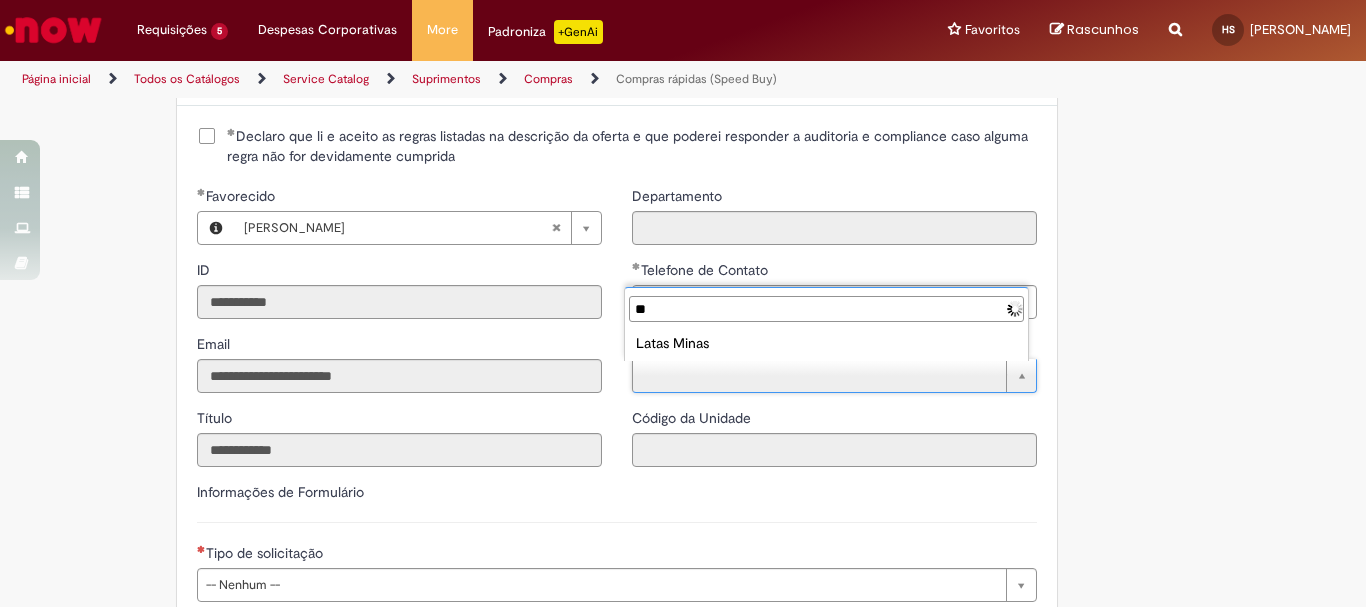 type on "*" 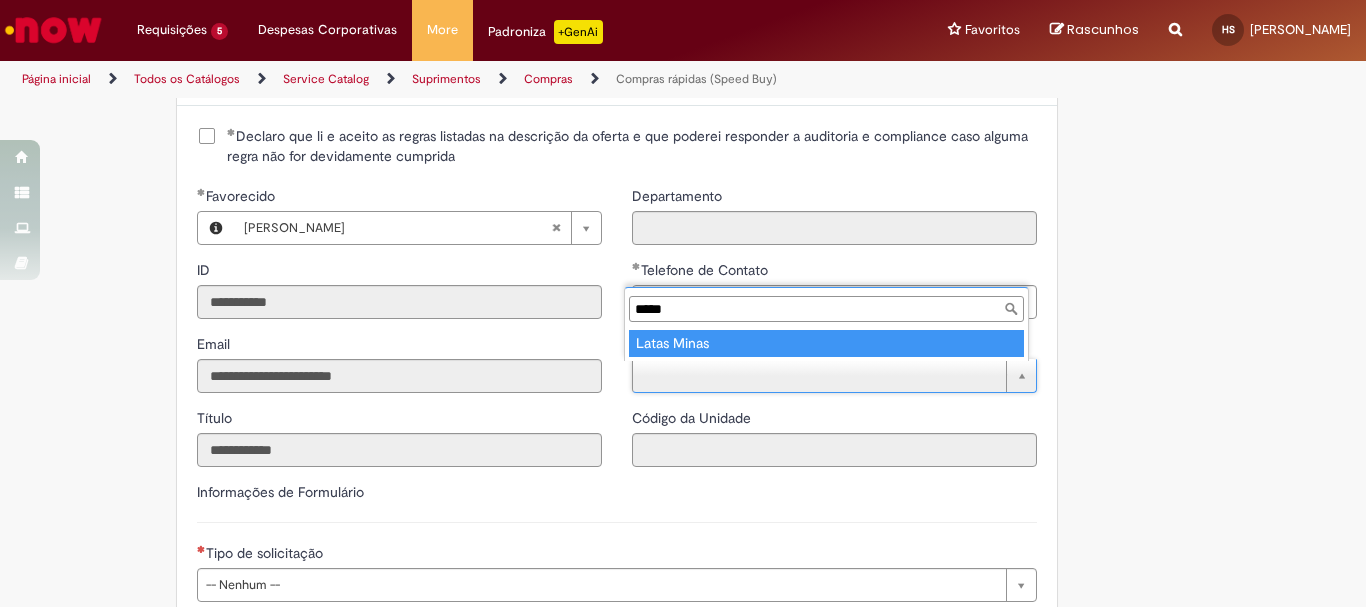 type on "*****" 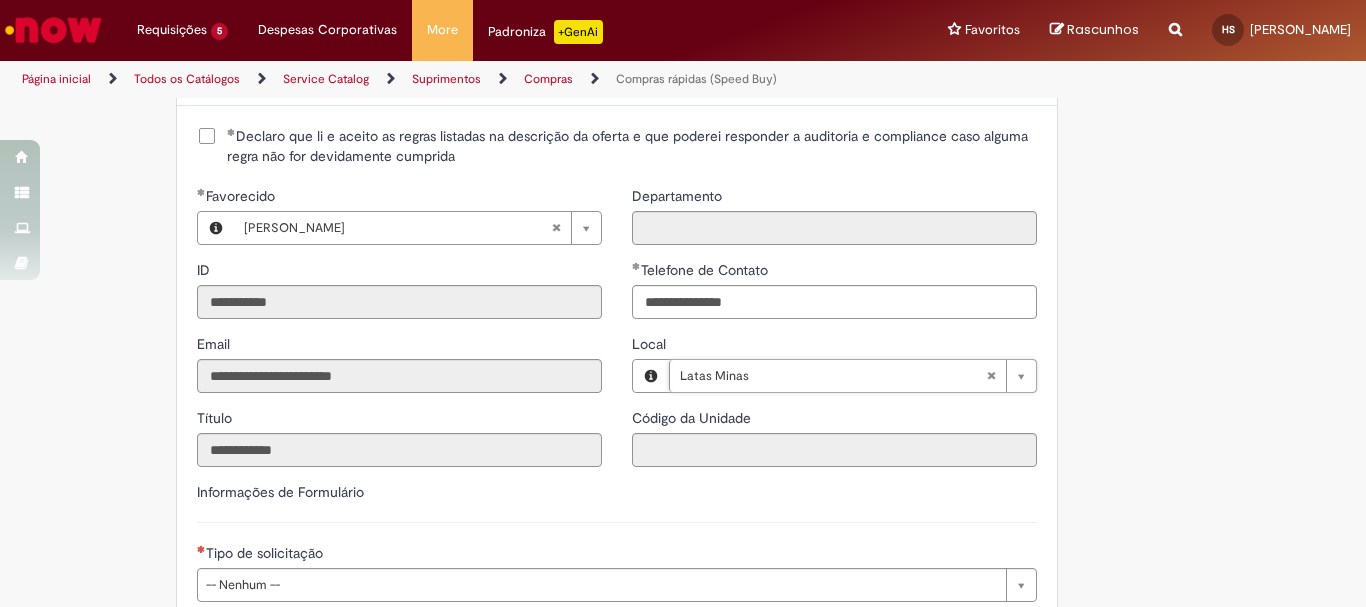 type on "****" 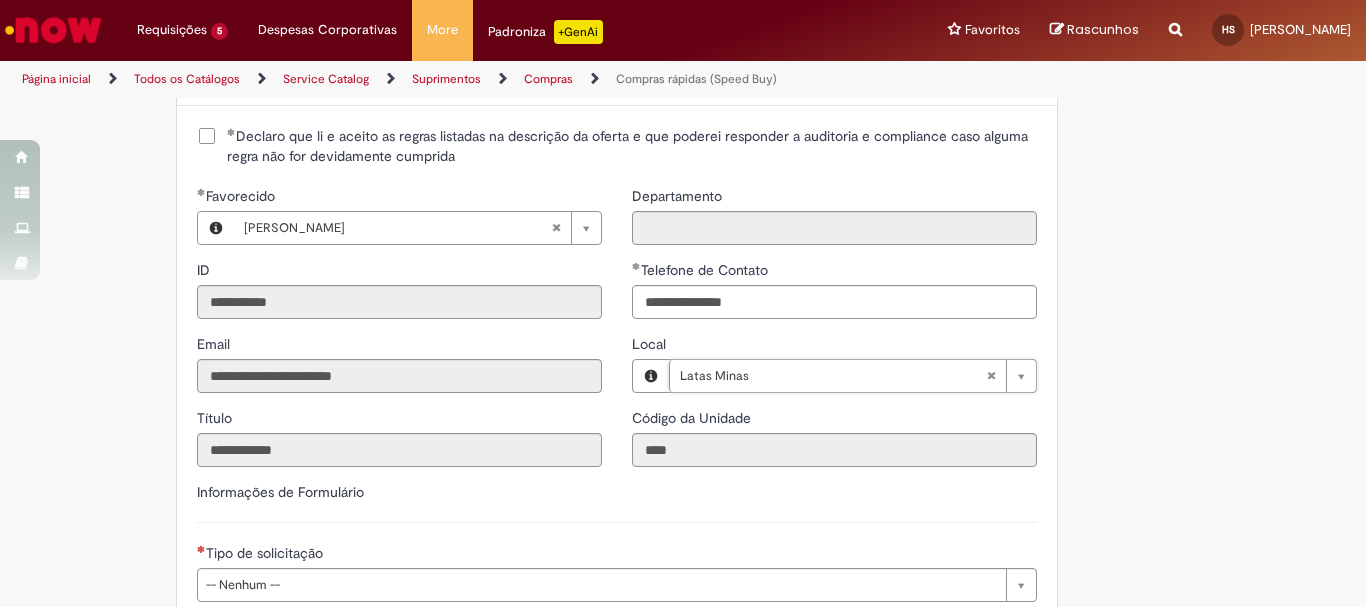 scroll, scrollTop: 2833, scrollLeft: 0, axis: vertical 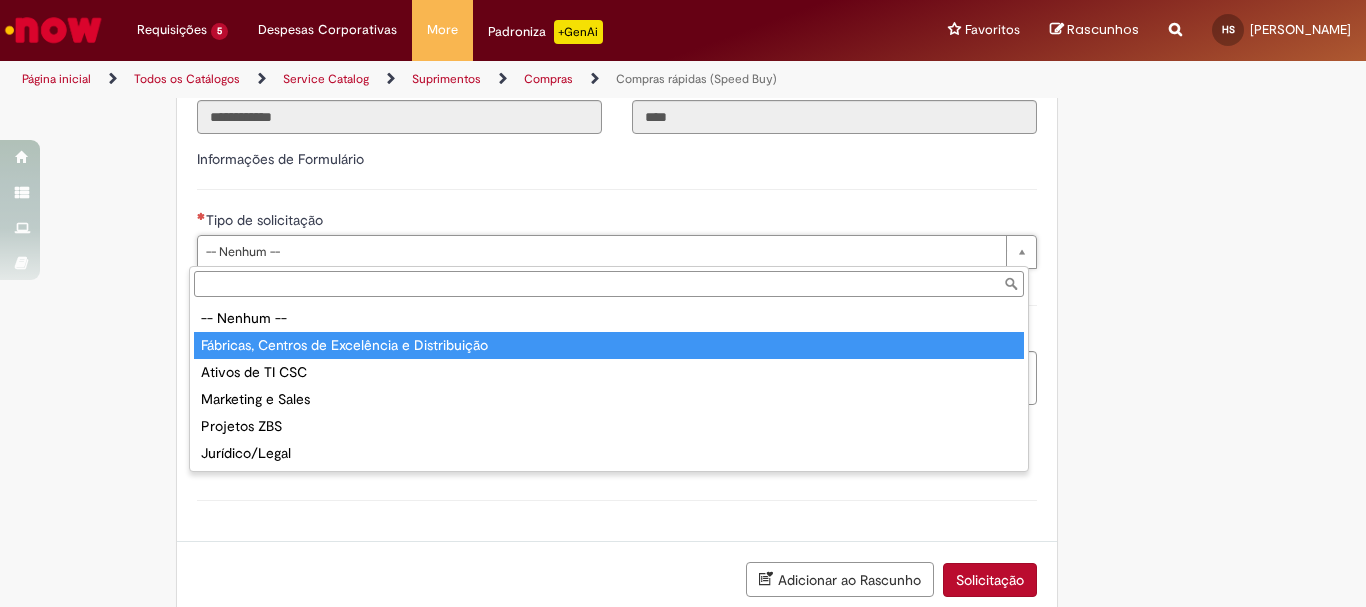 type on "**********" 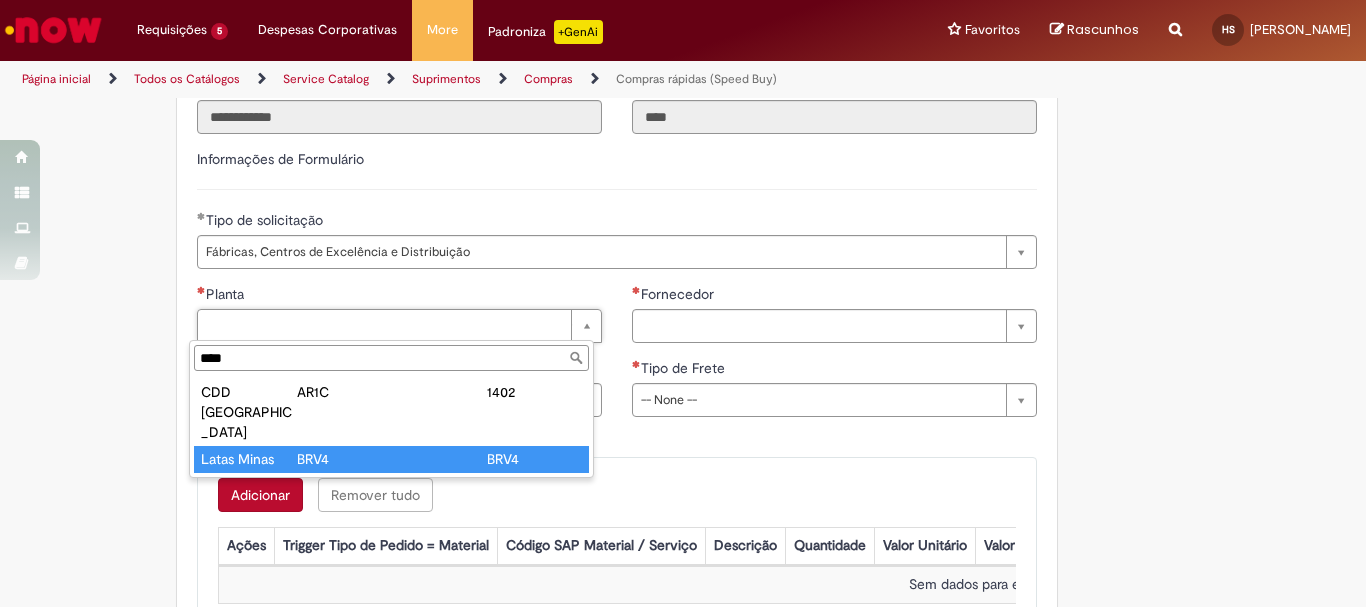 type on "****" 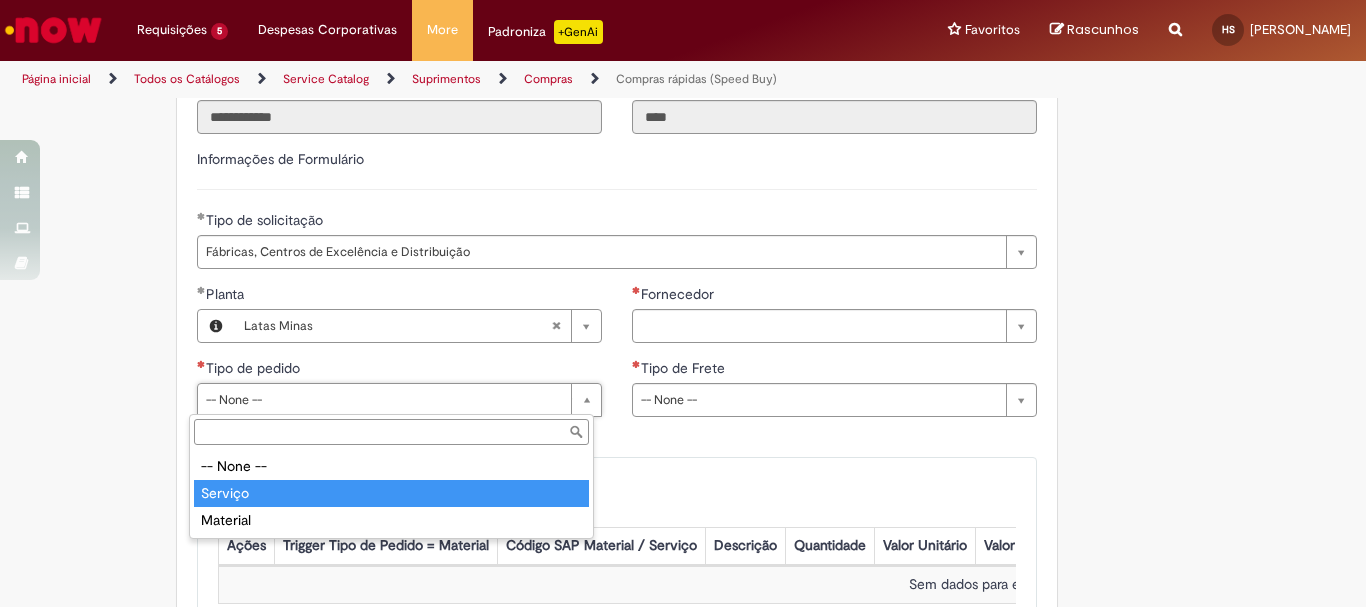 type on "*******" 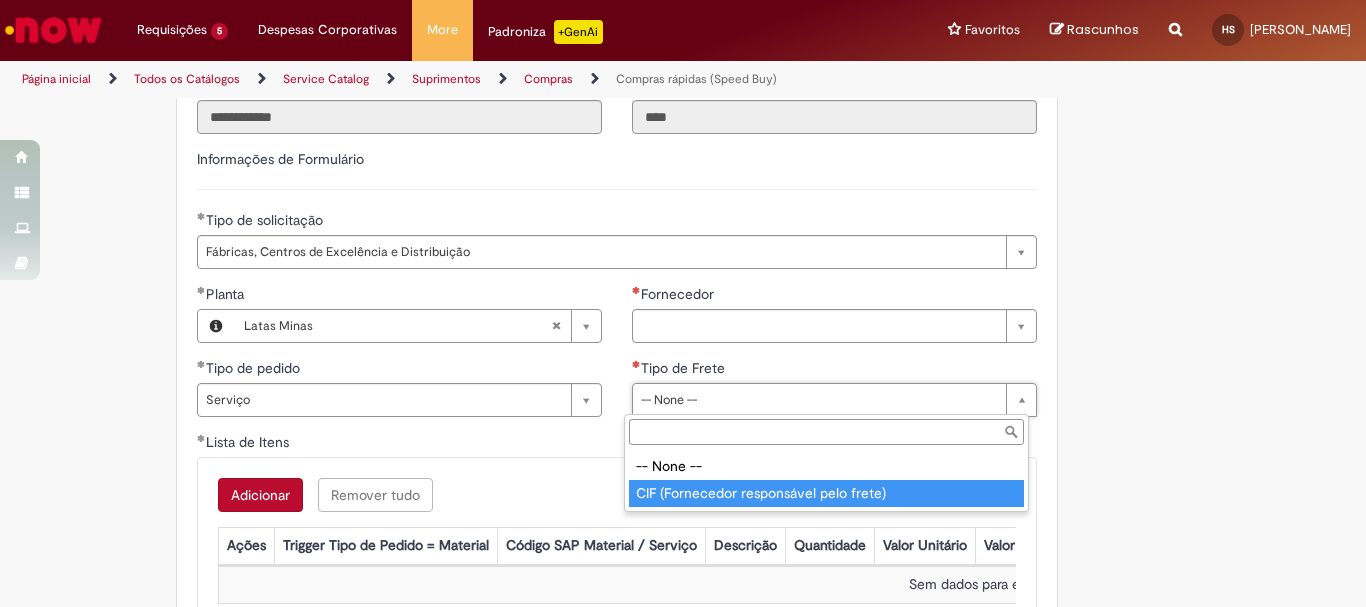 type on "**********" 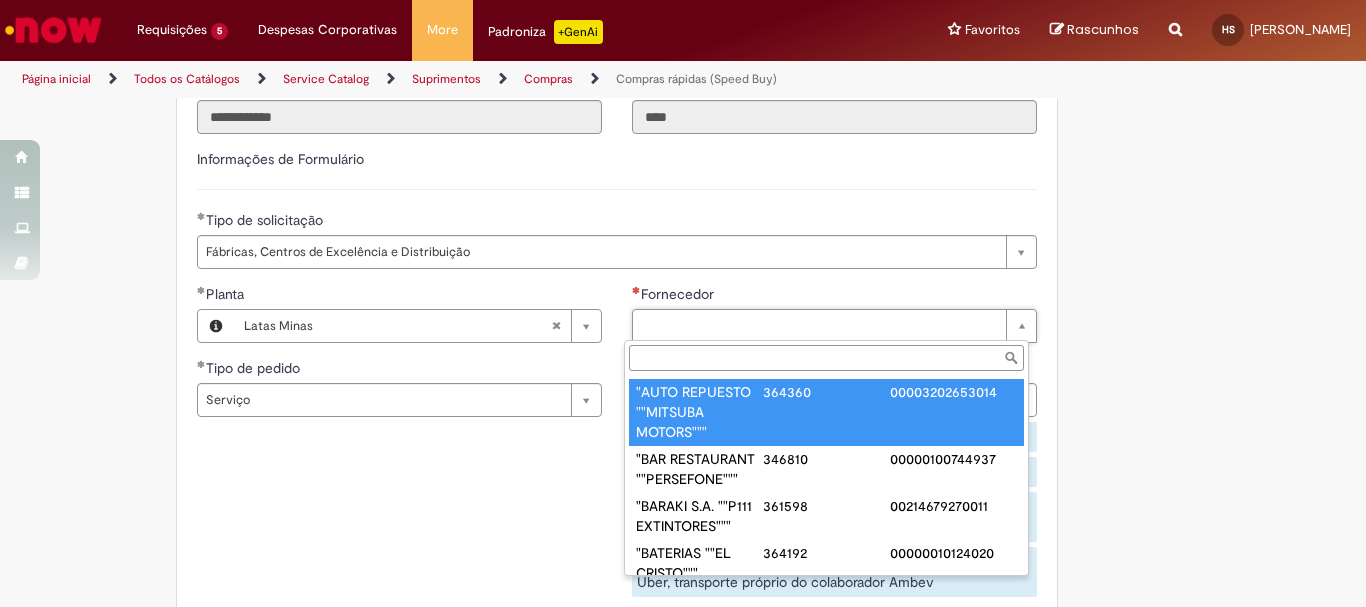 paste on "******" 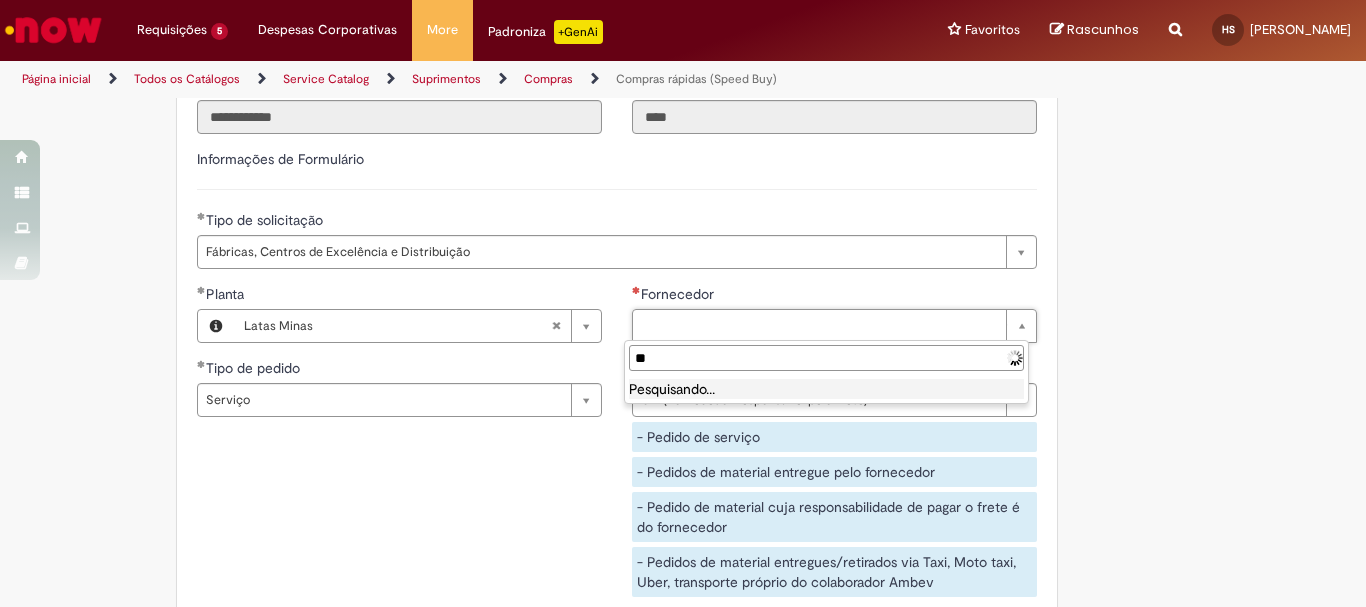 type on "*" 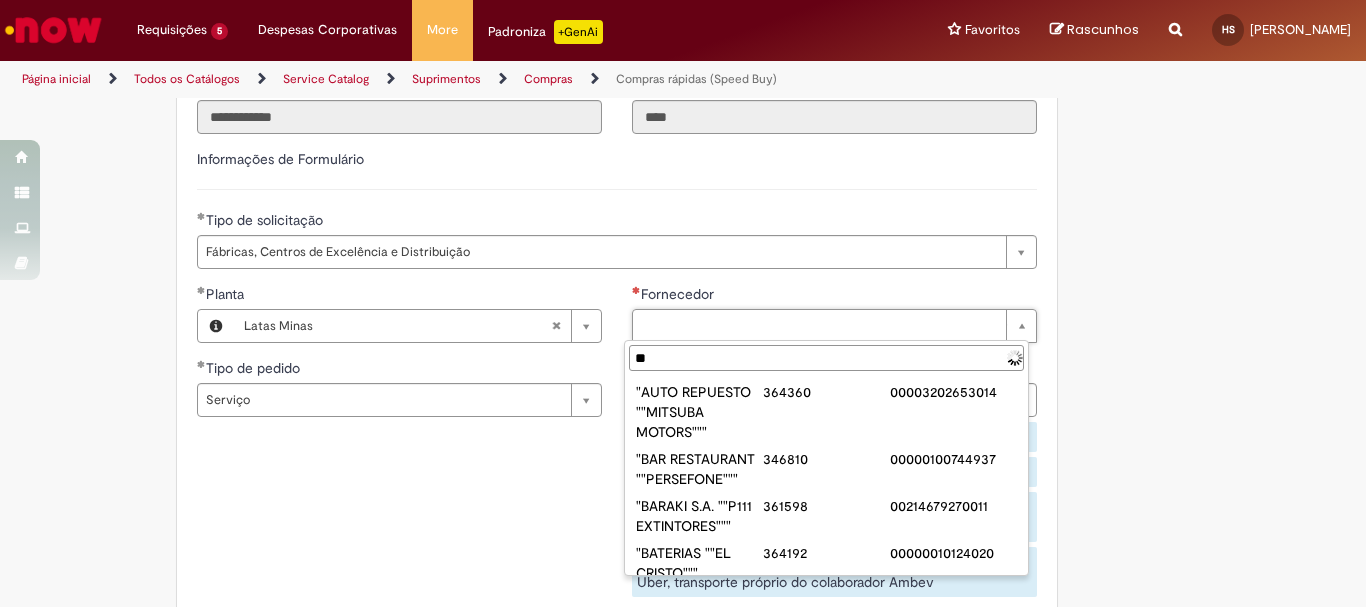 type on "*" 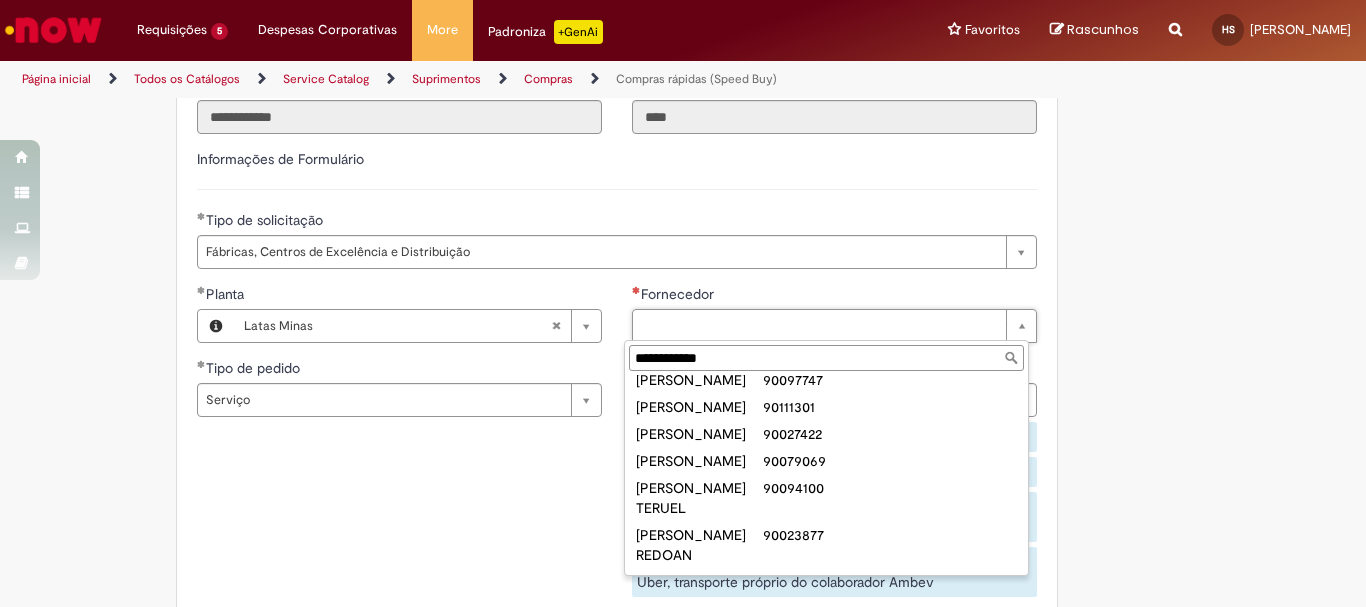 scroll, scrollTop: 423, scrollLeft: 0, axis: vertical 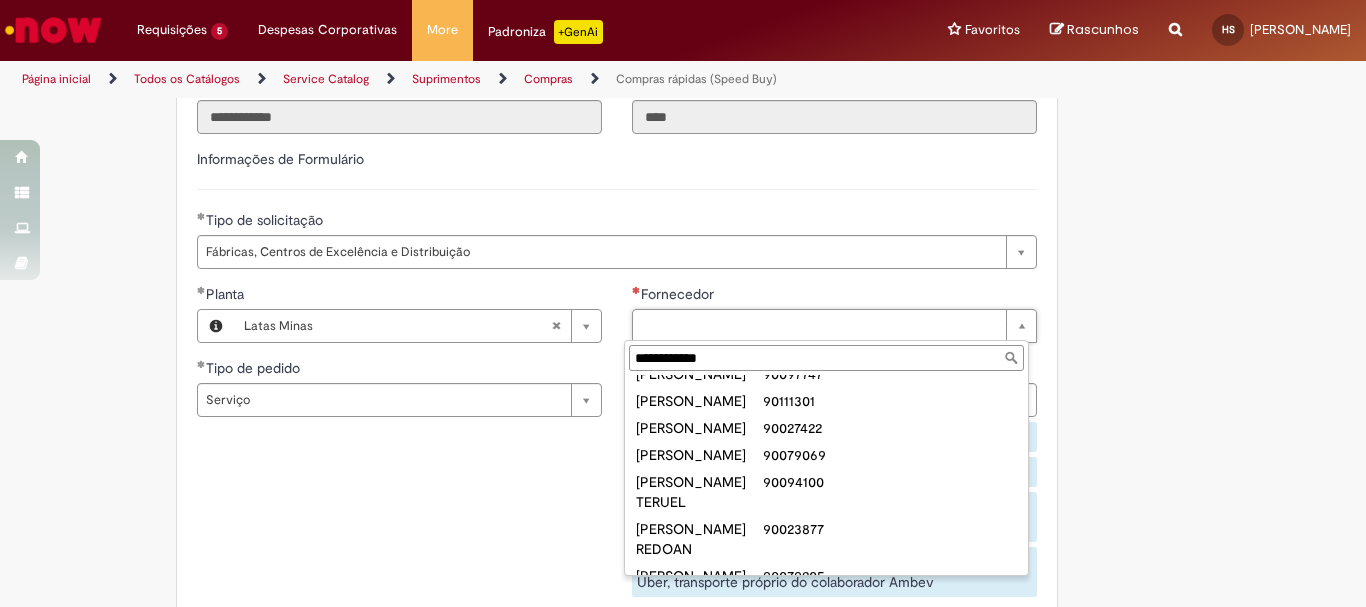 type on "**********" 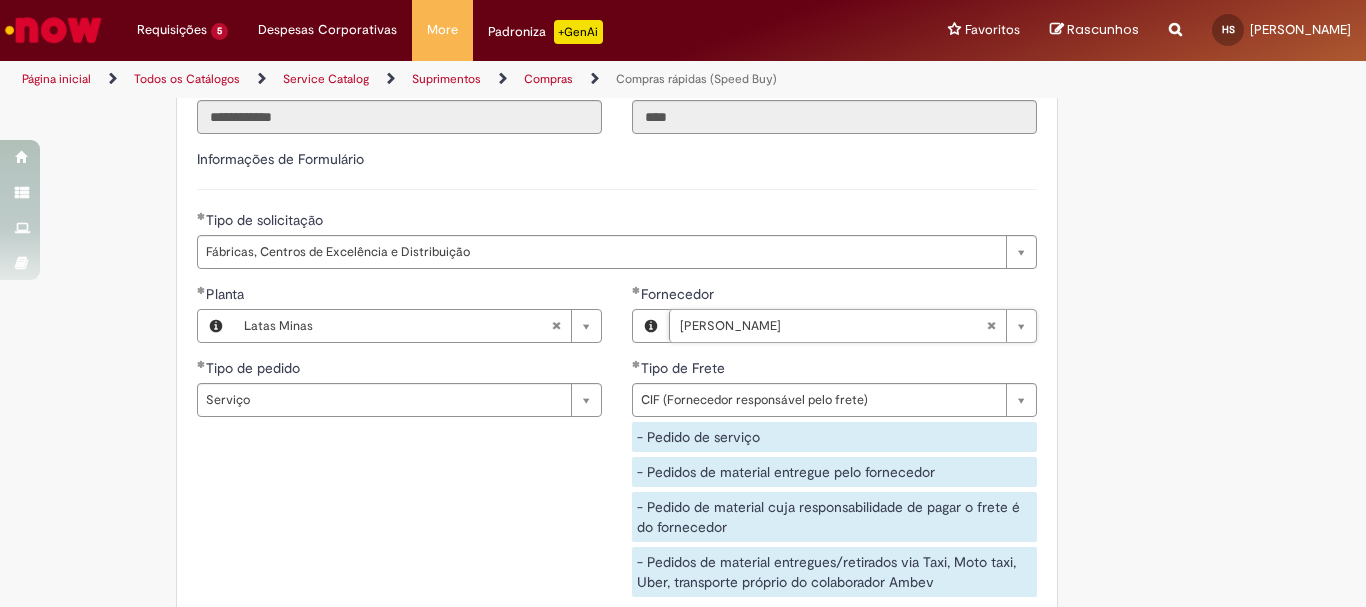 scroll, scrollTop: 3167, scrollLeft: 0, axis: vertical 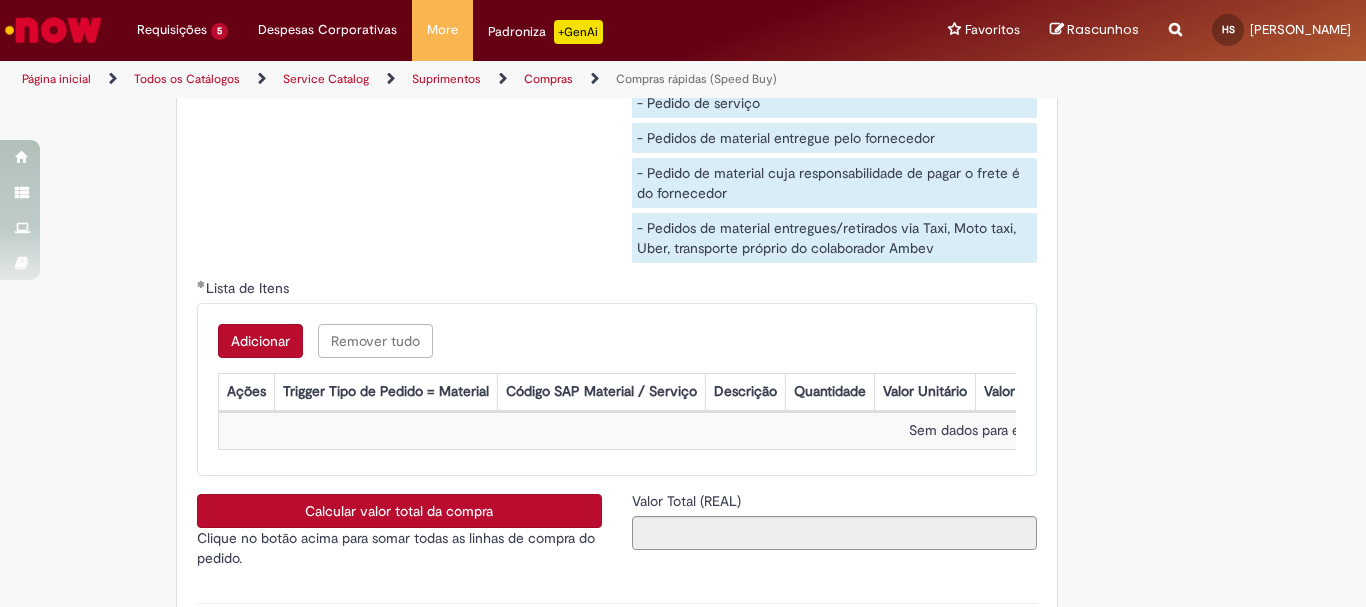 click on "Adicionar" at bounding box center [260, 341] 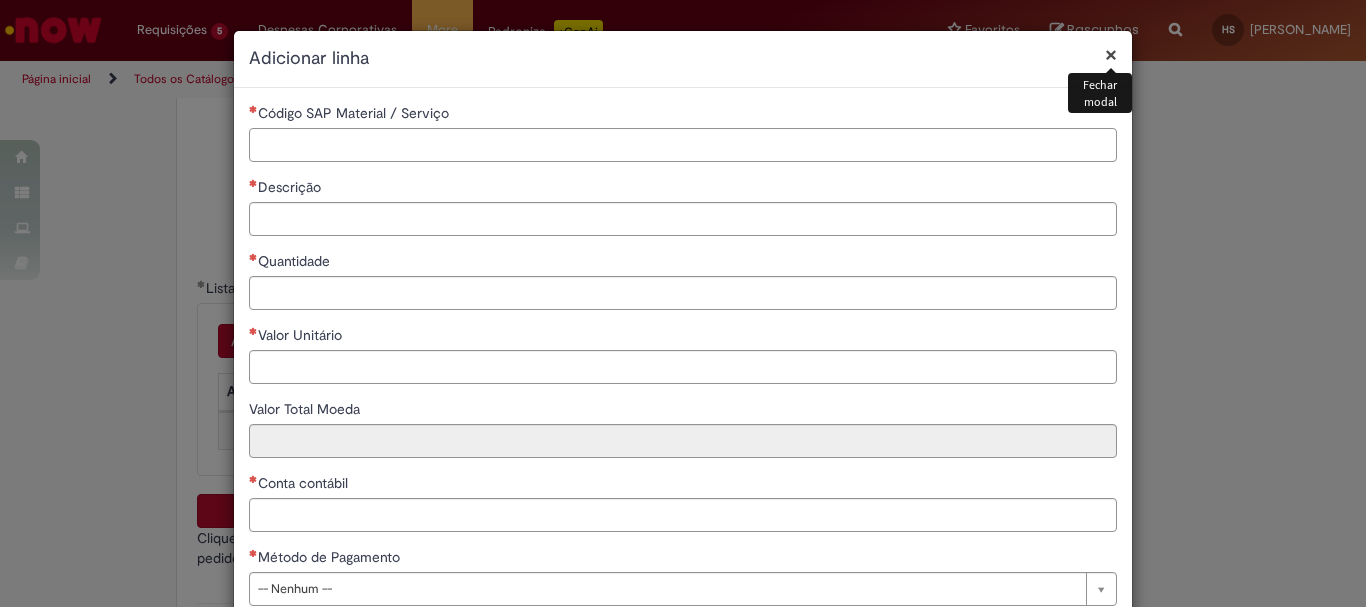 click on "Código SAP Material / Serviço" at bounding box center [683, 145] 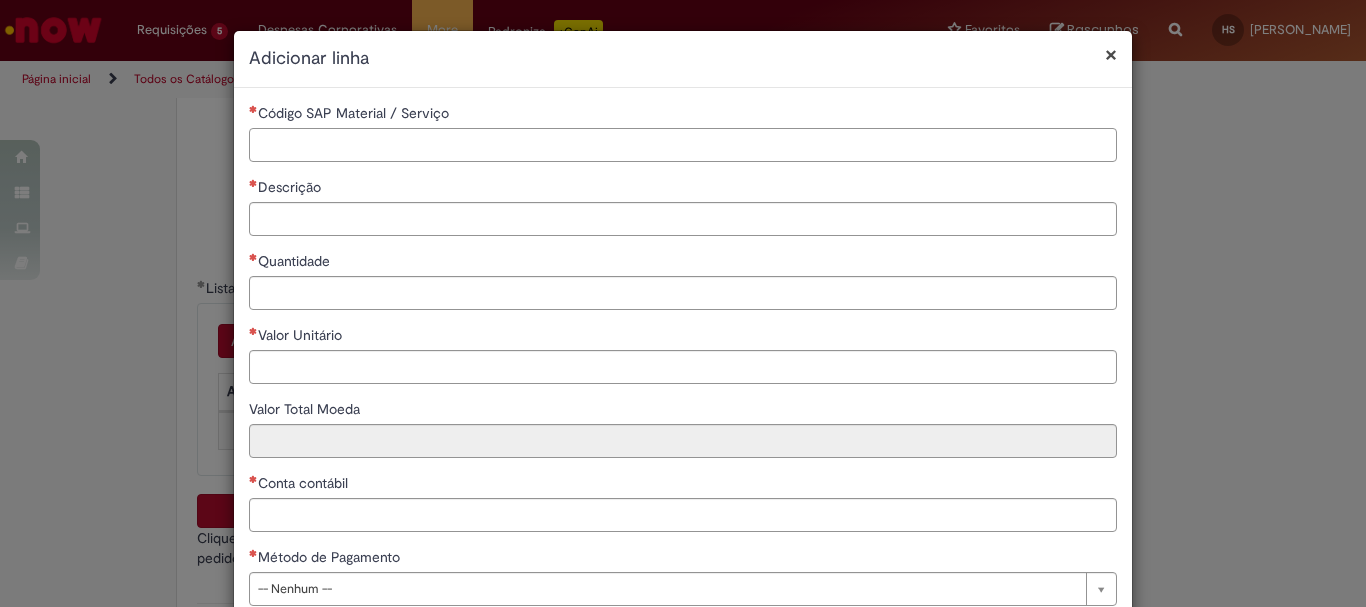 paste on "******" 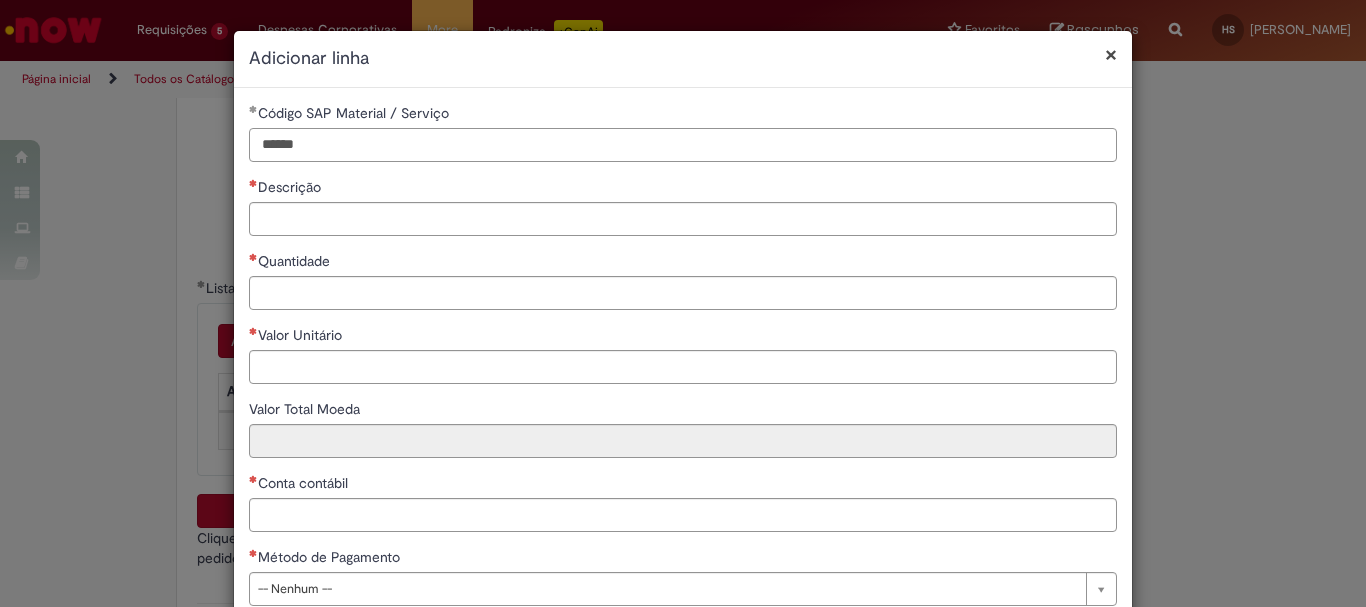 type on "******" 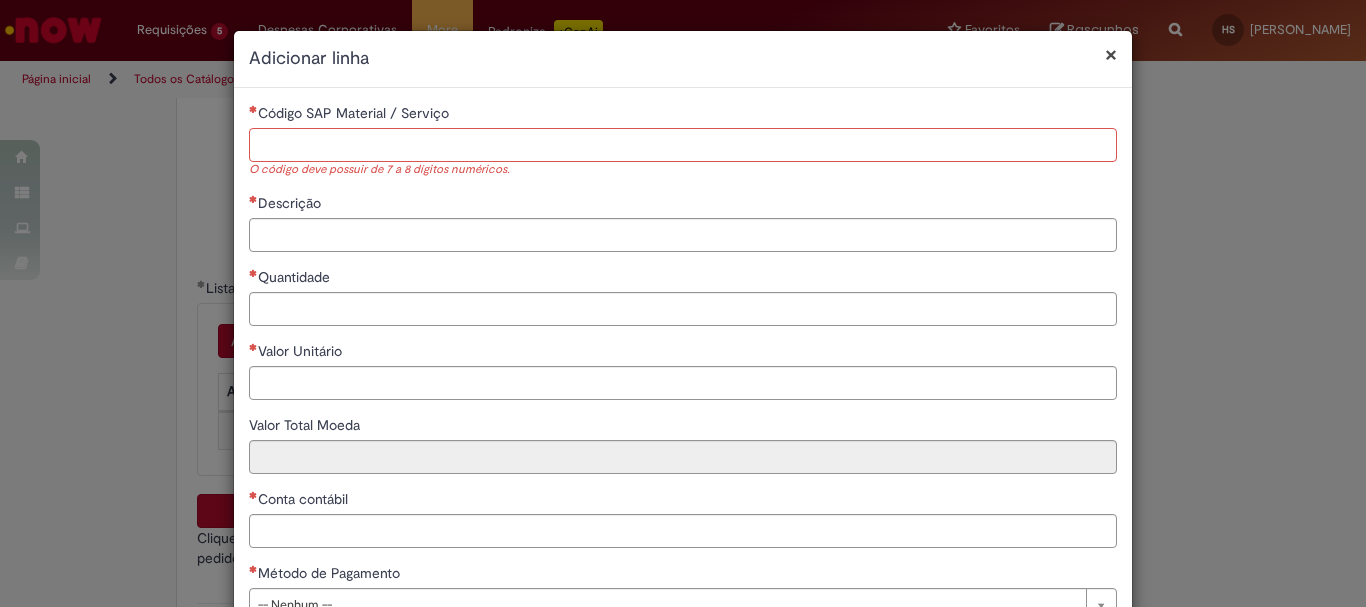 paste on "********" 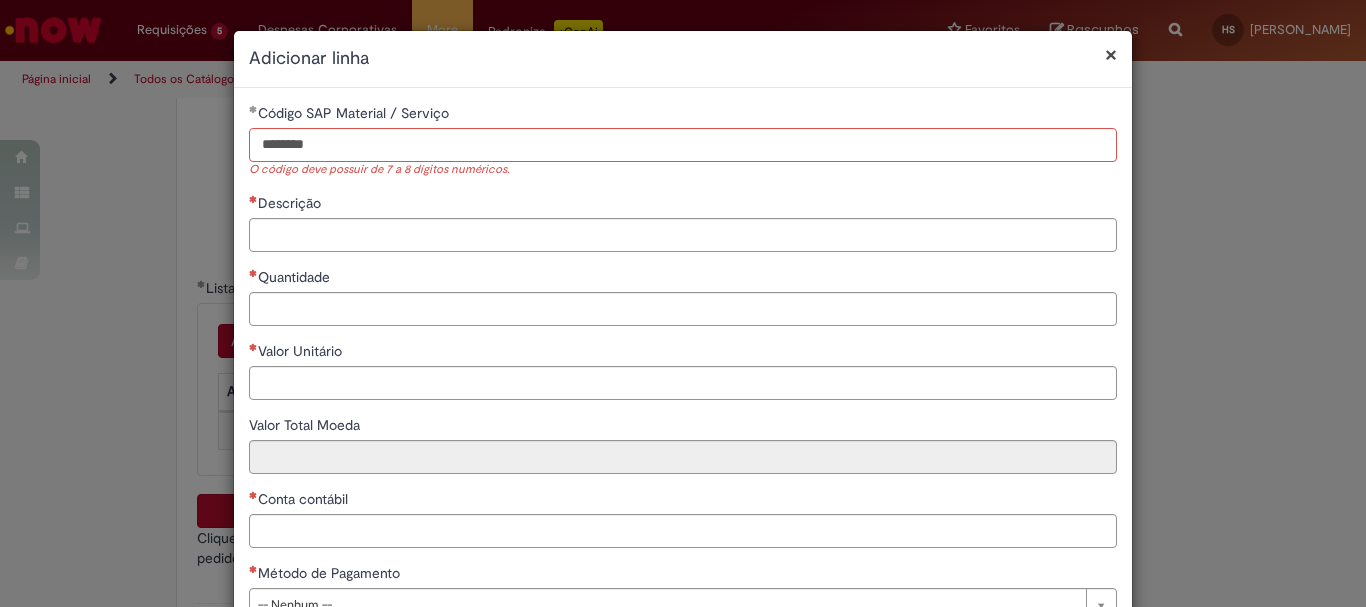 type on "********" 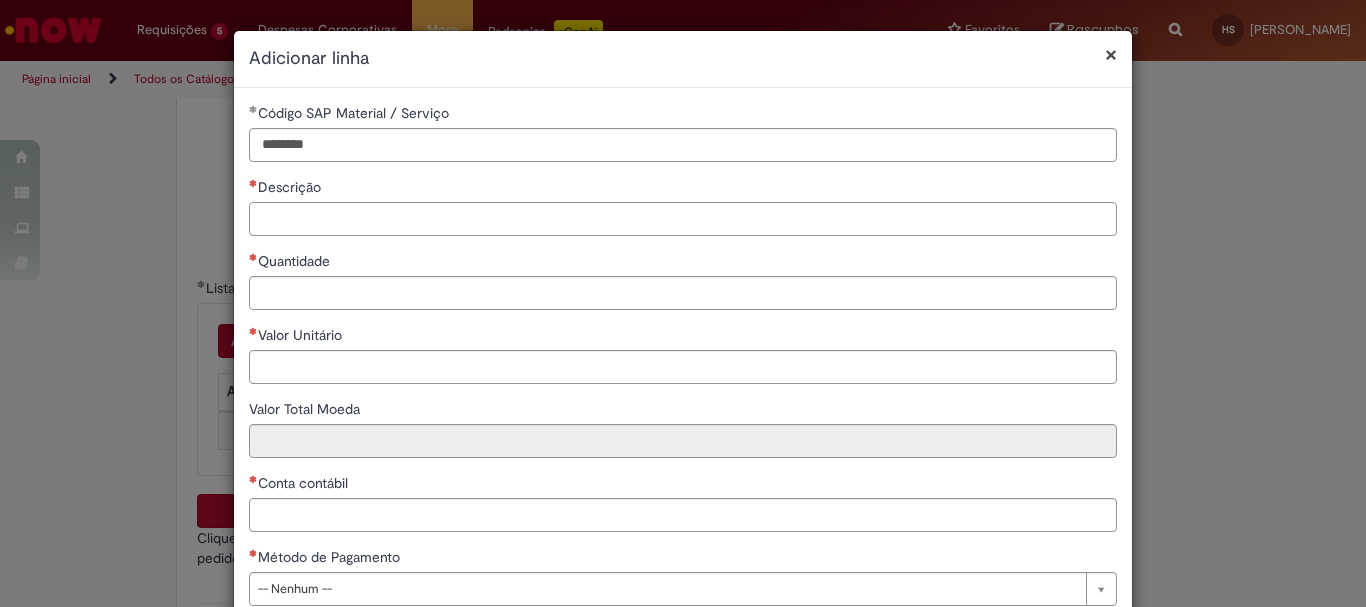 click on "Descrição" at bounding box center (683, 219) 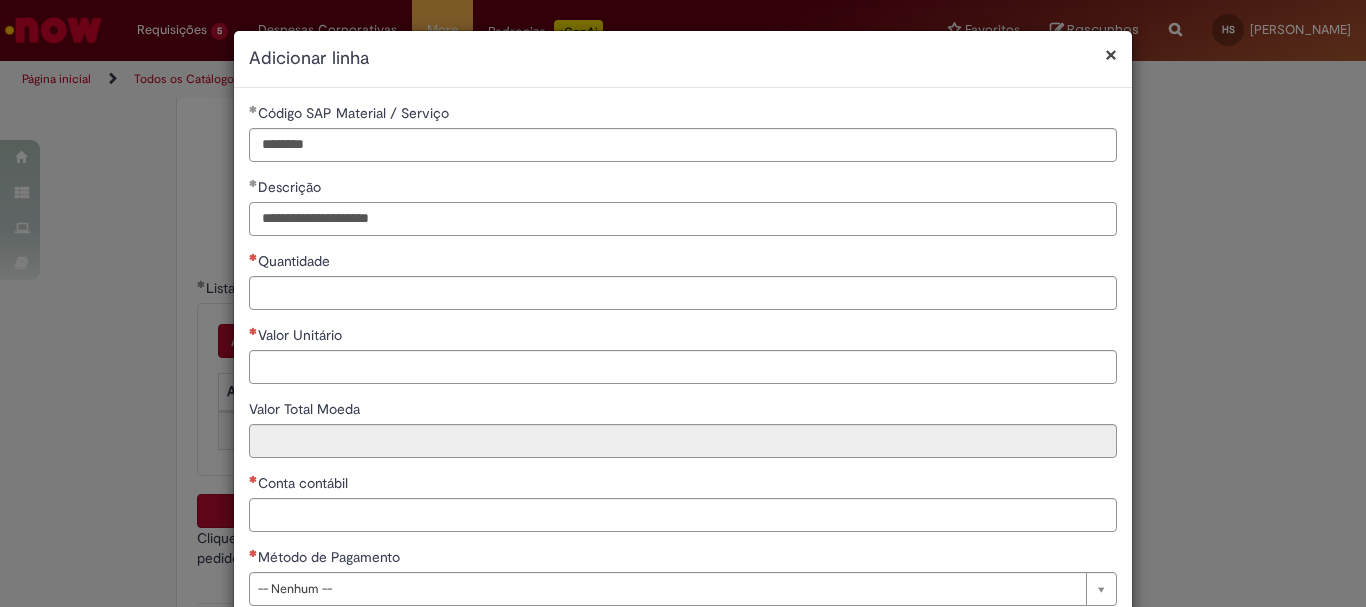 type on "**********" 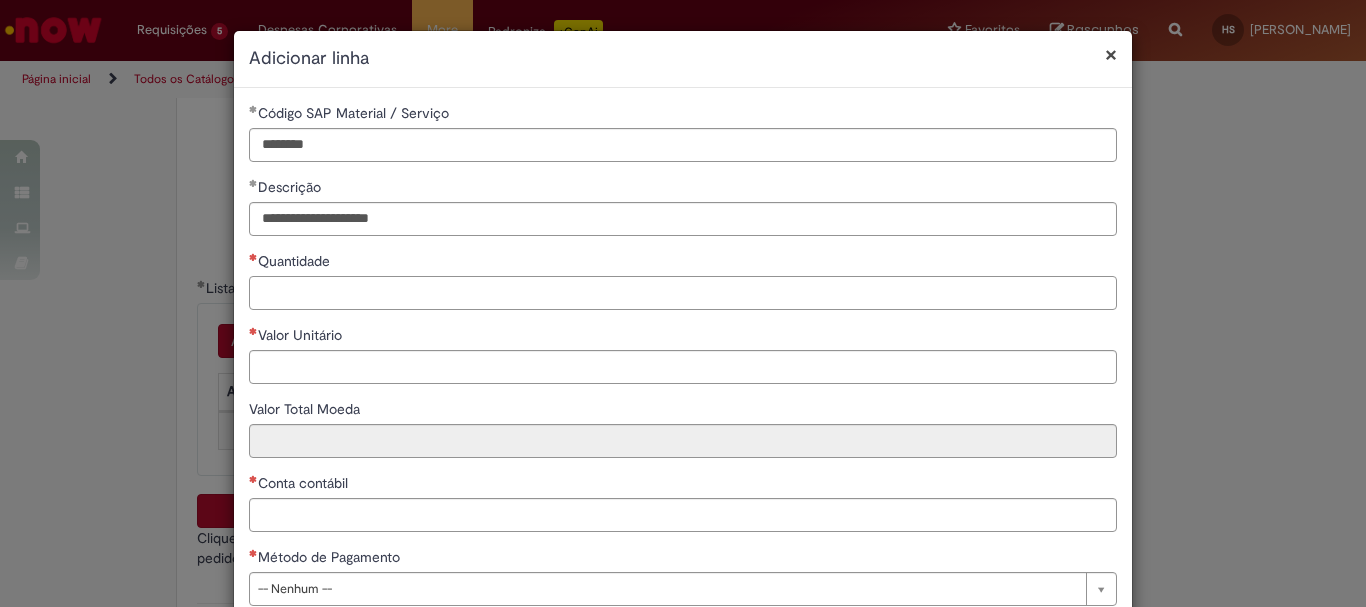 click on "Quantidade" at bounding box center (683, 293) 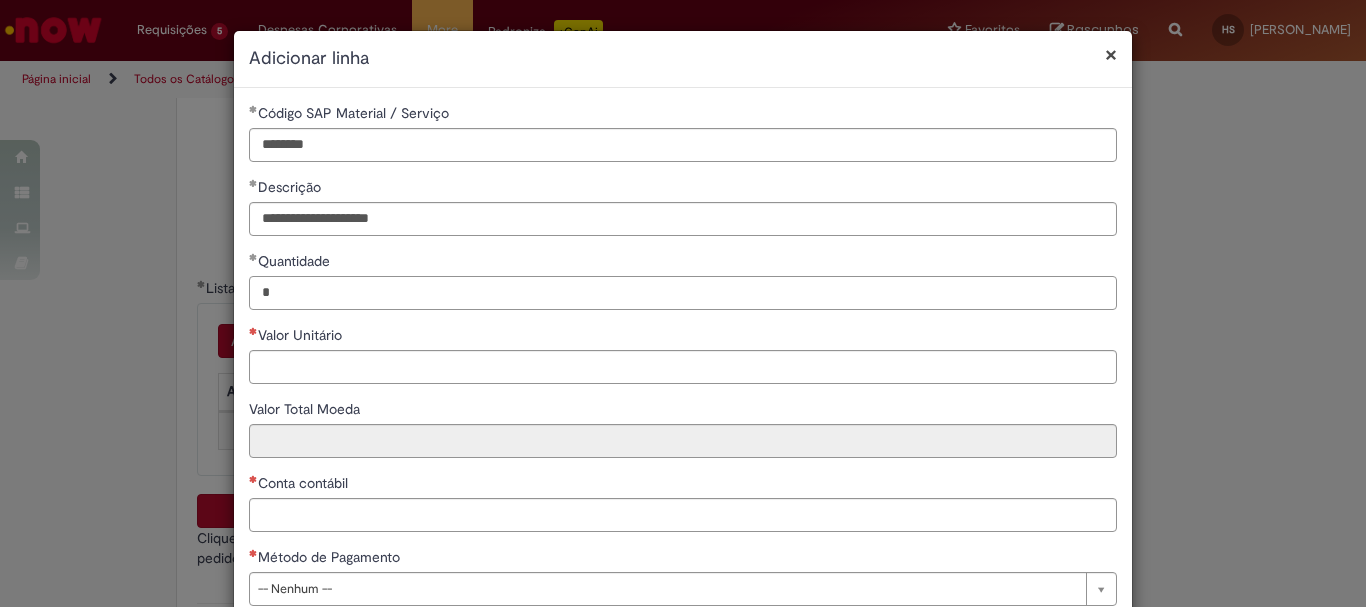 type on "*" 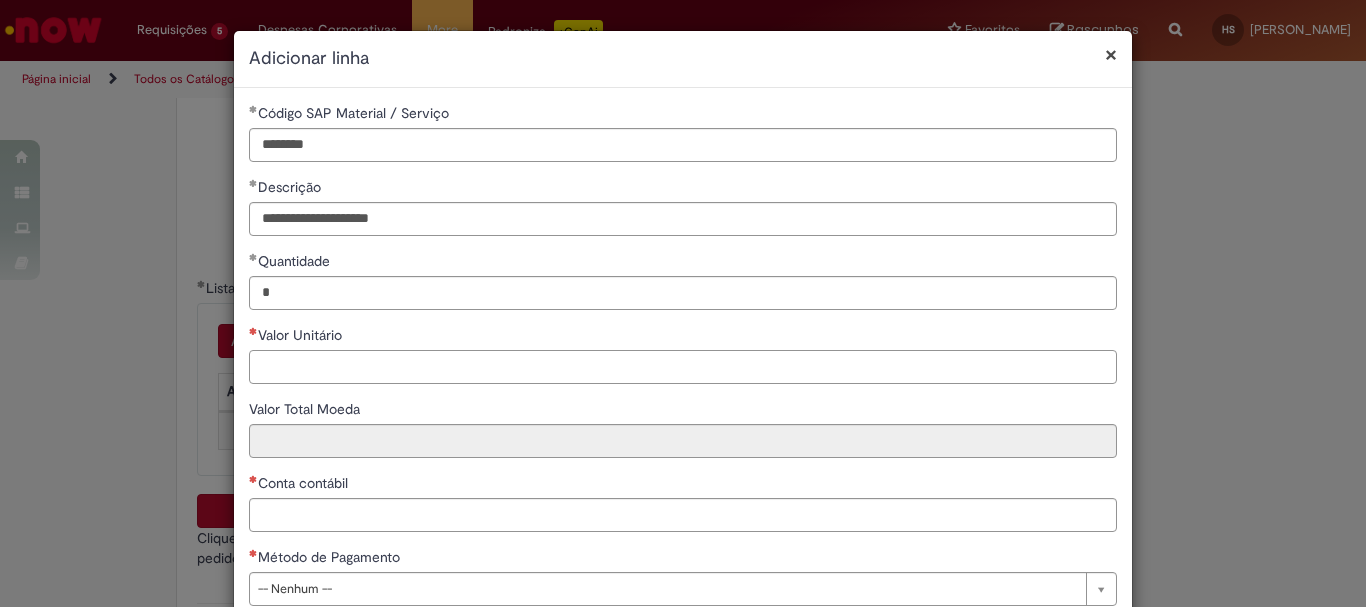 click on "Valor Unitário" at bounding box center (683, 367) 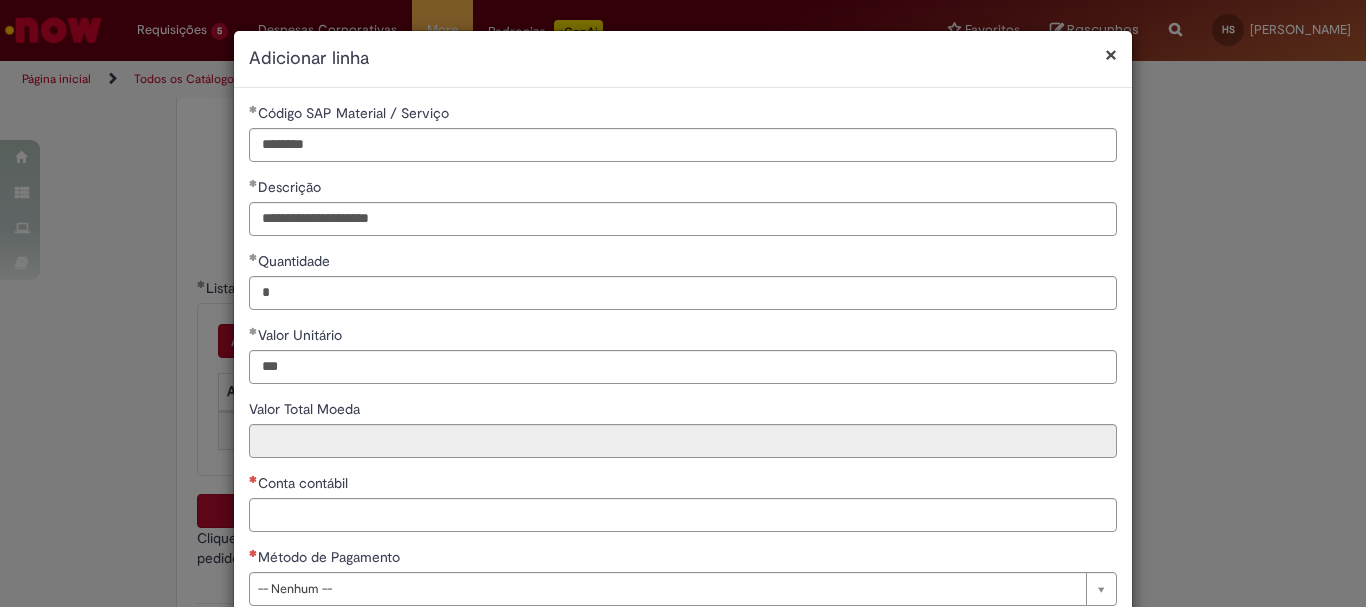 type on "******" 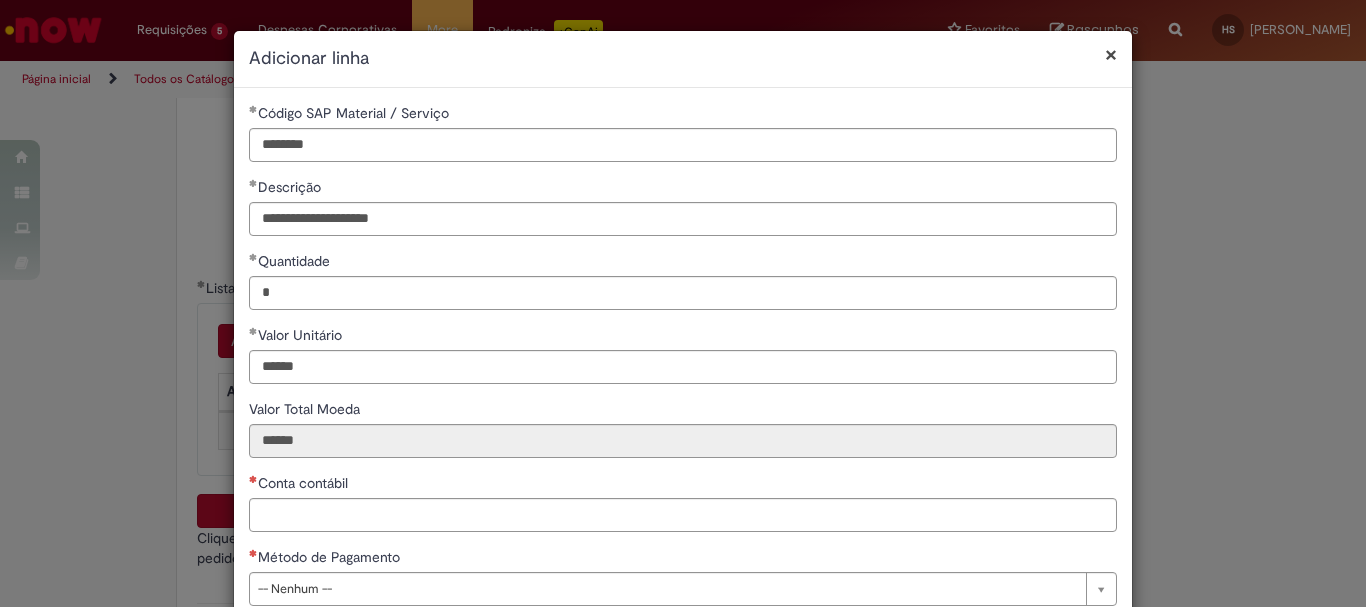 click on "Conta contábil" at bounding box center (683, 485) 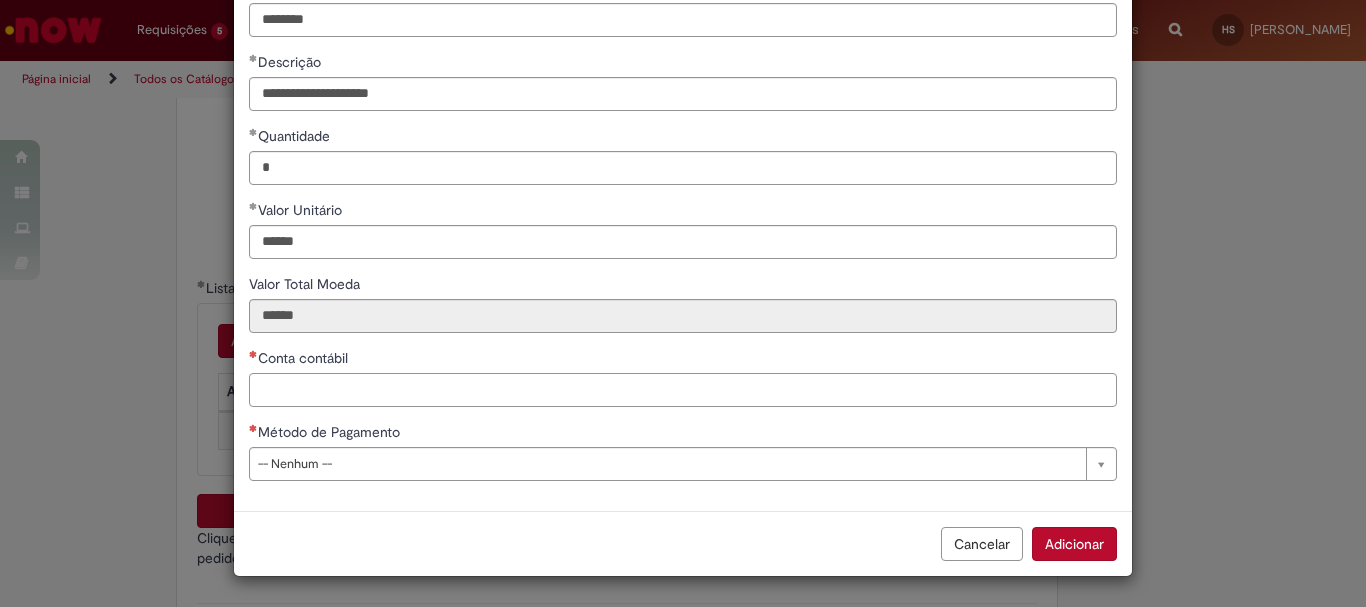 scroll, scrollTop: 125, scrollLeft: 0, axis: vertical 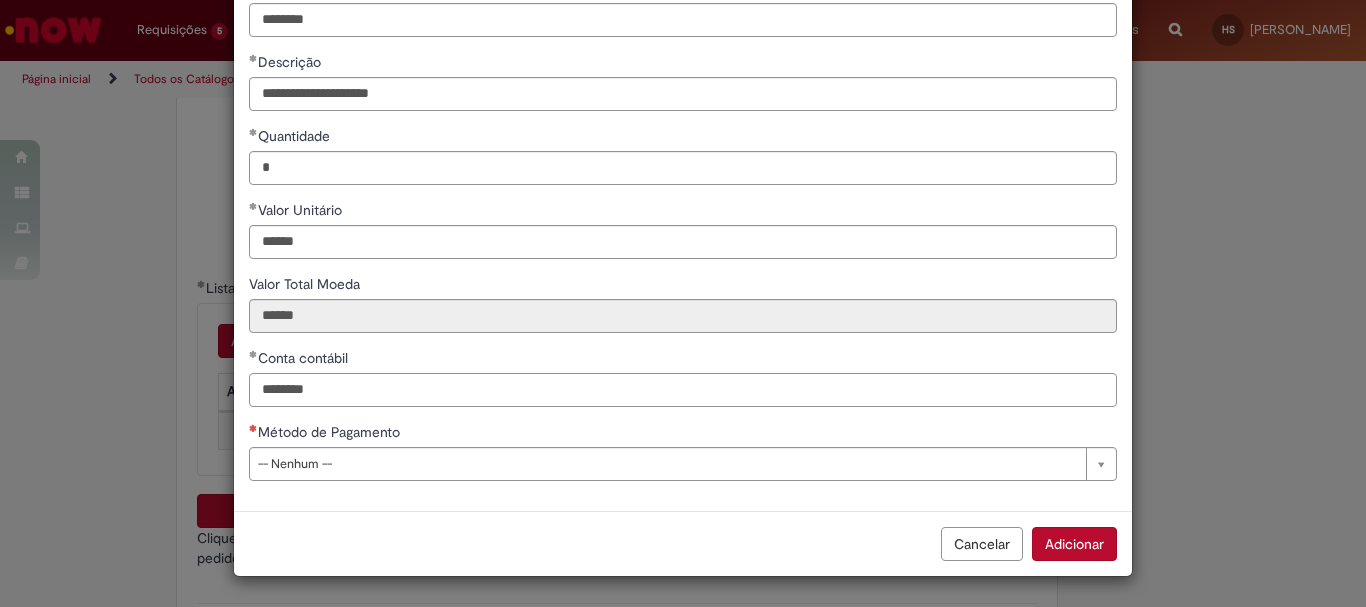 type on "********" 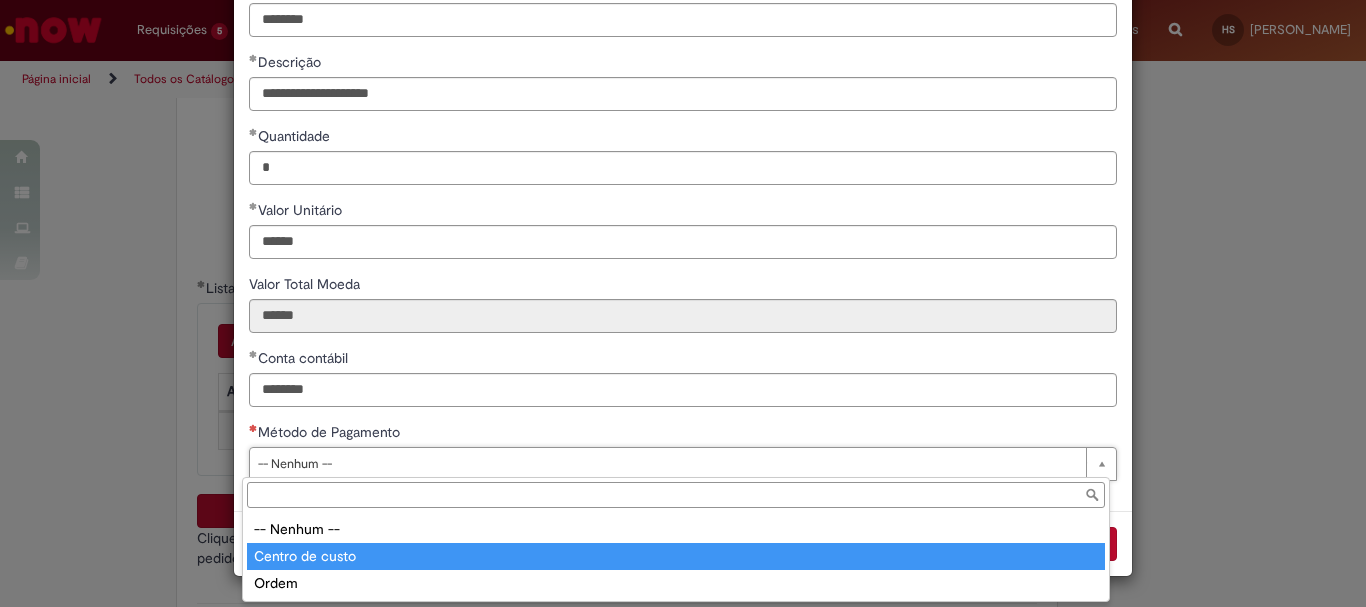 type on "**********" 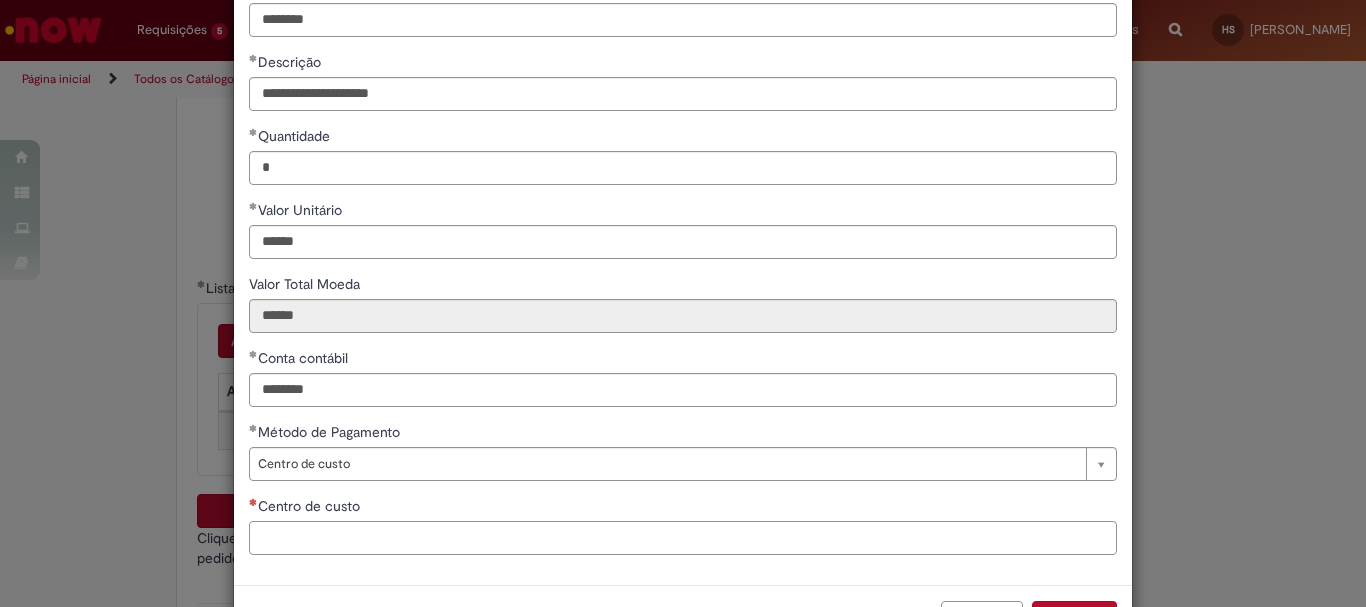 click on "Centro de custo" at bounding box center [683, 538] 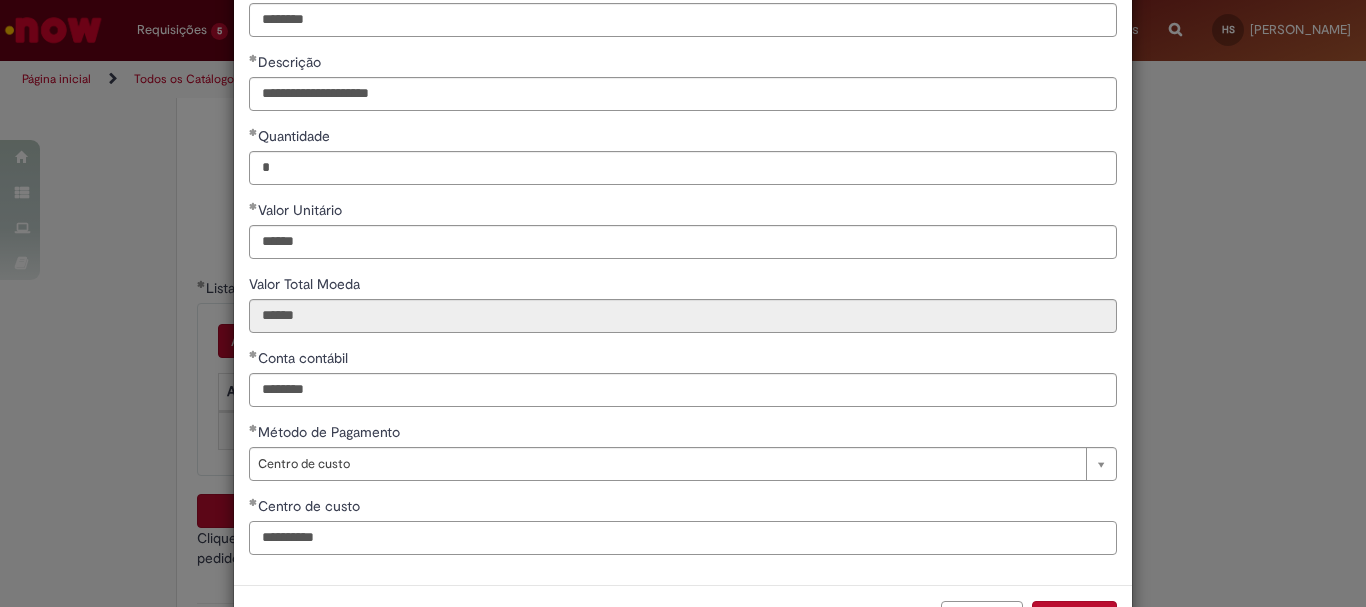 scroll, scrollTop: 199, scrollLeft: 0, axis: vertical 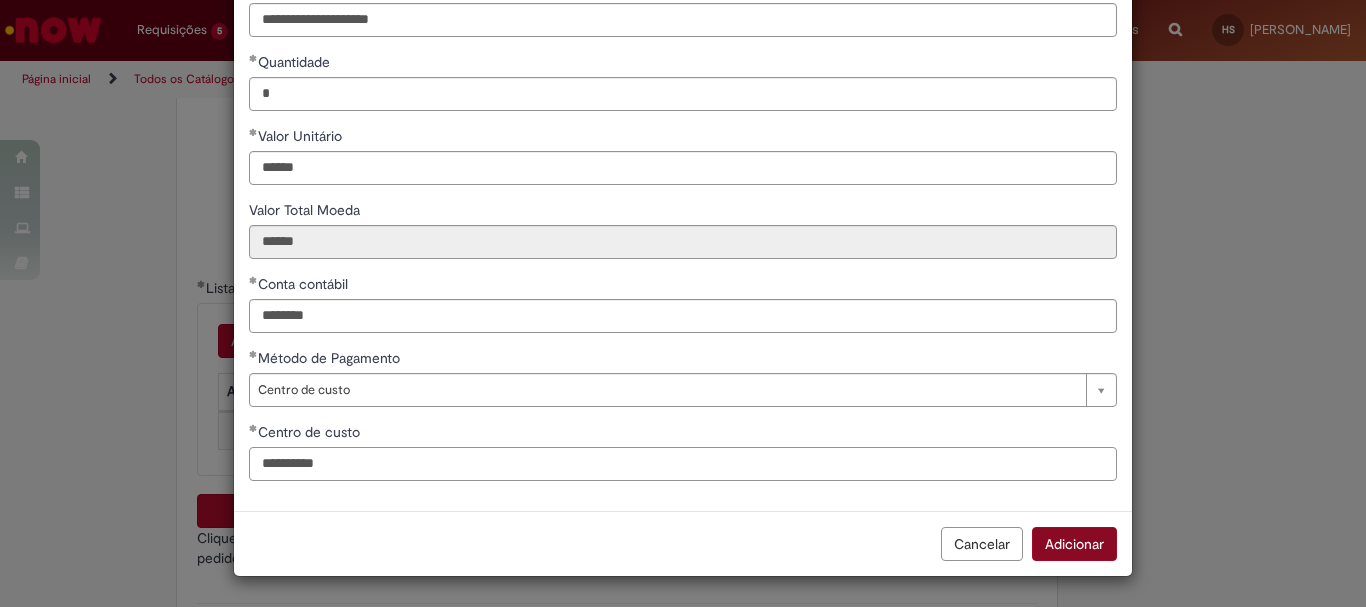 type on "**********" 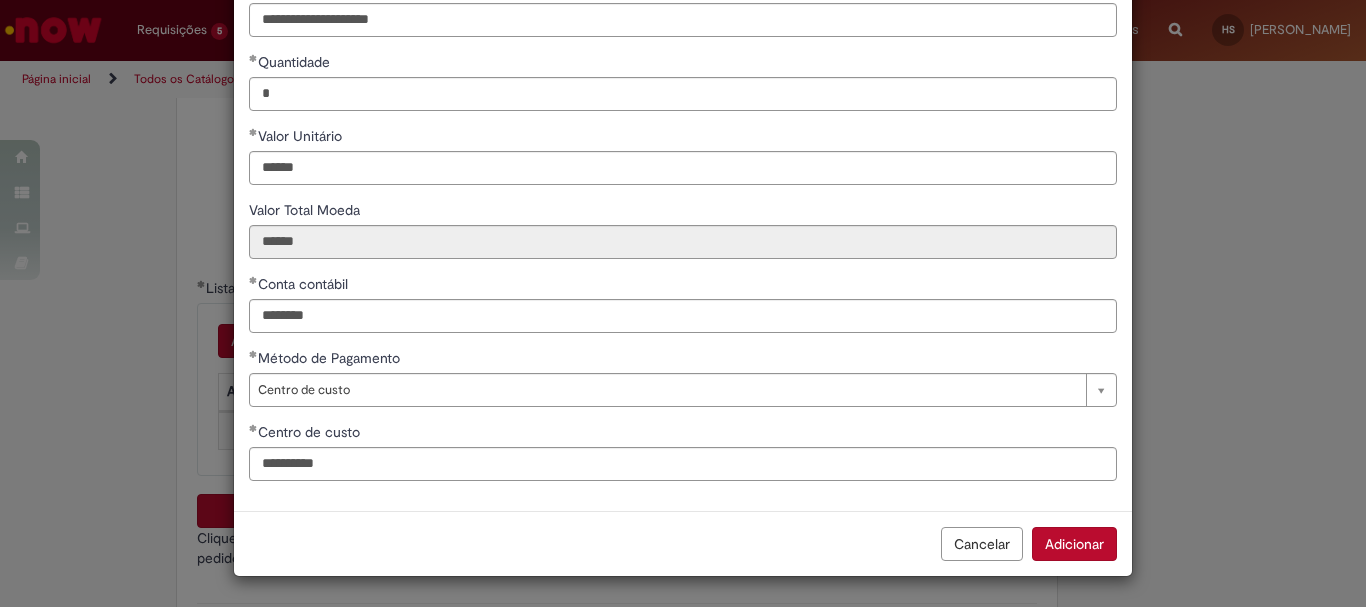click on "Adicionar" at bounding box center [1074, 544] 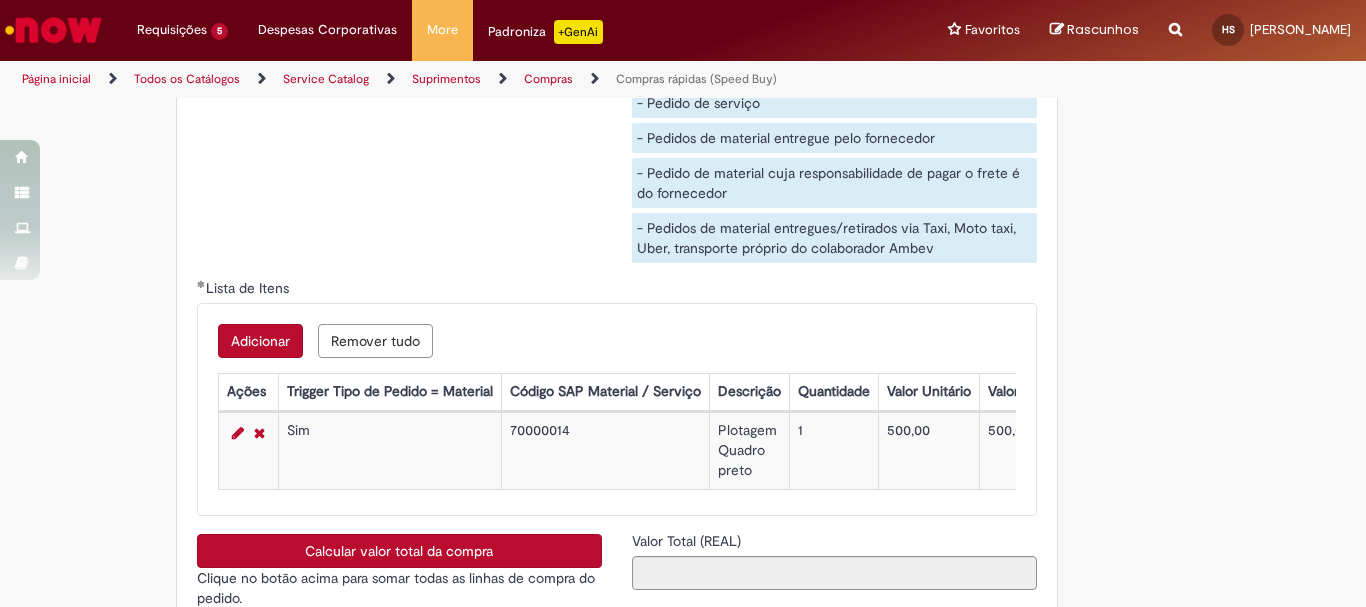 scroll, scrollTop: 3417, scrollLeft: 0, axis: vertical 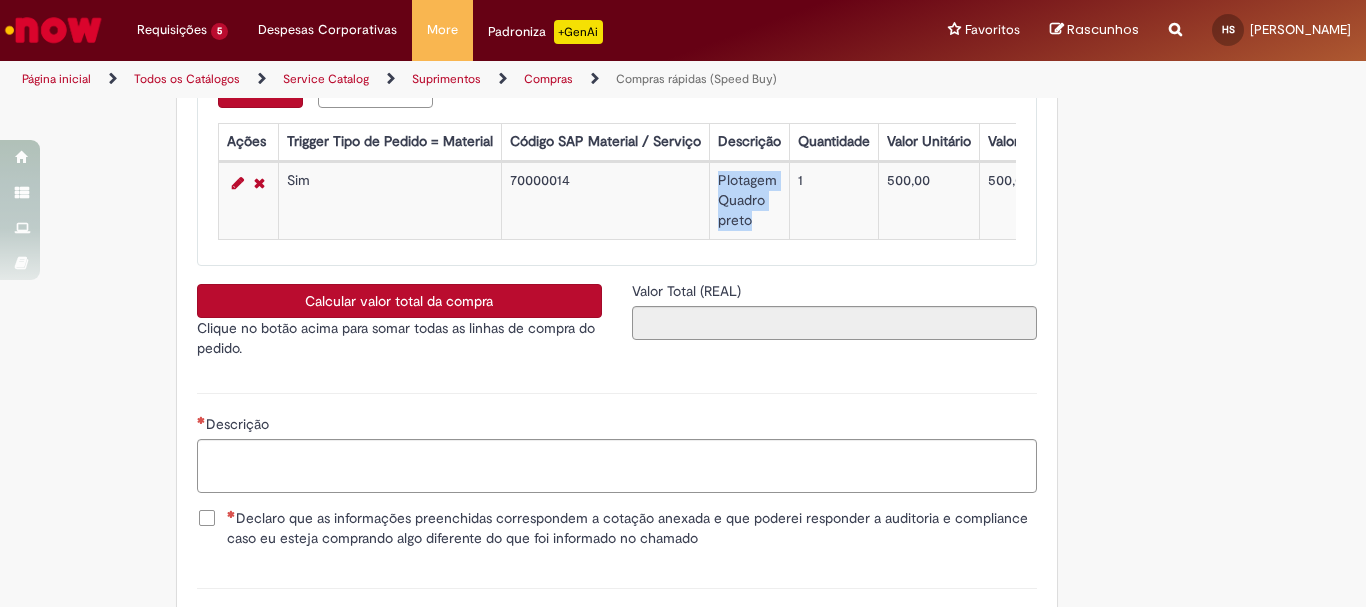 drag, startPoint x: 757, startPoint y: 217, endPoint x: 708, endPoint y: 175, distance: 64.53681 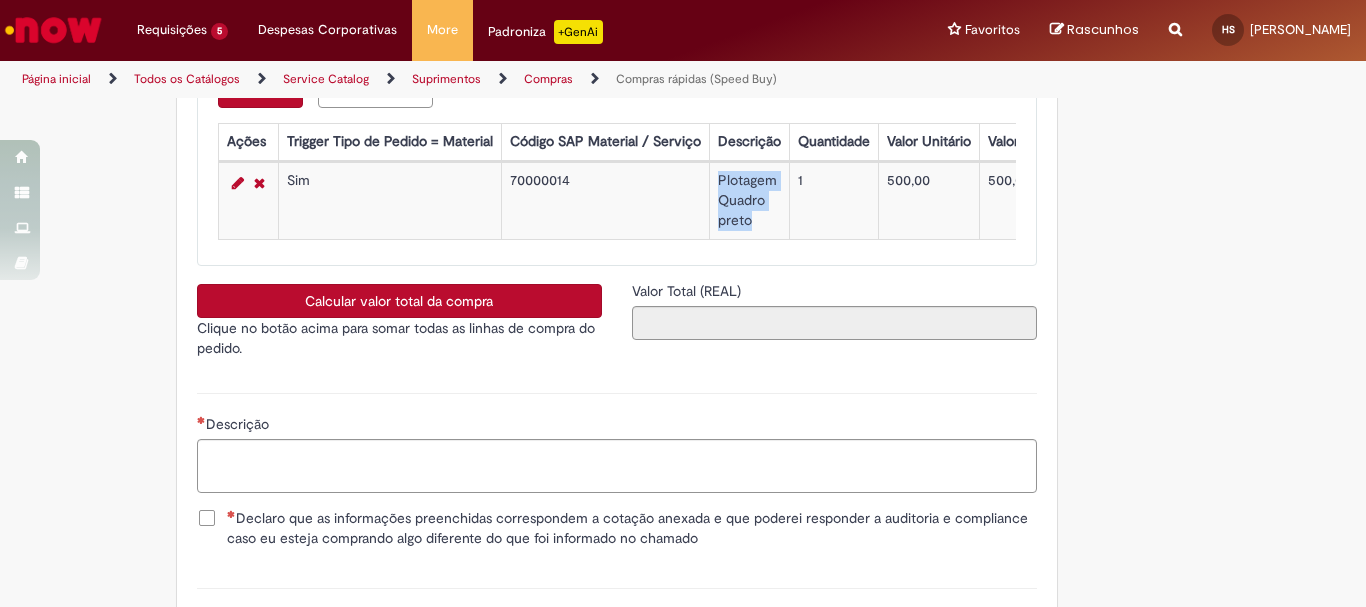 click on "Calcular valor total da compra" at bounding box center (399, 301) 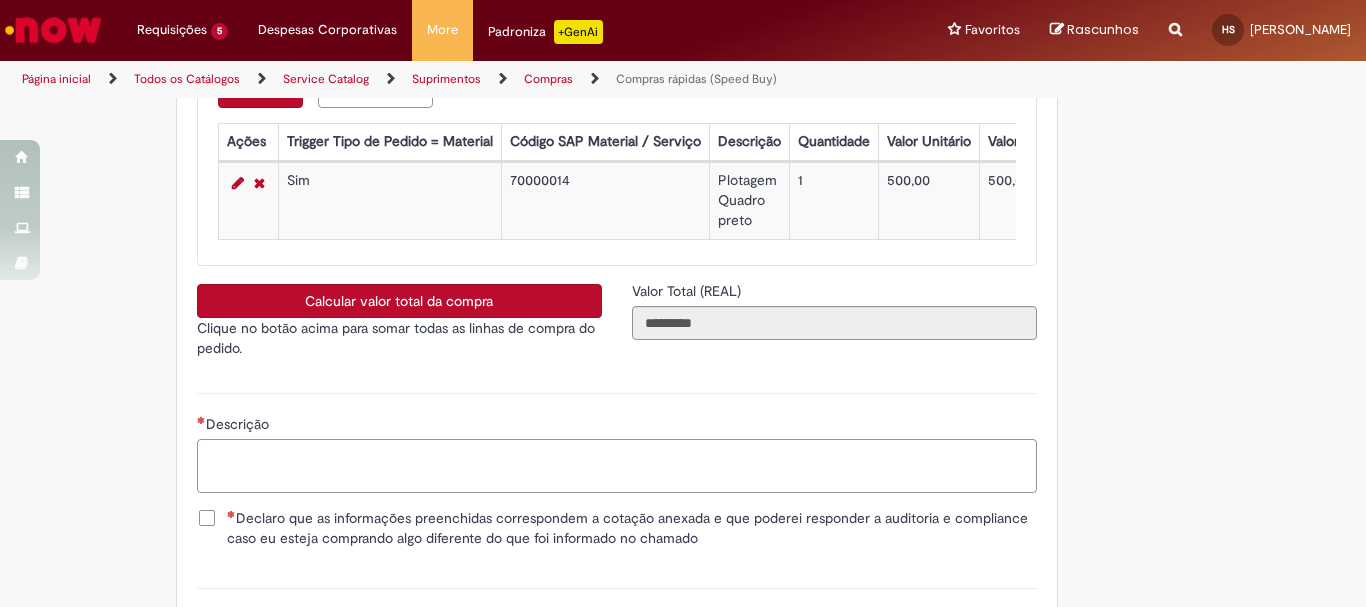 click on "Descrição" at bounding box center (617, 466) 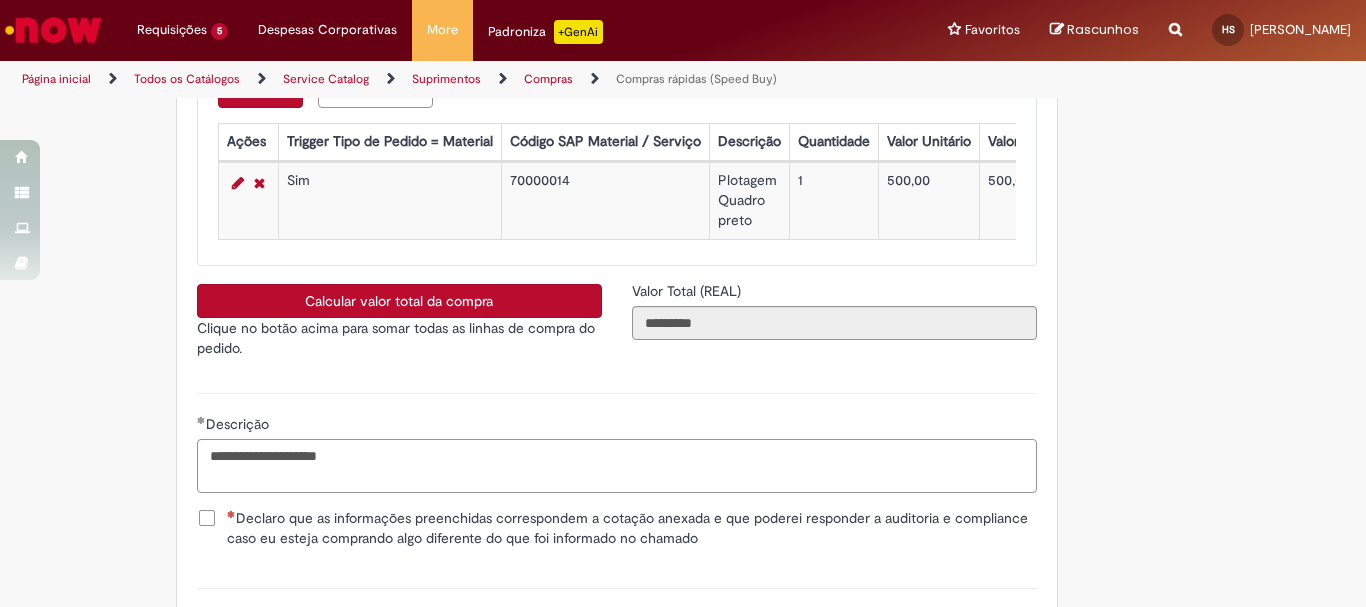 click on "**********" at bounding box center (617, 466) 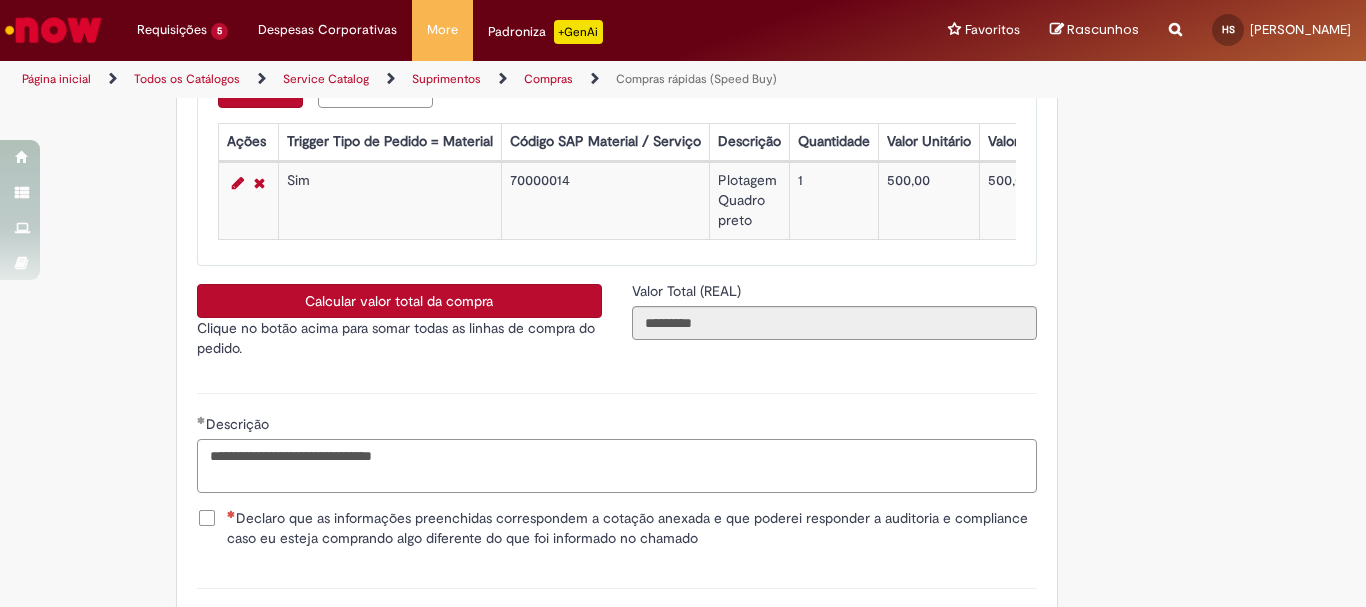 click on "**********" at bounding box center (617, 466) 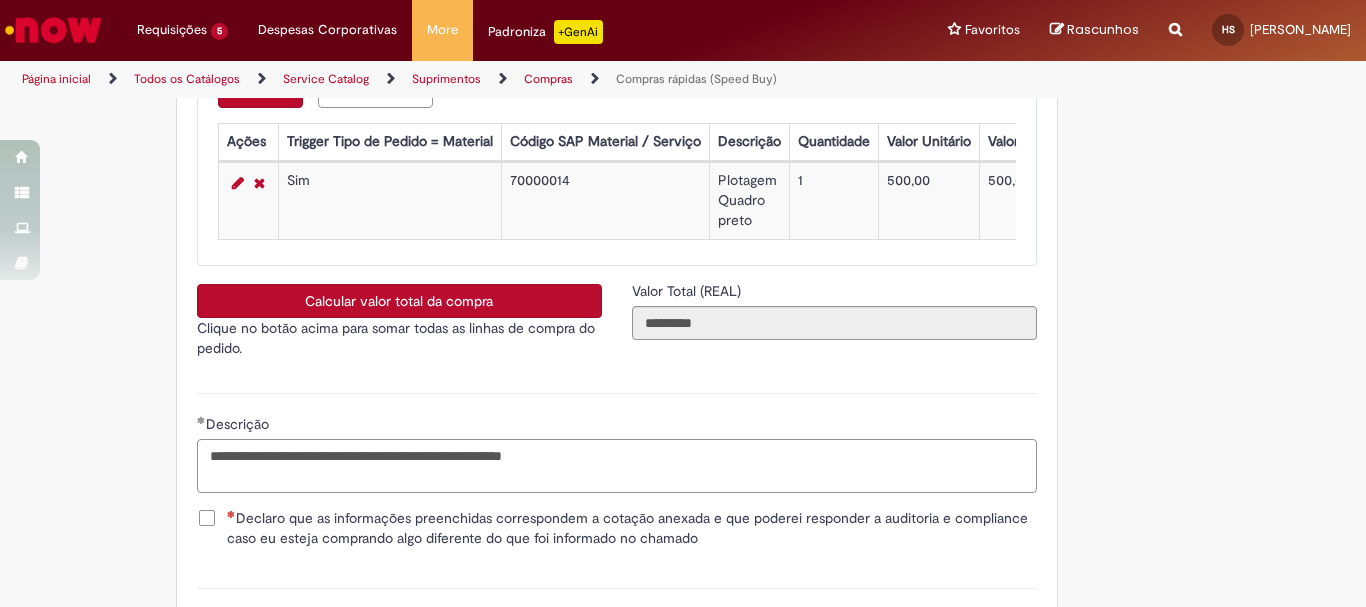 scroll, scrollTop: 3641, scrollLeft: 0, axis: vertical 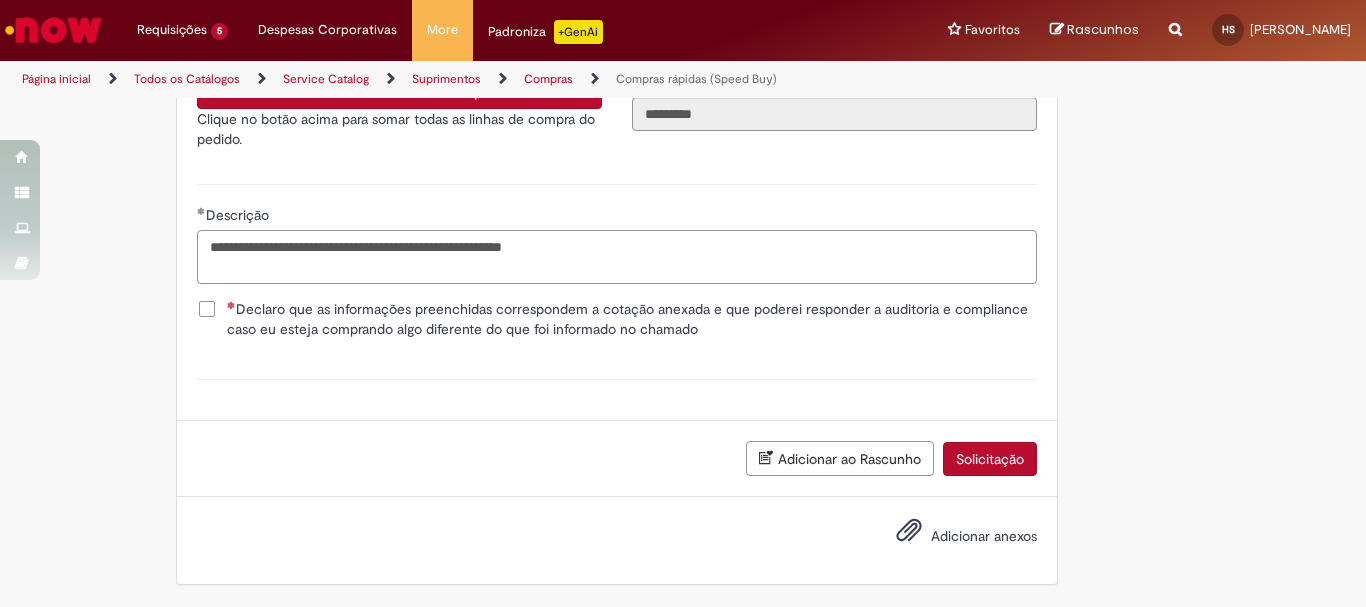 type on "**********" 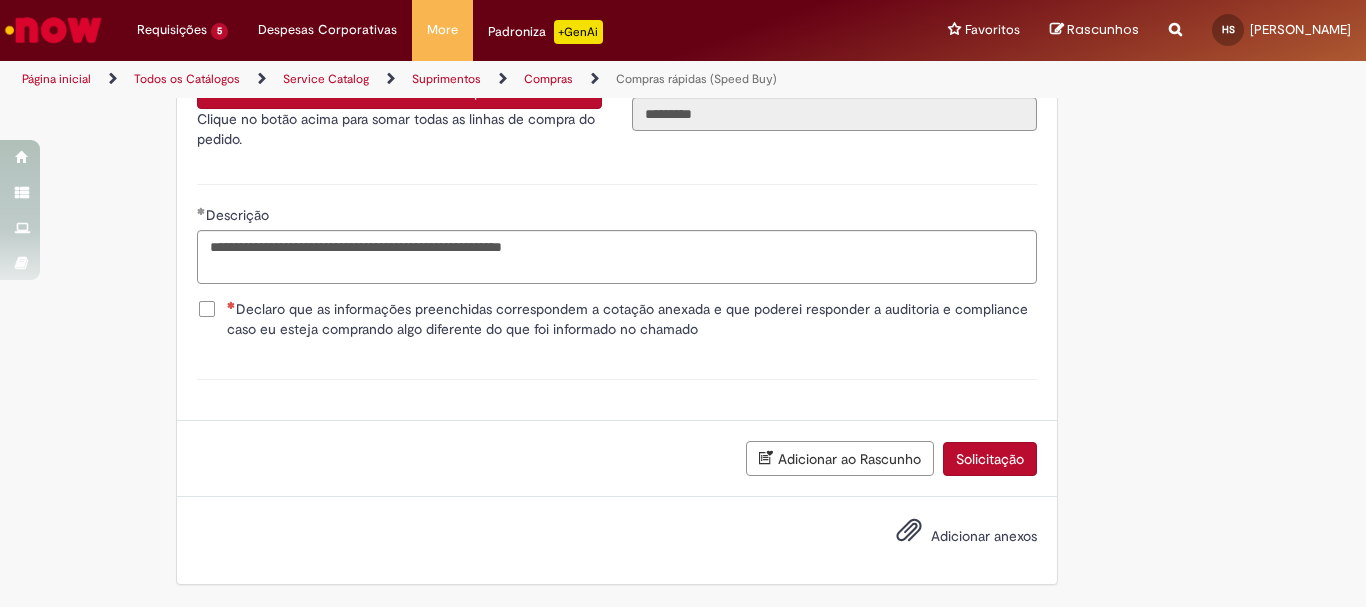 click on "Declaro que as informações preenchidas correspondem a cotação anexada e que poderei responder a auditoria e compliance caso eu esteja comprando algo diferente do que foi informado no chamado" at bounding box center [617, 319] 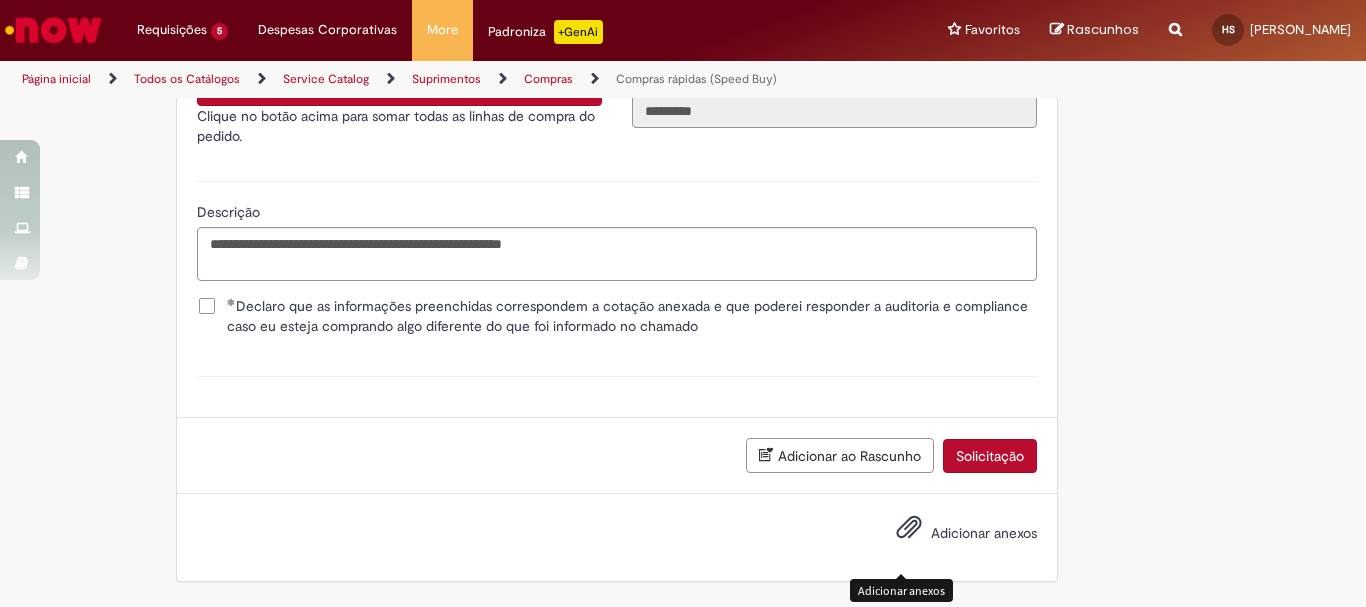 click on "Adicionar anexos" at bounding box center (909, 532) 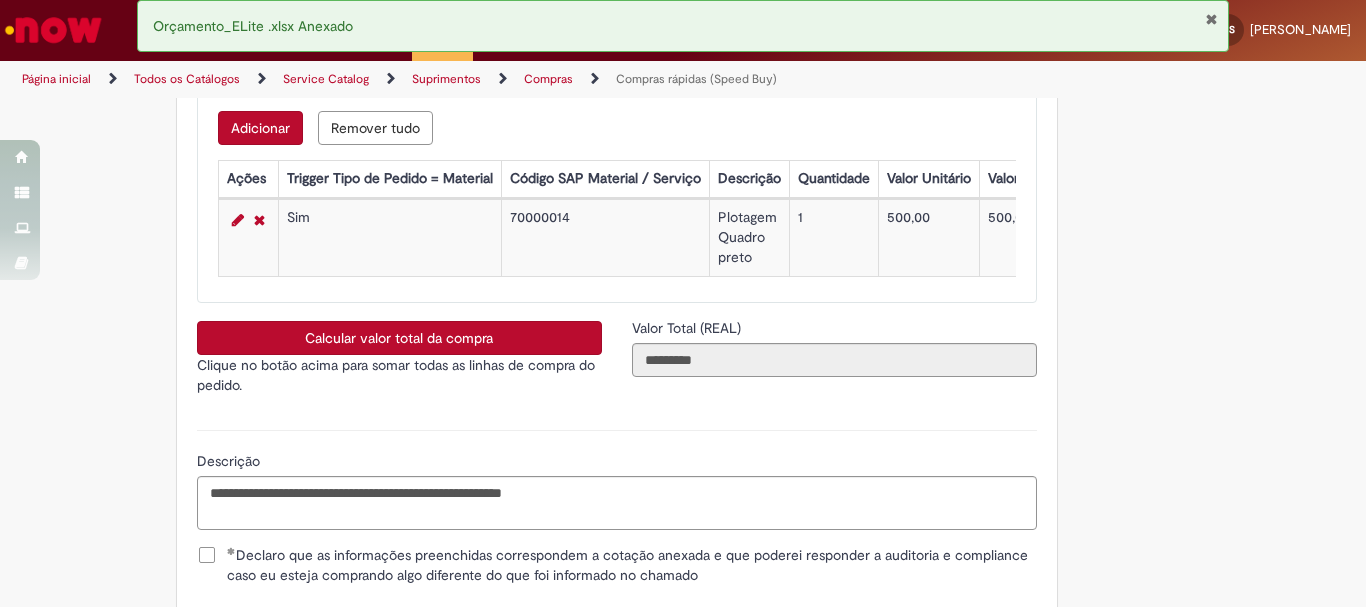 scroll, scrollTop: 3046, scrollLeft: 0, axis: vertical 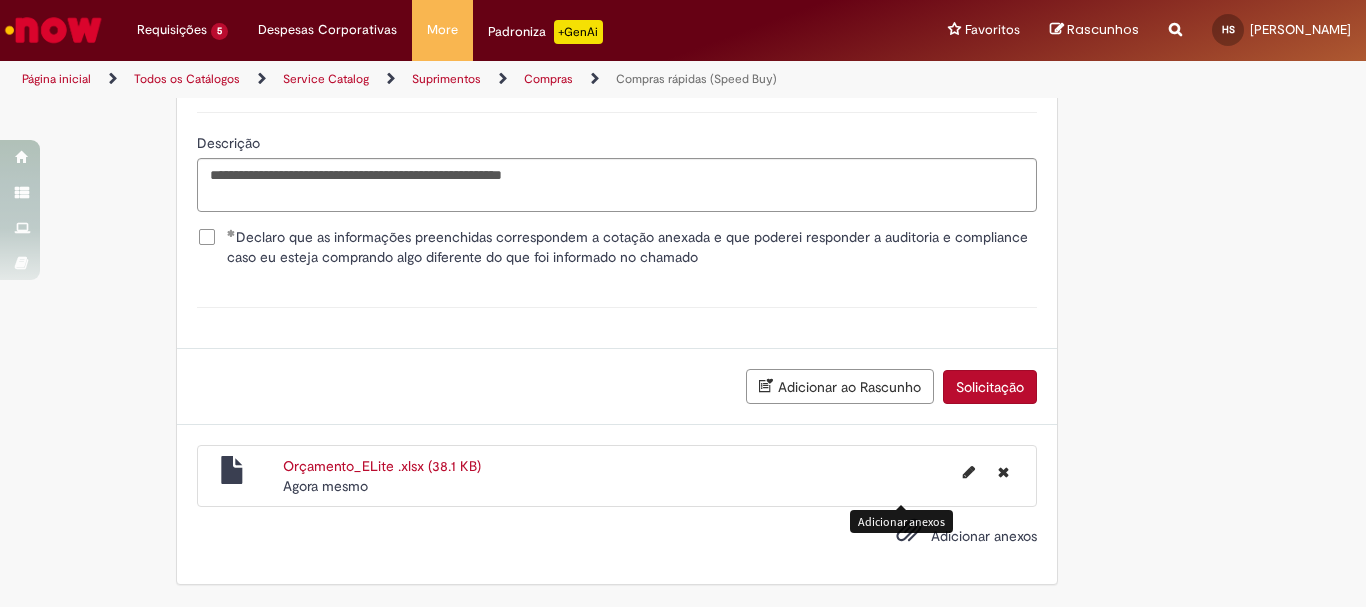 click on "Solicitação" at bounding box center [990, 387] 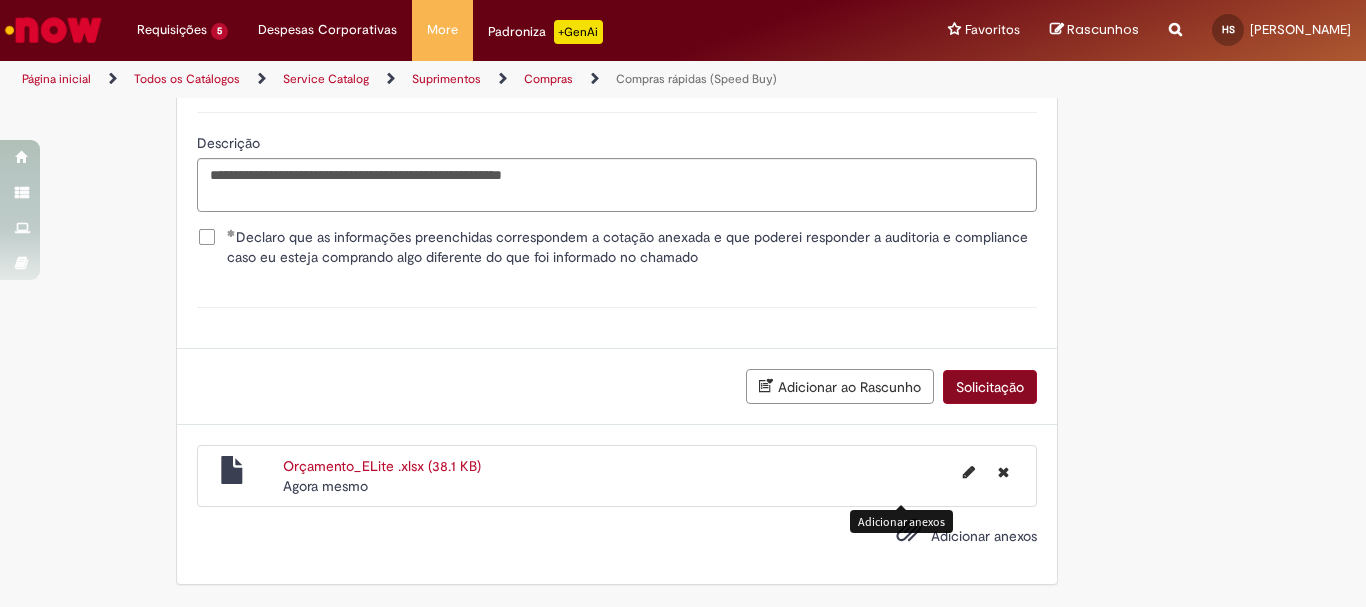 scroll, scrollTop: 3667, scrollLeft: 0, axis: vertical 